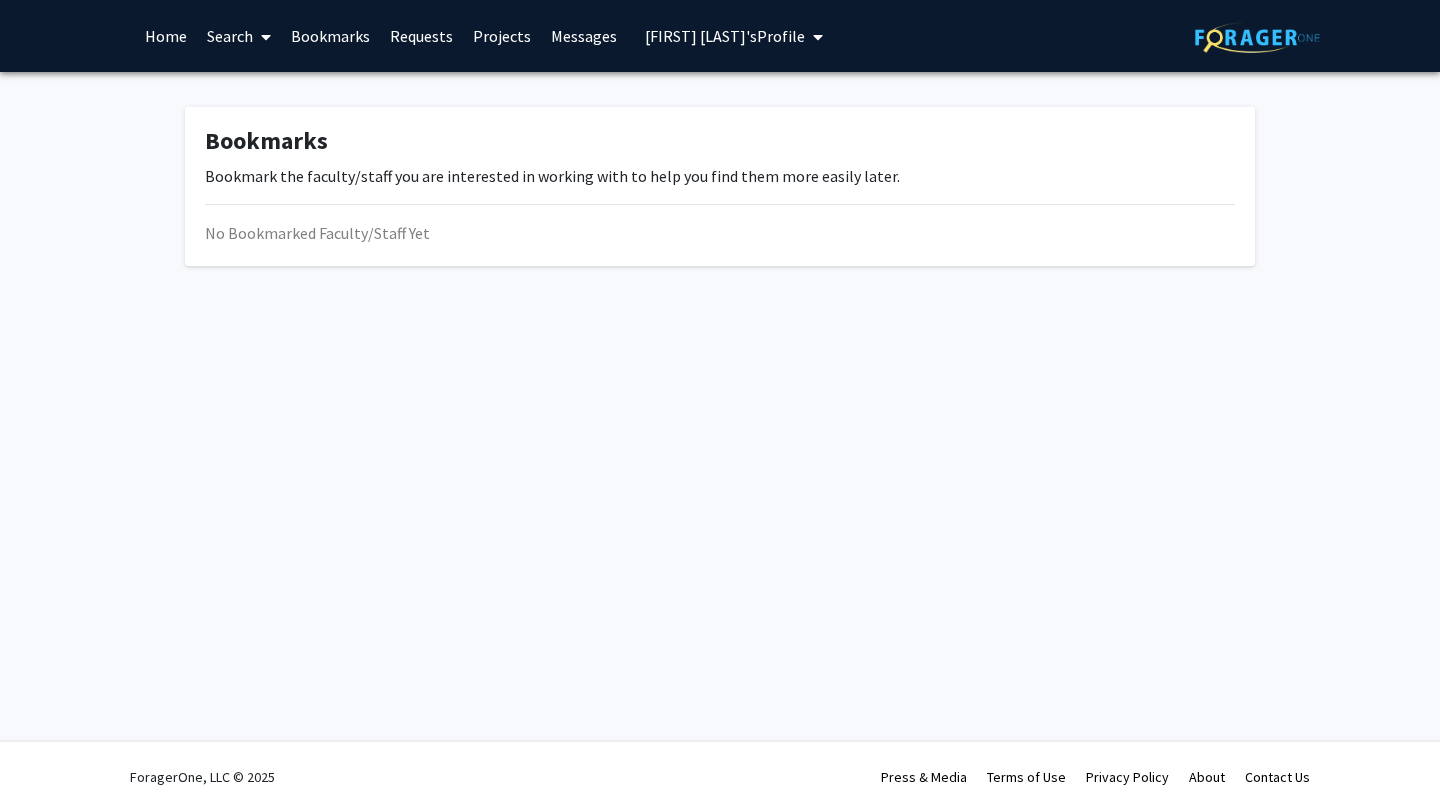 scroll, scrollTop: 0, scrollLeft: 0, axis: both 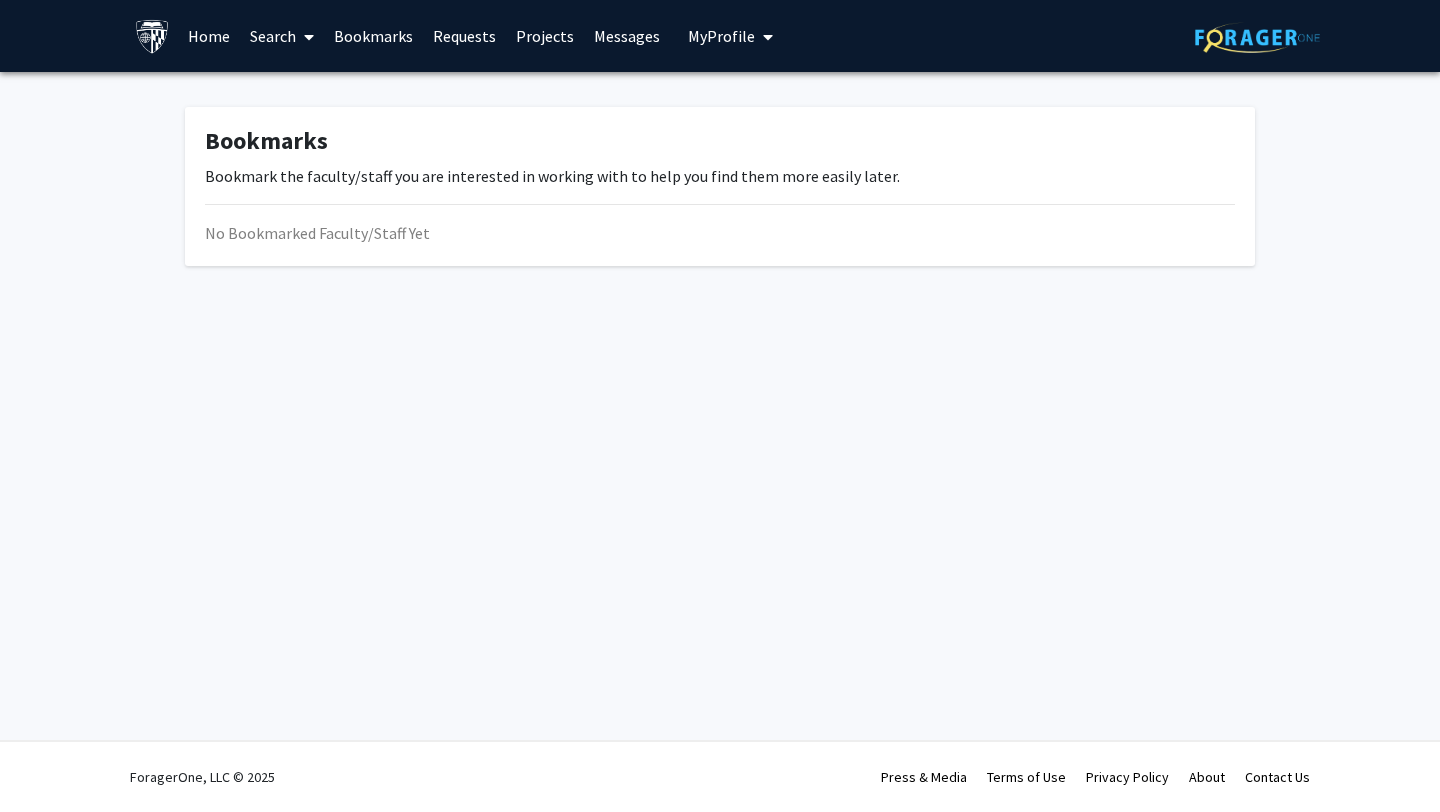 click on "Bookmarks" at bounding box center (373, 36) 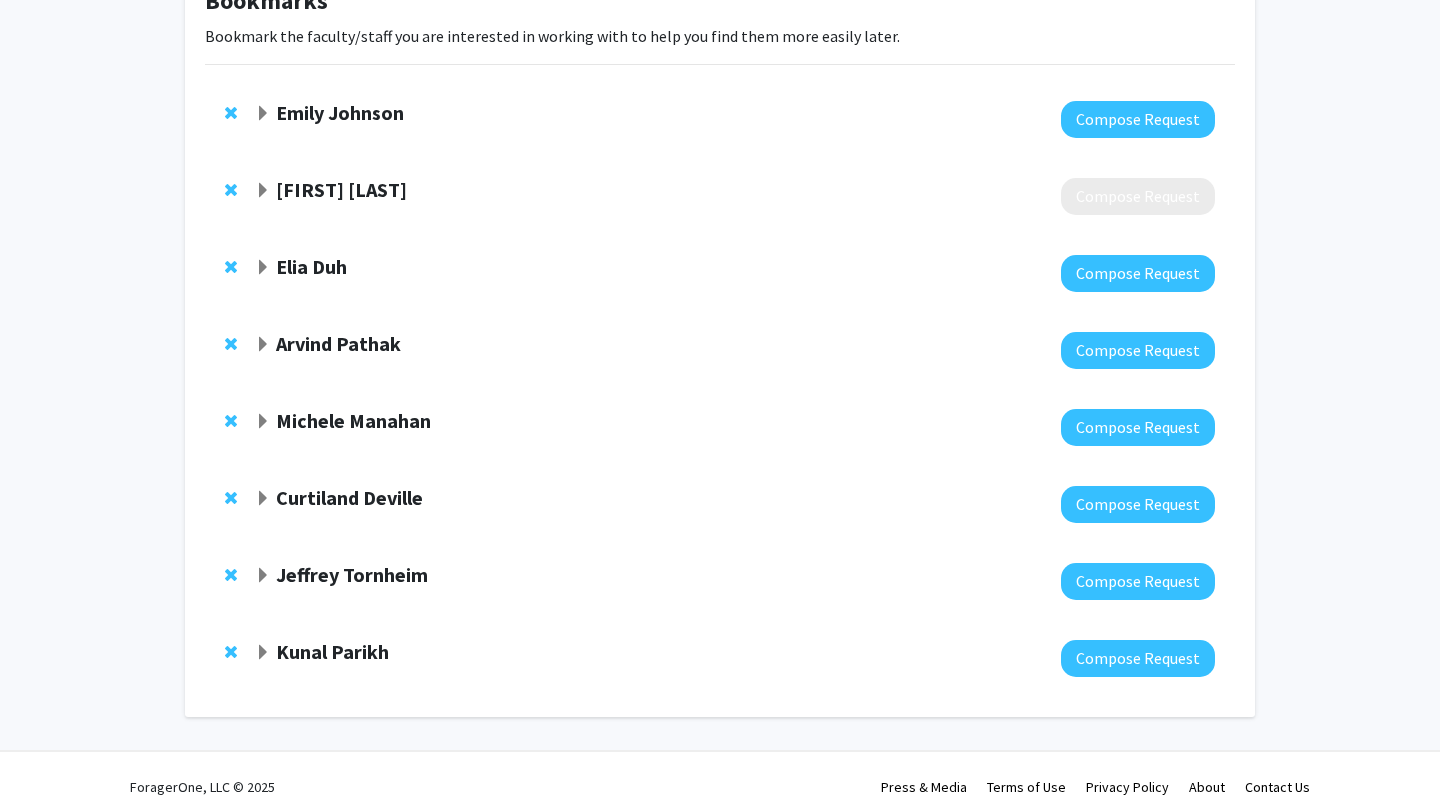scroll, scrollTop: 150, scrollLeft: 0, axis: vertical 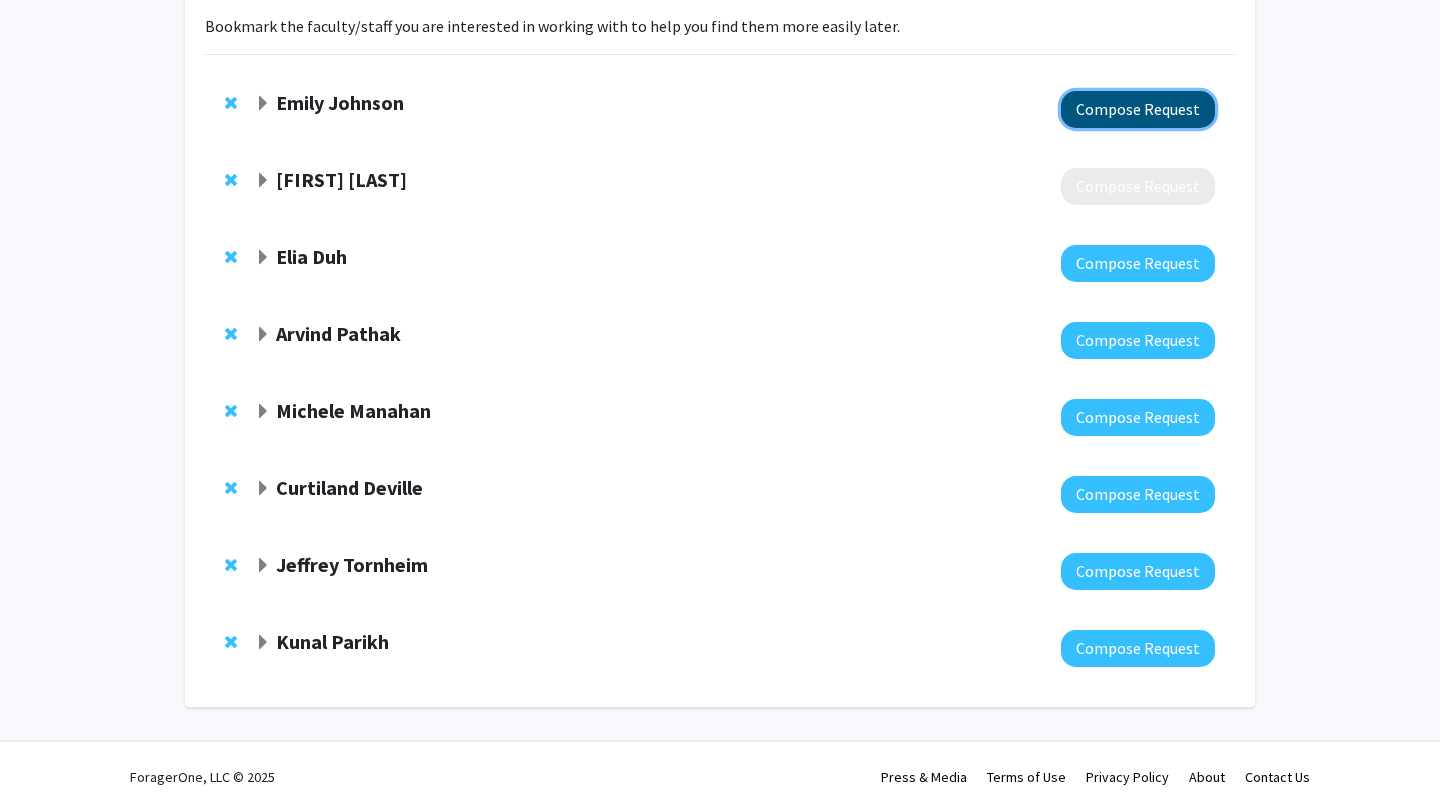 click on "Compose Request" 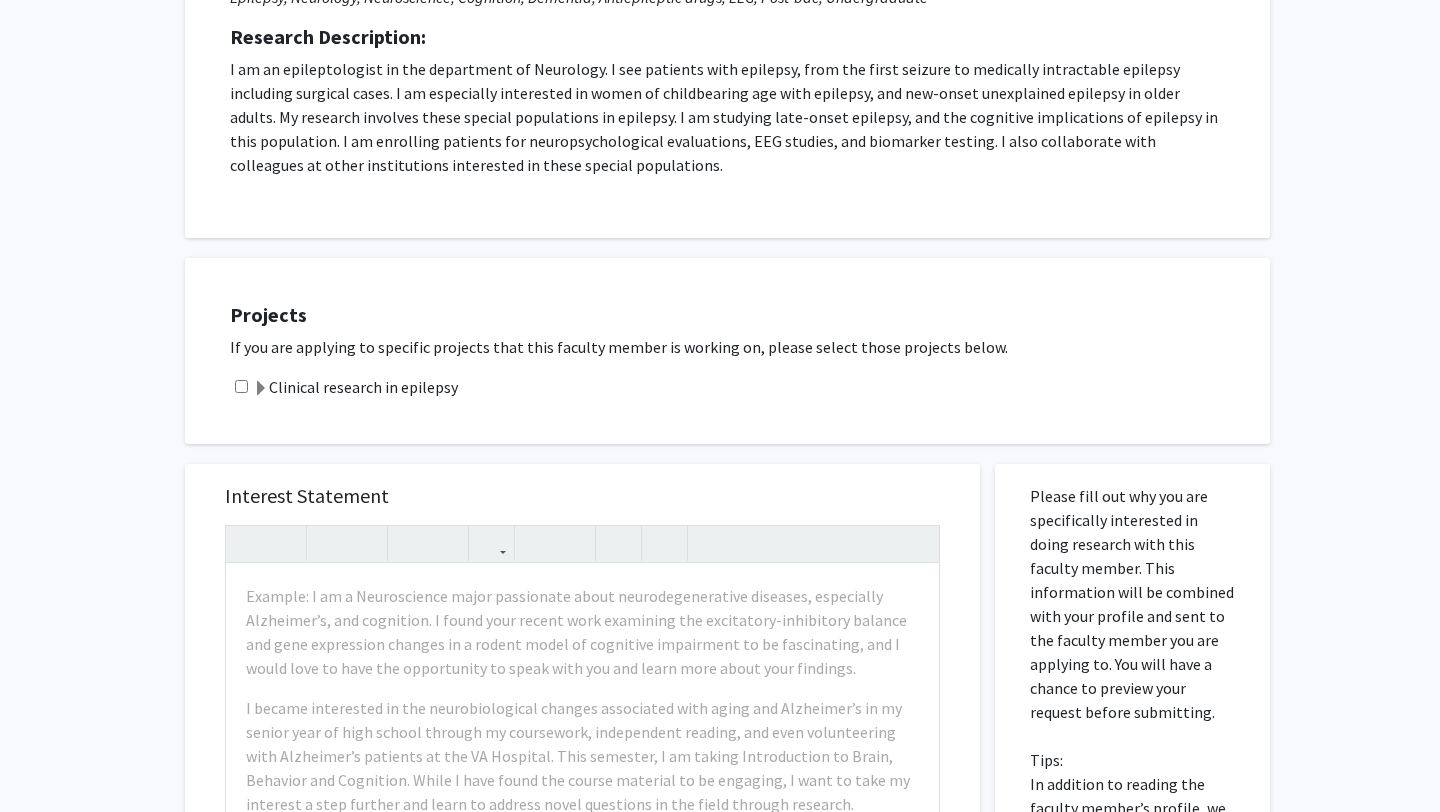 scroll, scrollTop: 309, scrollLeft: 0, axis: vertical 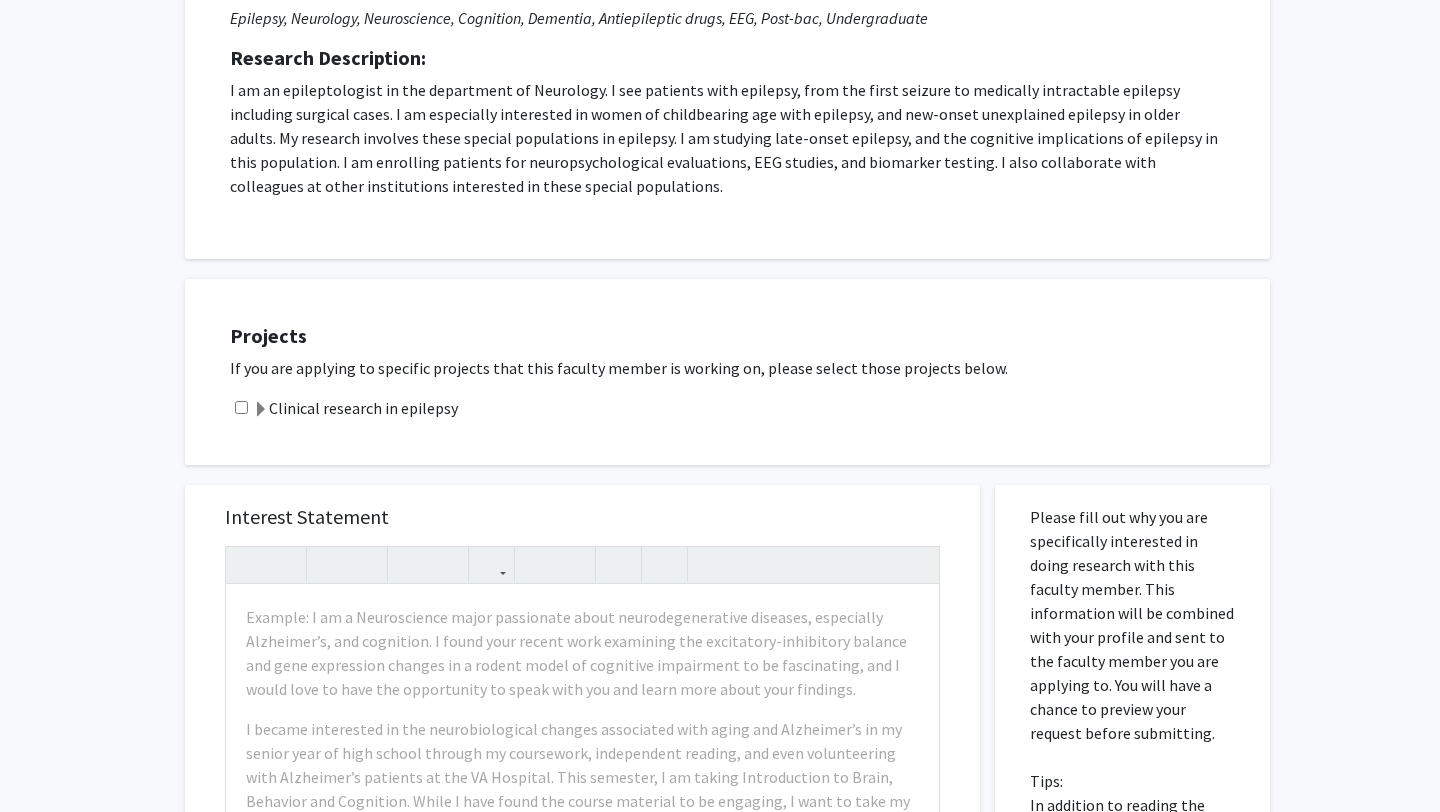 click 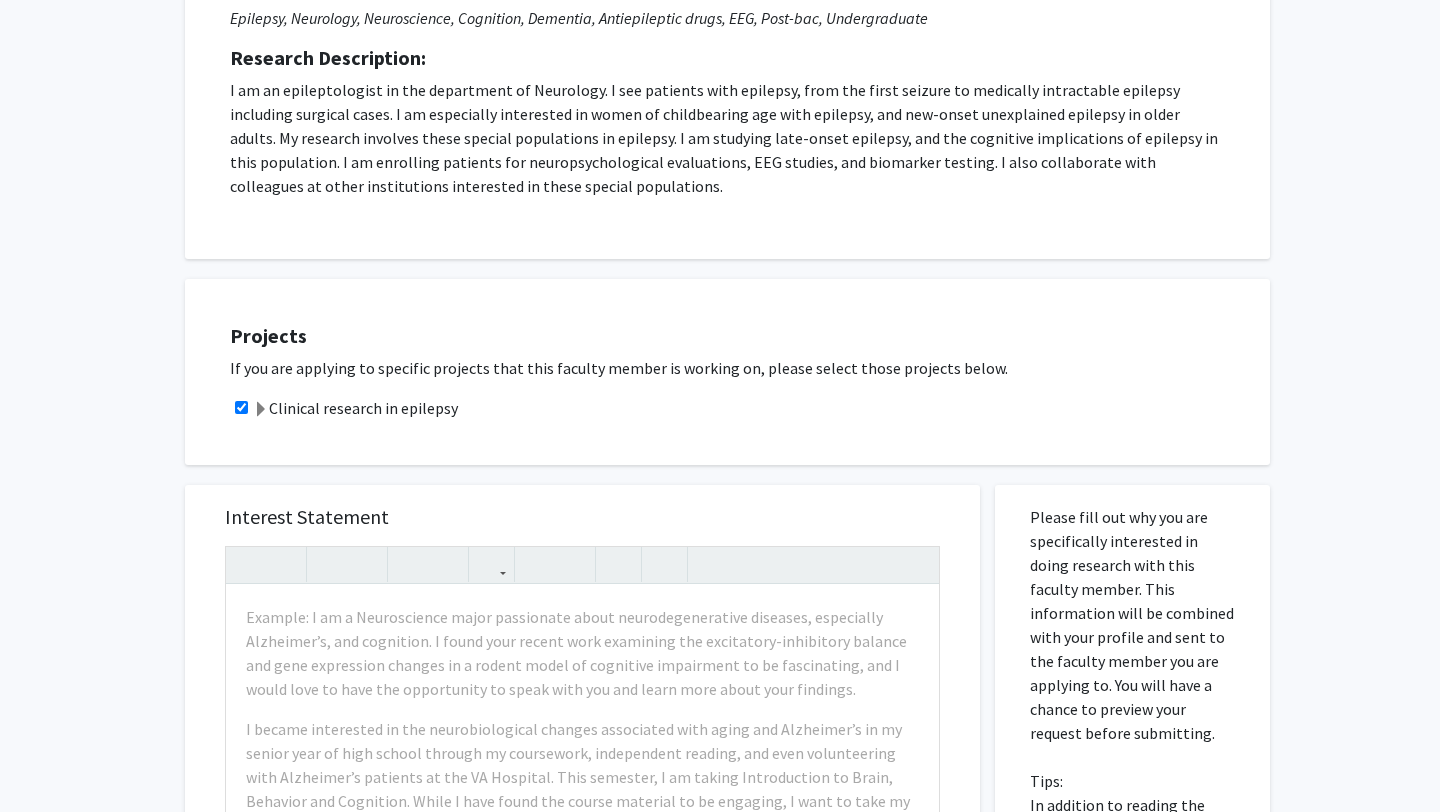 click 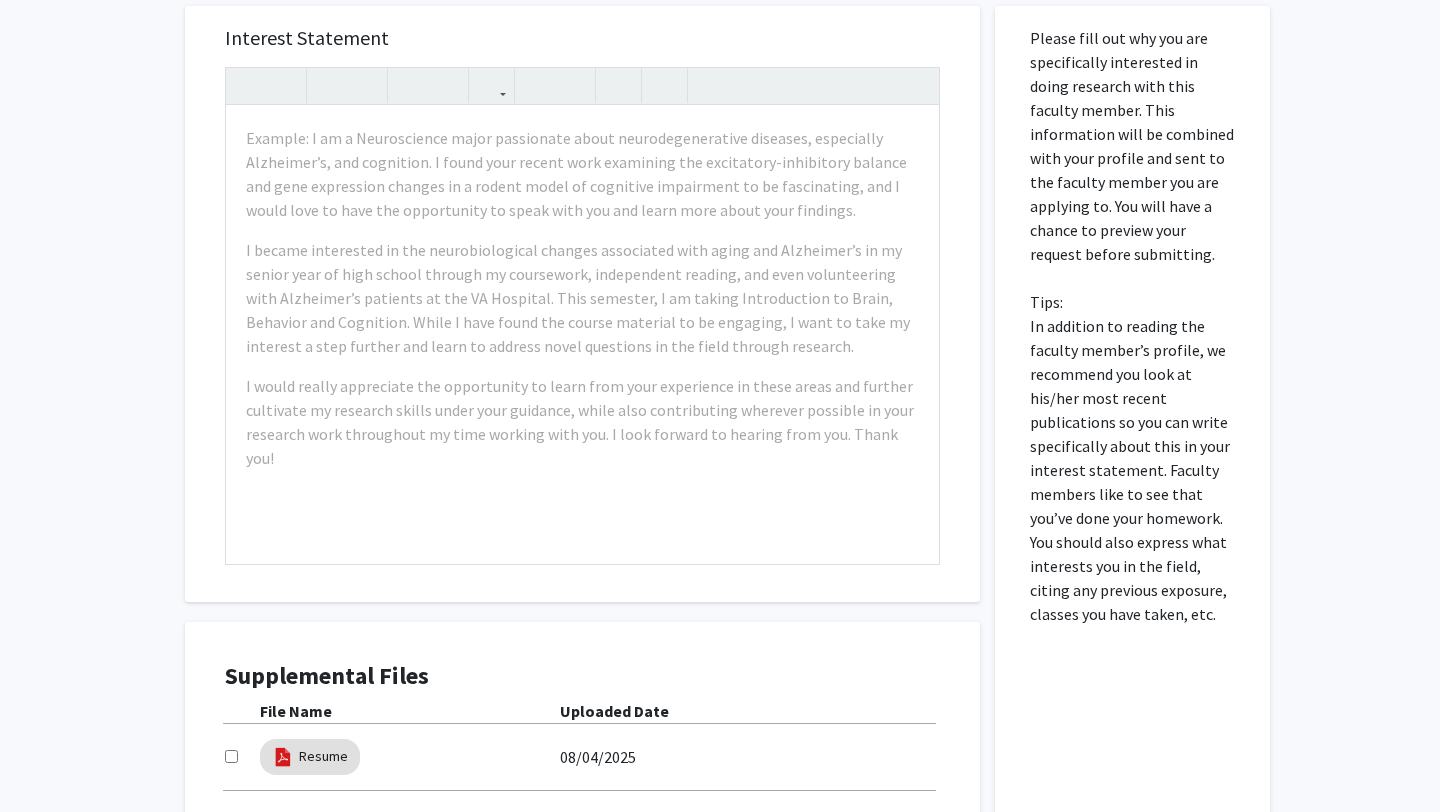 scroll, scrollTop: 997, scrollLeft: 0, axis: vertical 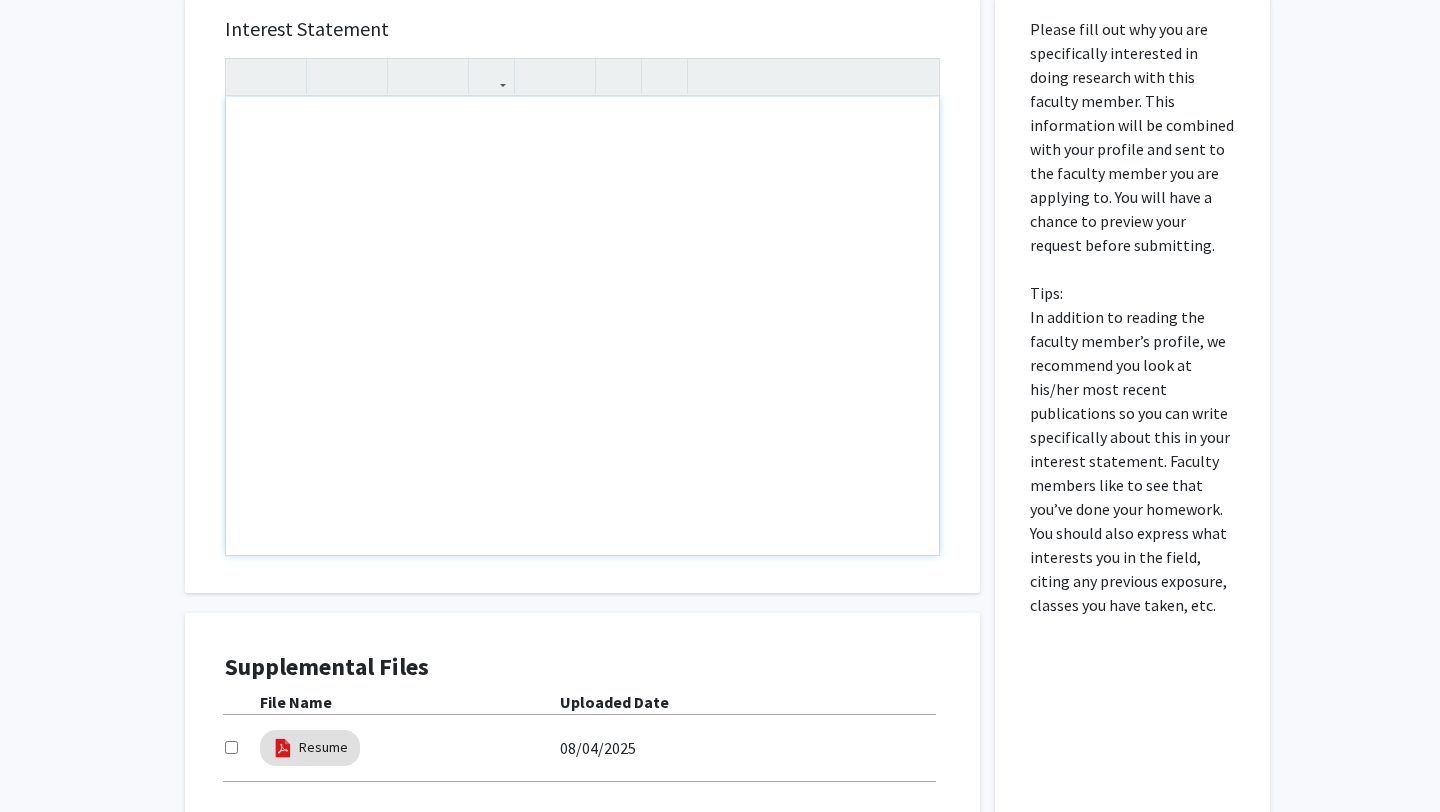 click on "Supplemental Files File Name Uploaded Date  Resume   08/04/2025" at bounding box center (582, 725) 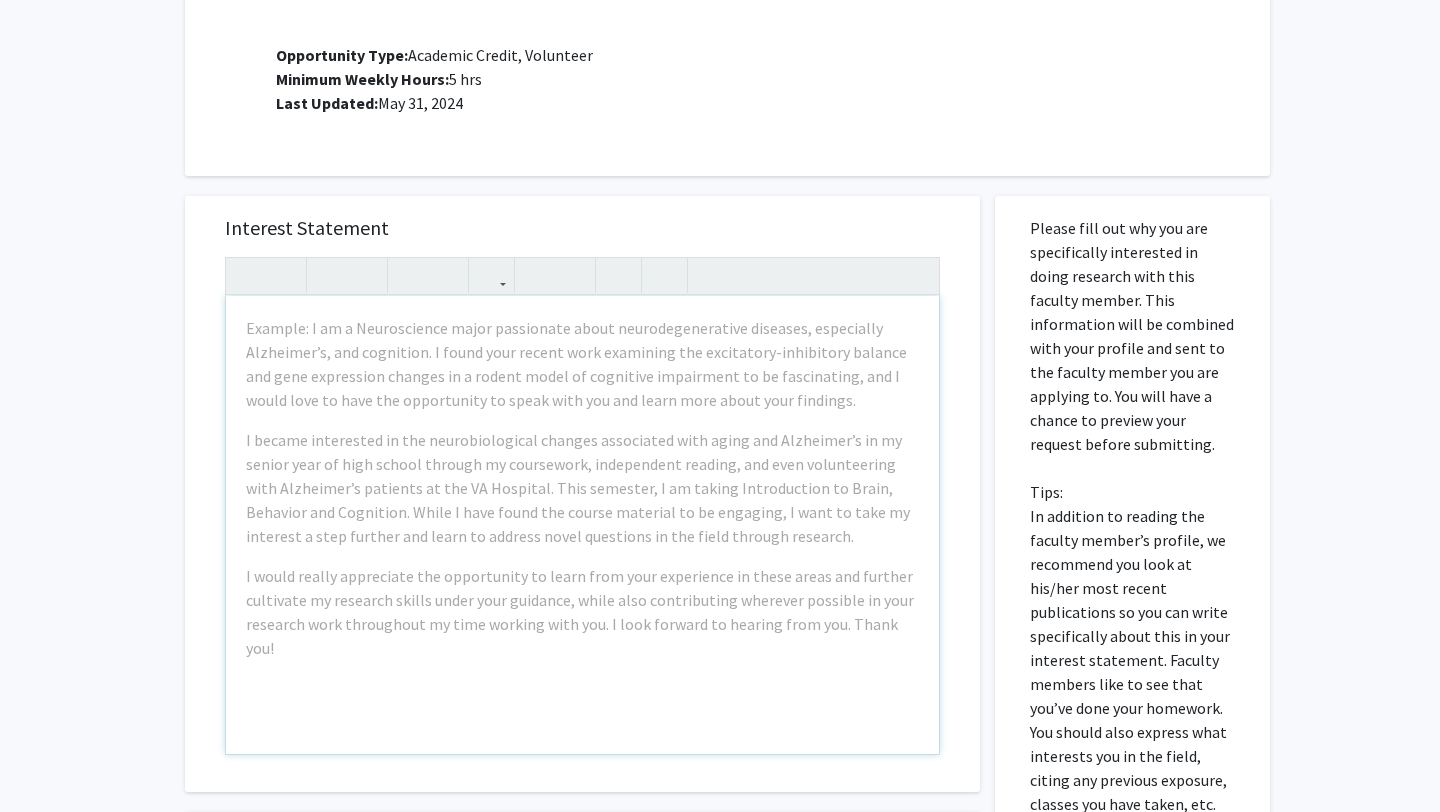 scroll, scrollTop: 792, scrollLeft: 0, axis: vertical 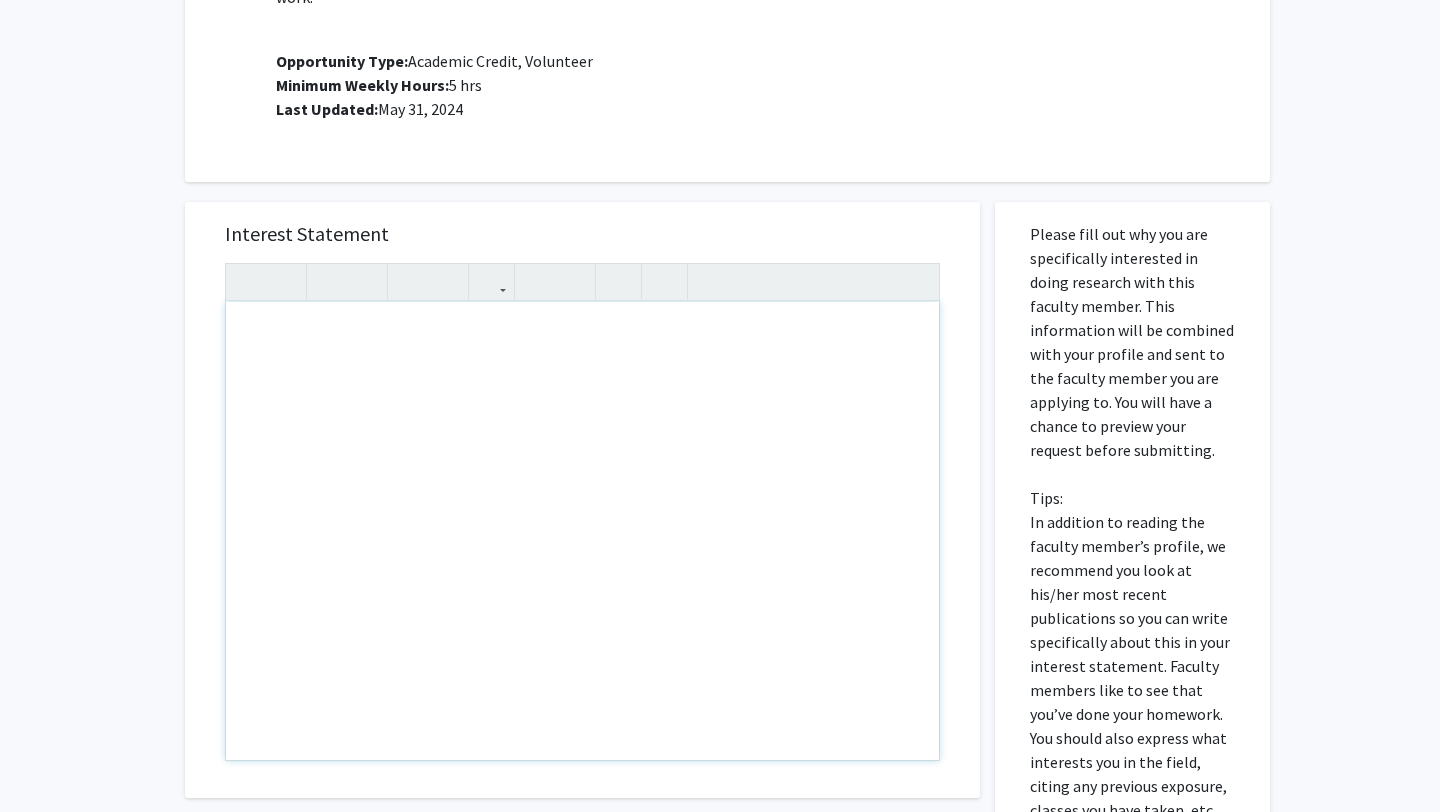 drag, startPoint x: 917, startPoint y: 610, endPoint x: 832, endPoint y: 610, distance: 85 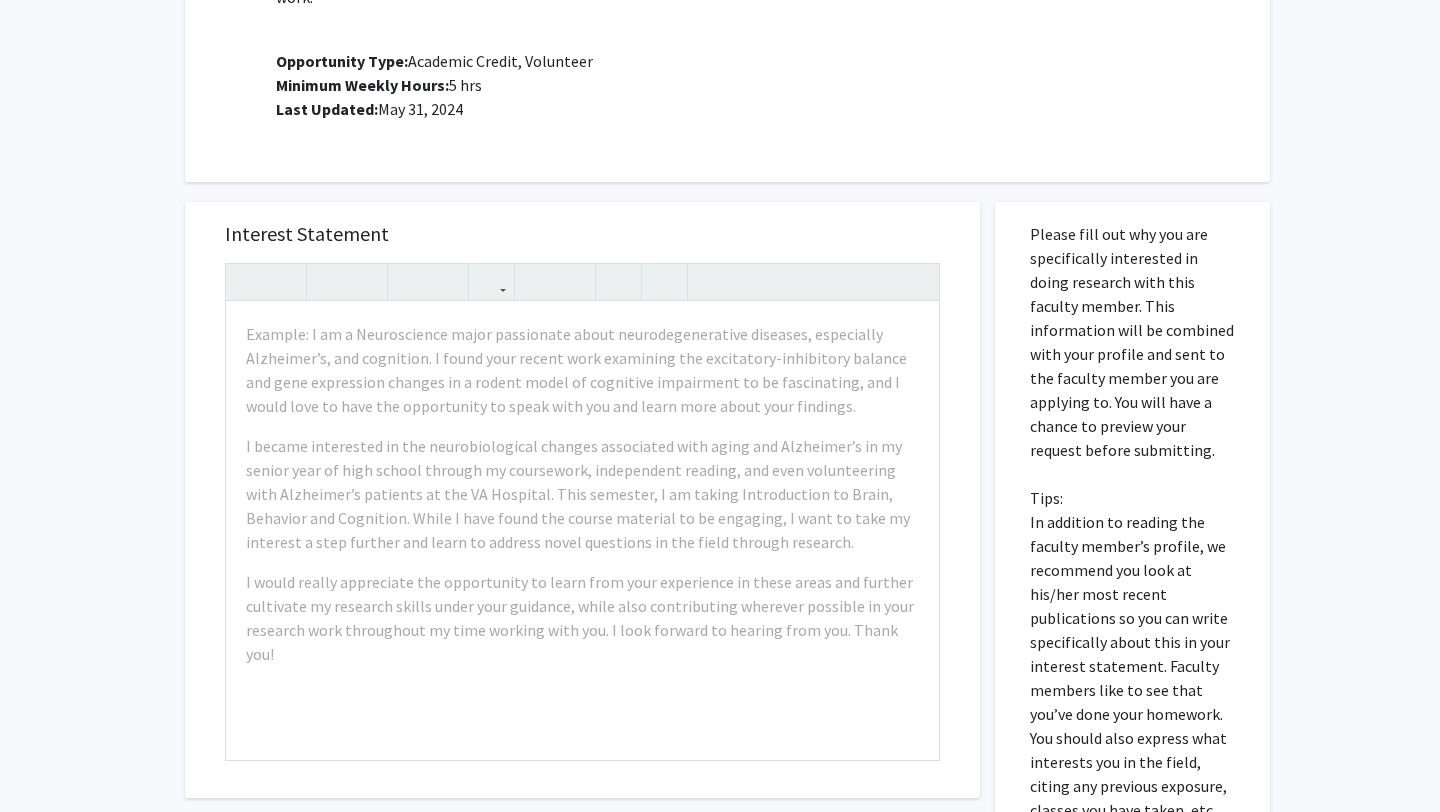 click on "Interest Statement
Example: I am a Neuroscience major passionate about neurodegenerative diseases, especially Alzheimer’s, and cognition. I found your recent work examining the excitatory-inhibitory balance and gene expression changes in a rodent model of cognitive impairment to be fascinating, and I would love to have the opportunity to speak with you and learn more about your findings.
I became interested in the neurobiological changes associated with aging and Alzheimer’s in my senior year of high school through my coursework, independent reading, and even volunteering with Alzheimer’s patients at the VA Hospital. This semester, I am taking Introduction to Brain, Behavior and Cognition. While I have found the course material to be engaging, I want to take my interest a step further and learn to address novel questions in the field through research.
Insert link Remove link" at bounding box center (582, 500) 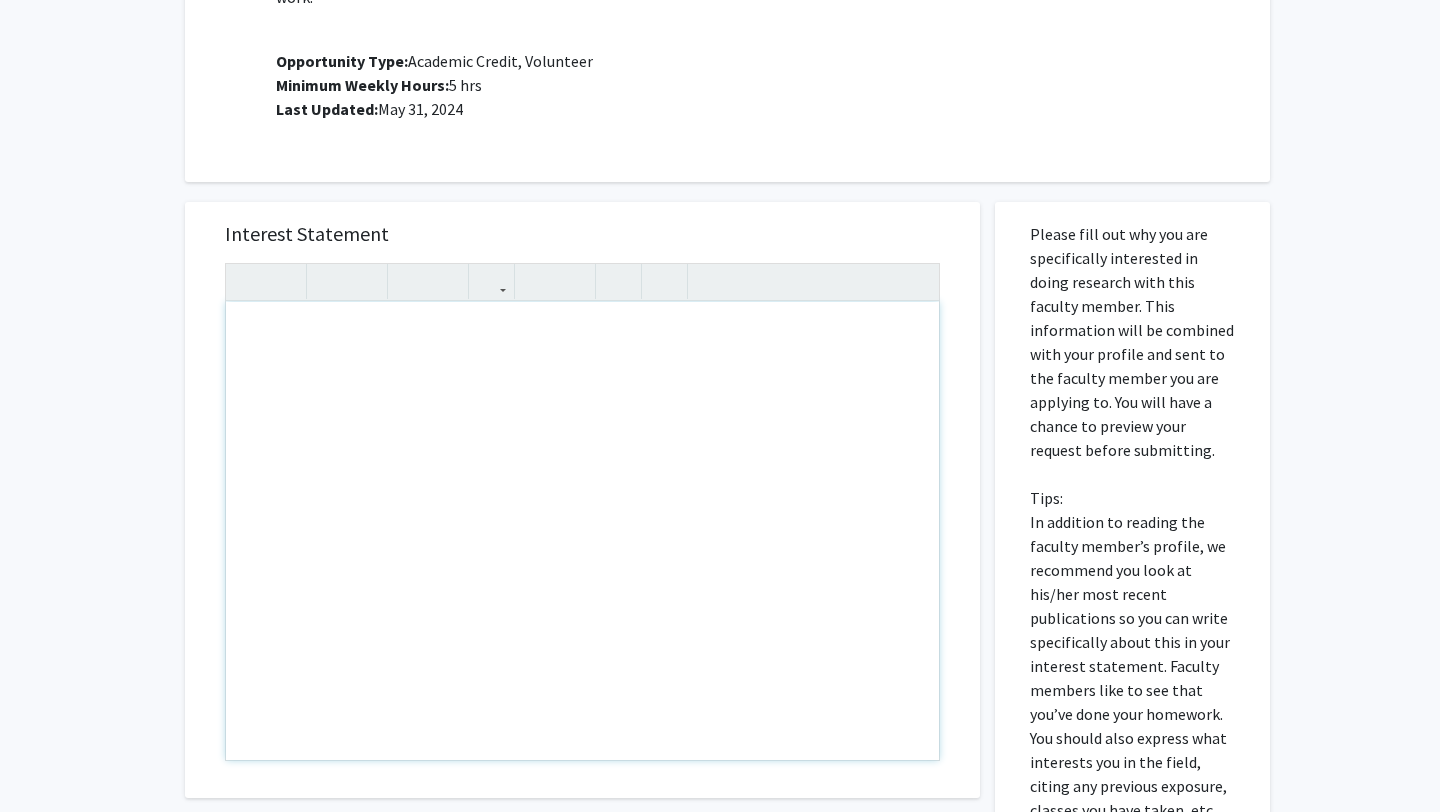 click at bounding box center [582, 531] 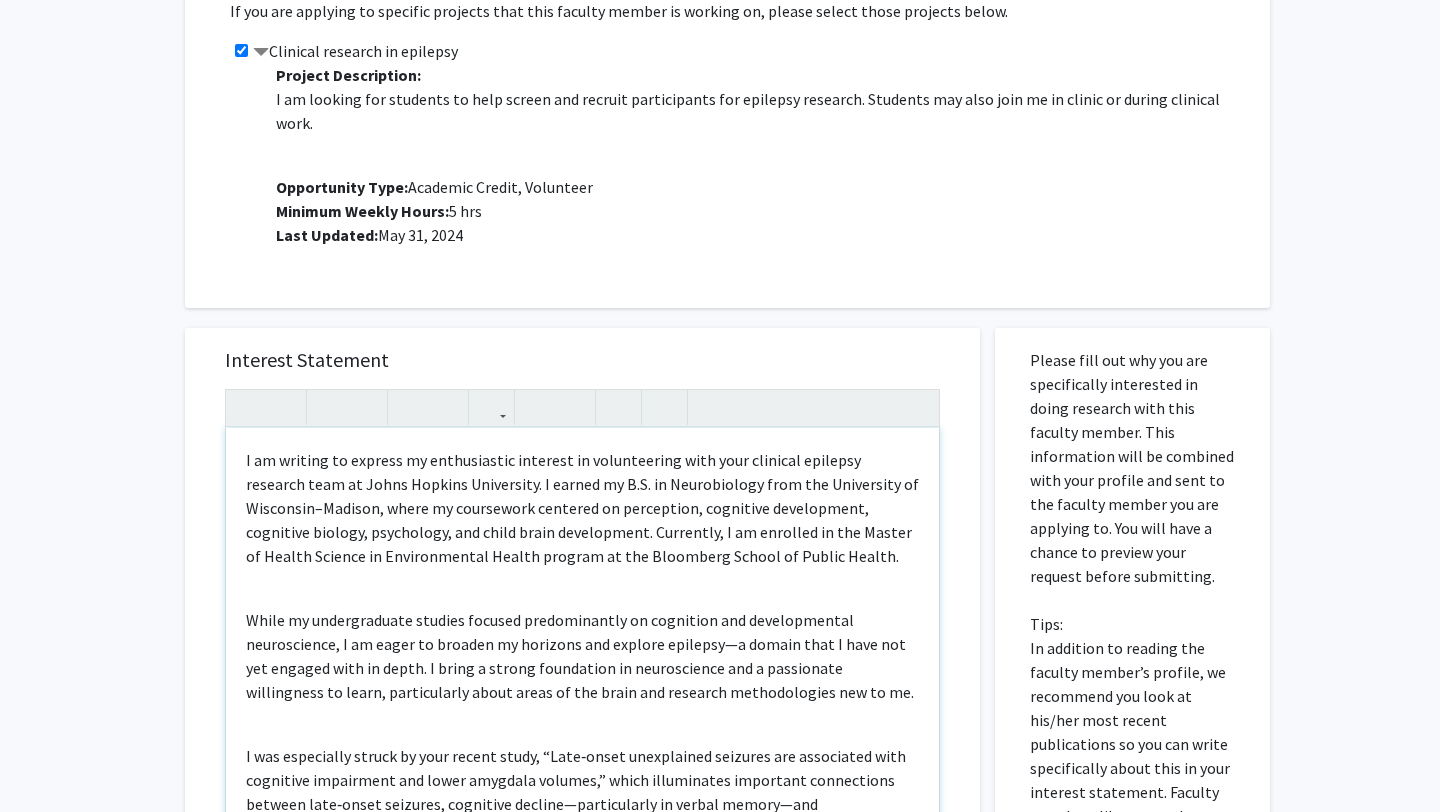 scroll, scrollTop: 694, scrollLeft: 0, axis: vertical 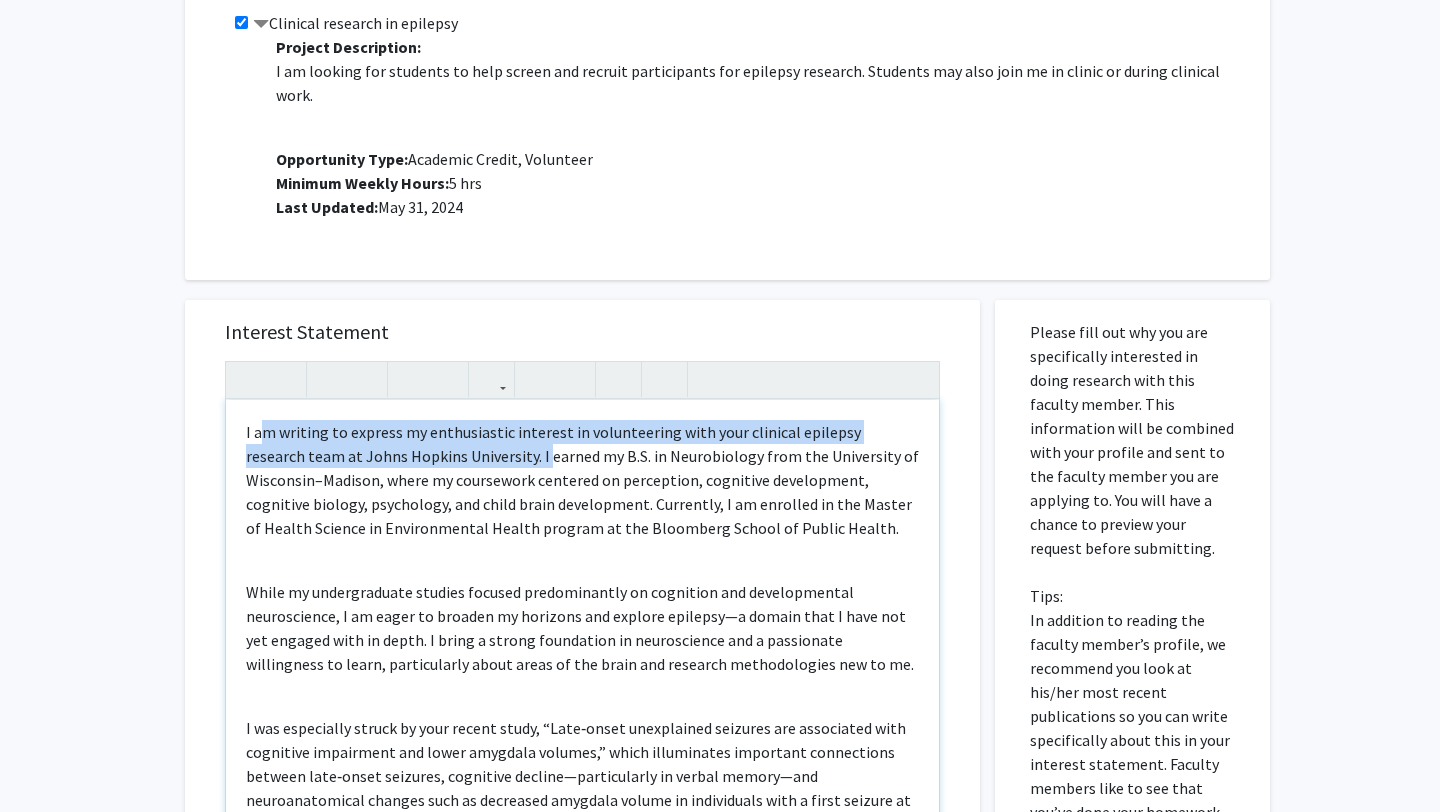 drag, startPoint x: 482, startPoint y: 432, endPoint x: 257, endPoint y: 402, distance: 226.9912 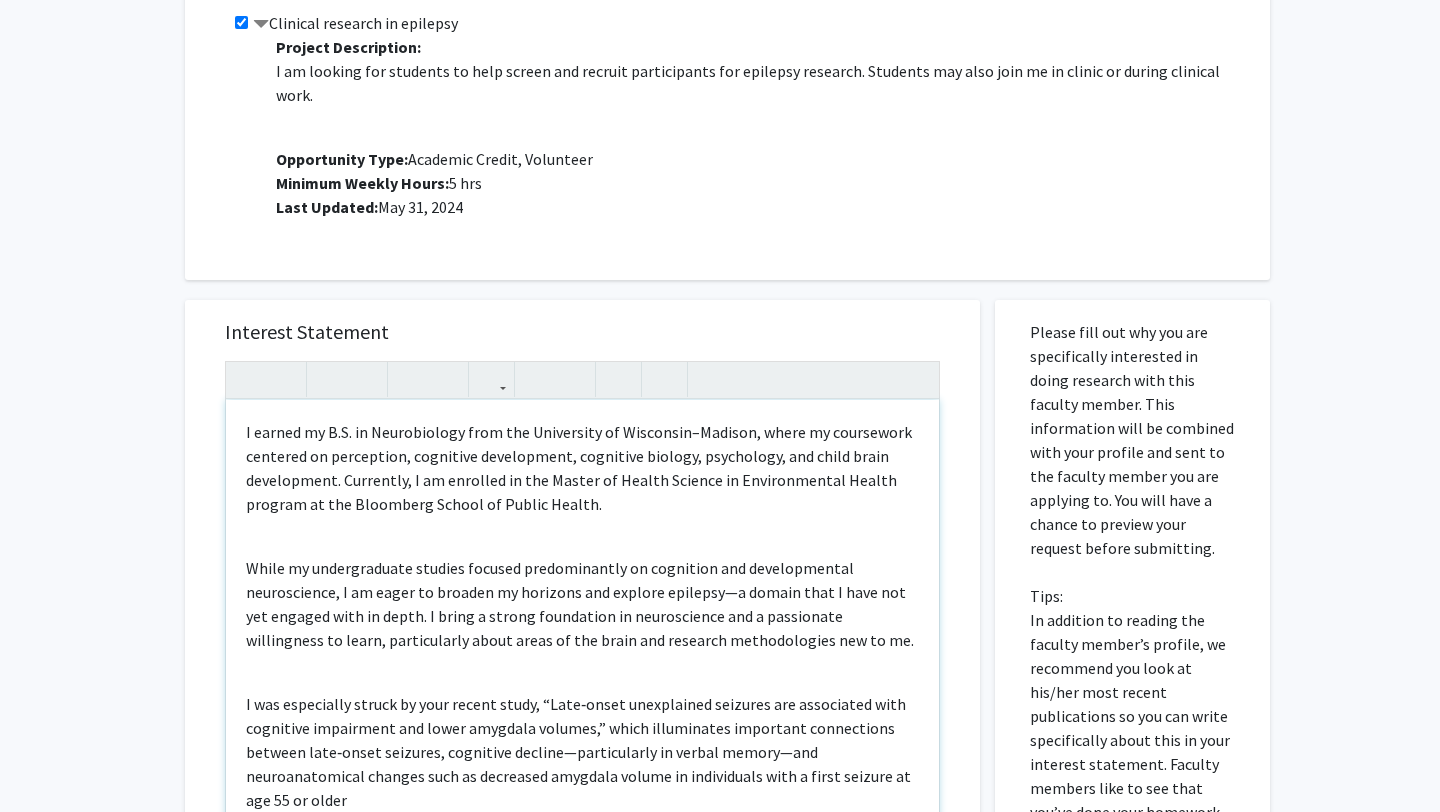 click on "I earned my B.S. in Neurobiology from the University of Wisconsin–Madison, where my coursework centered on perception, cognitive development, cognitive biology, psychology, and child brain development. Currently, I am enrolled in the Master of Health Science in Environmental Health program at the Bloomberg School of Public Health." at bounding box center [582, 468] 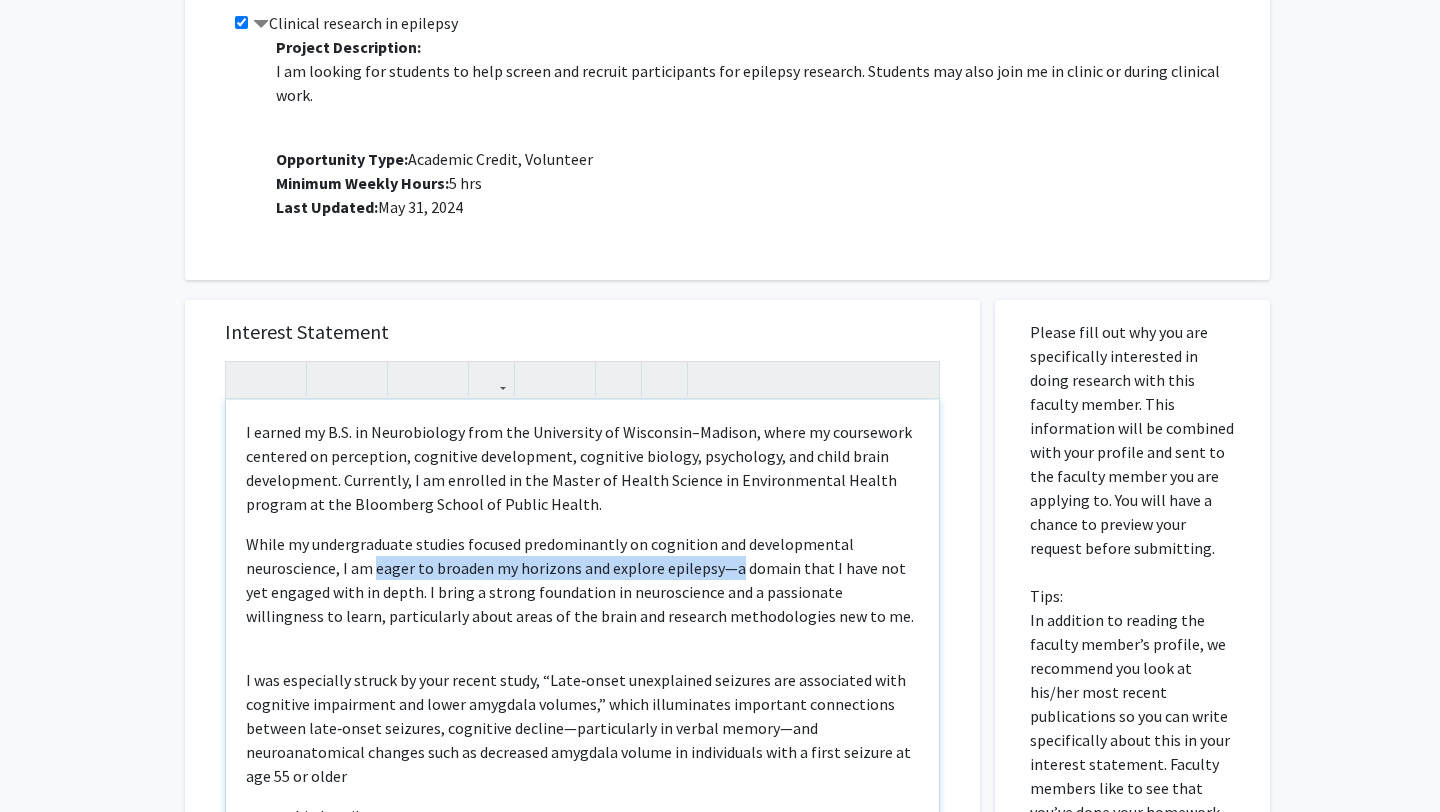 drag, startPoint x: 731, startPoint y: 549, endPoint x: 374, endPoint y: 544, distance: 357.035 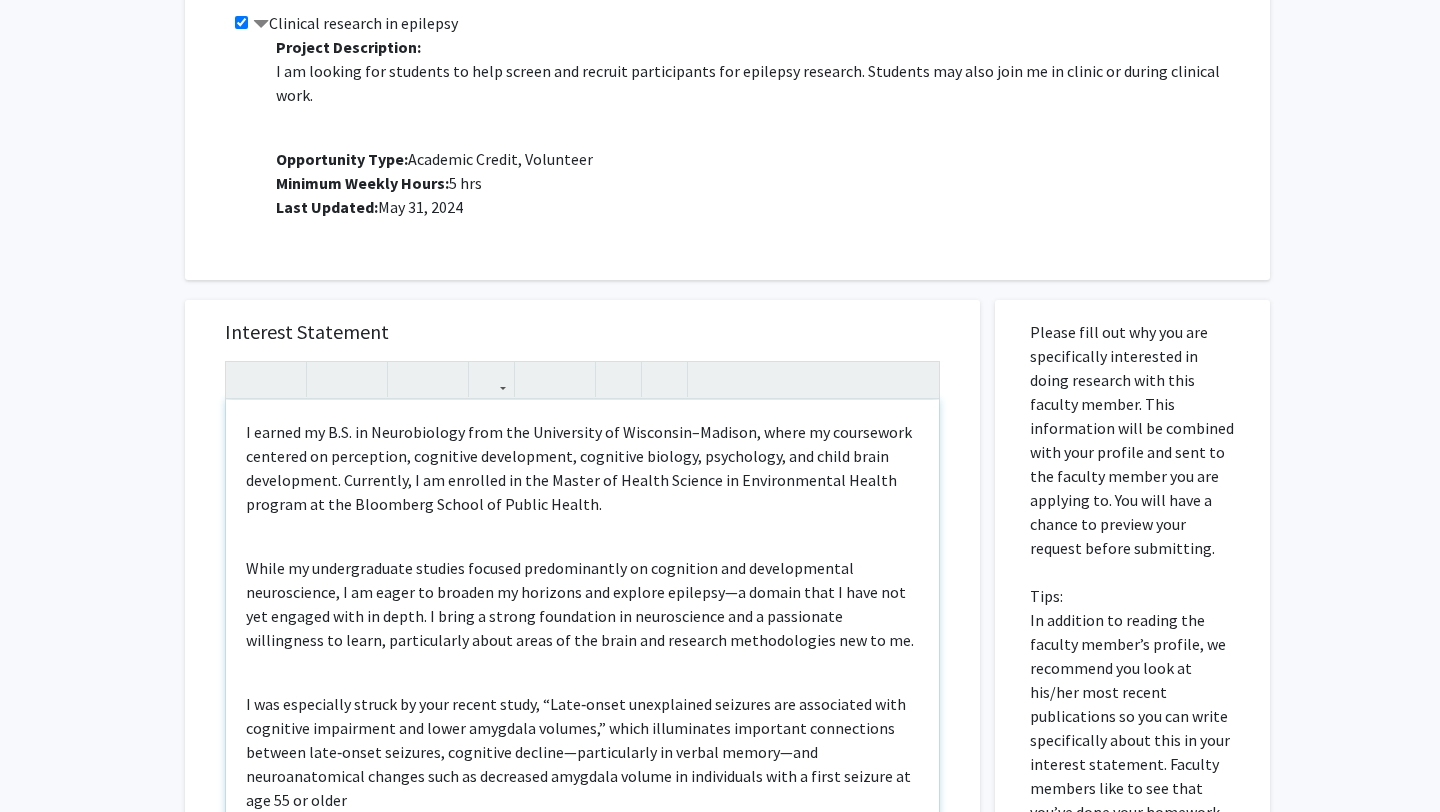 click on "While my undergraduate studies focused predominantly on cognition and developmental neuroscience, I am eager to broaden my horizons and explore epilepsy—a domain that I have not yet engaged with in depth. I bring a strong foundation in neuroscience and a passionate willingness to learn, particularly about areas of the brain and research methodologies new to me." at bounding box center (582, 604) 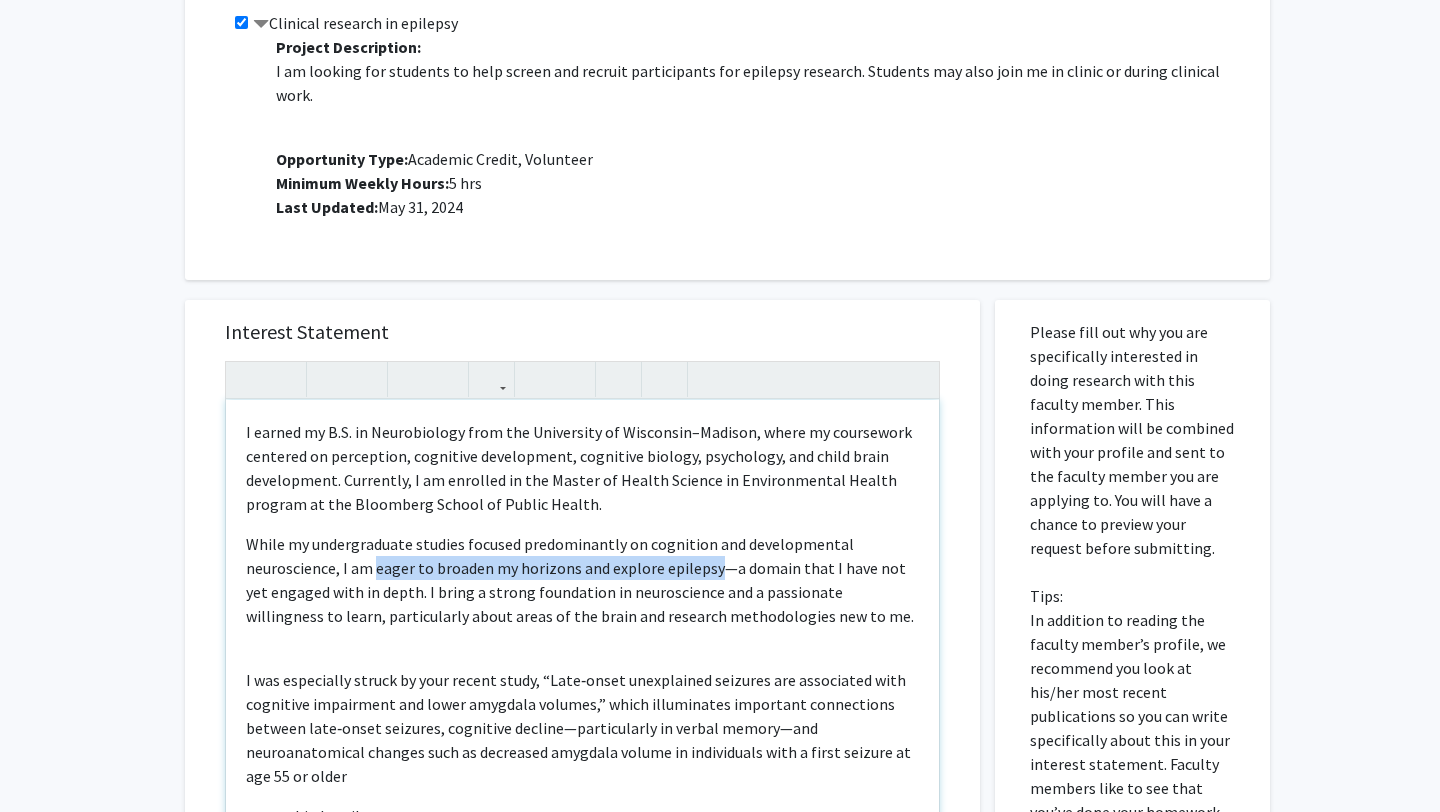 drag, startPoint x: 713, startPoint y: 548, endPoint x: 377, endPoint y: 549, distance: 336.0015 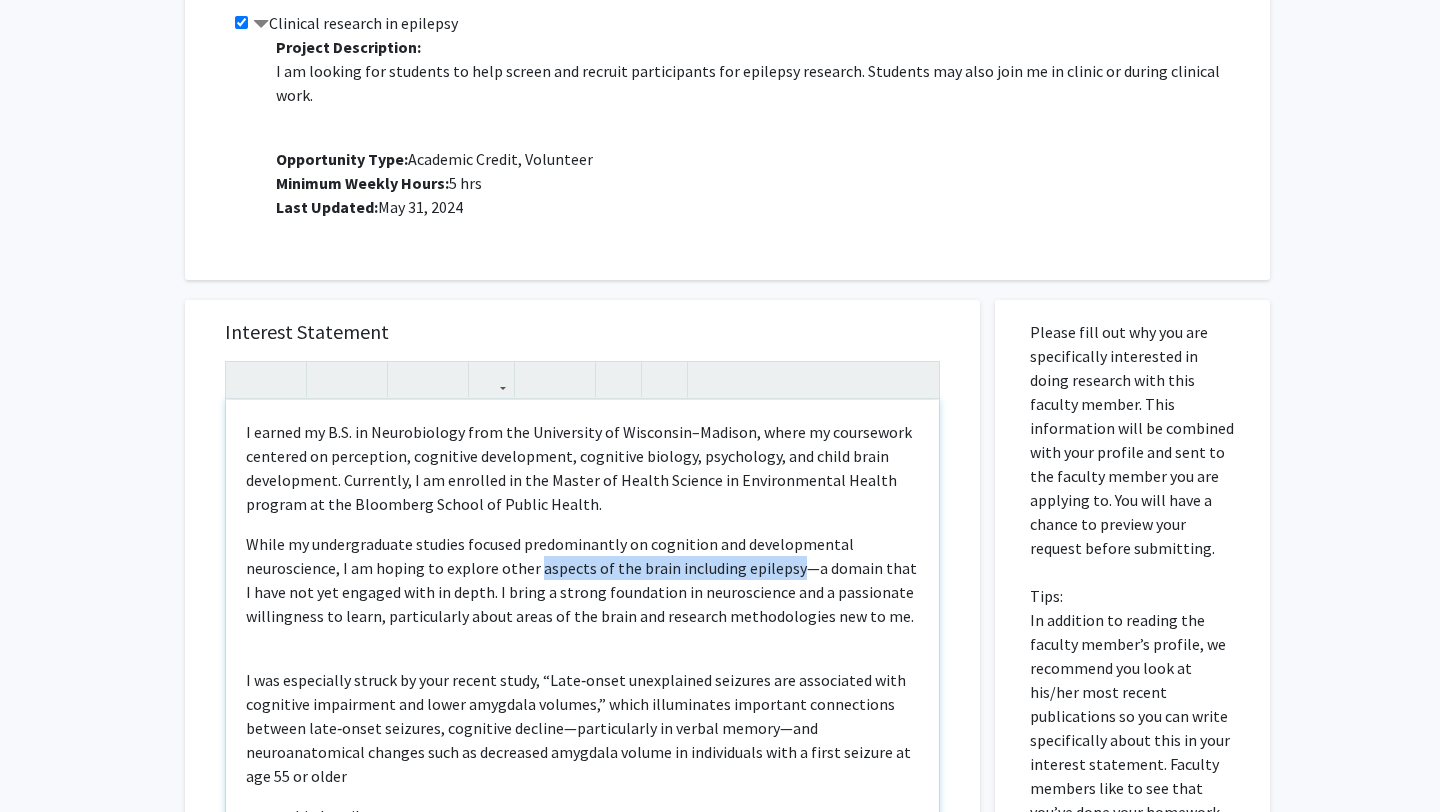 drag, startPoint x: 793, startPoint y: 547, endPoint x: 537, endPoint y: 545, distance: 256.0078 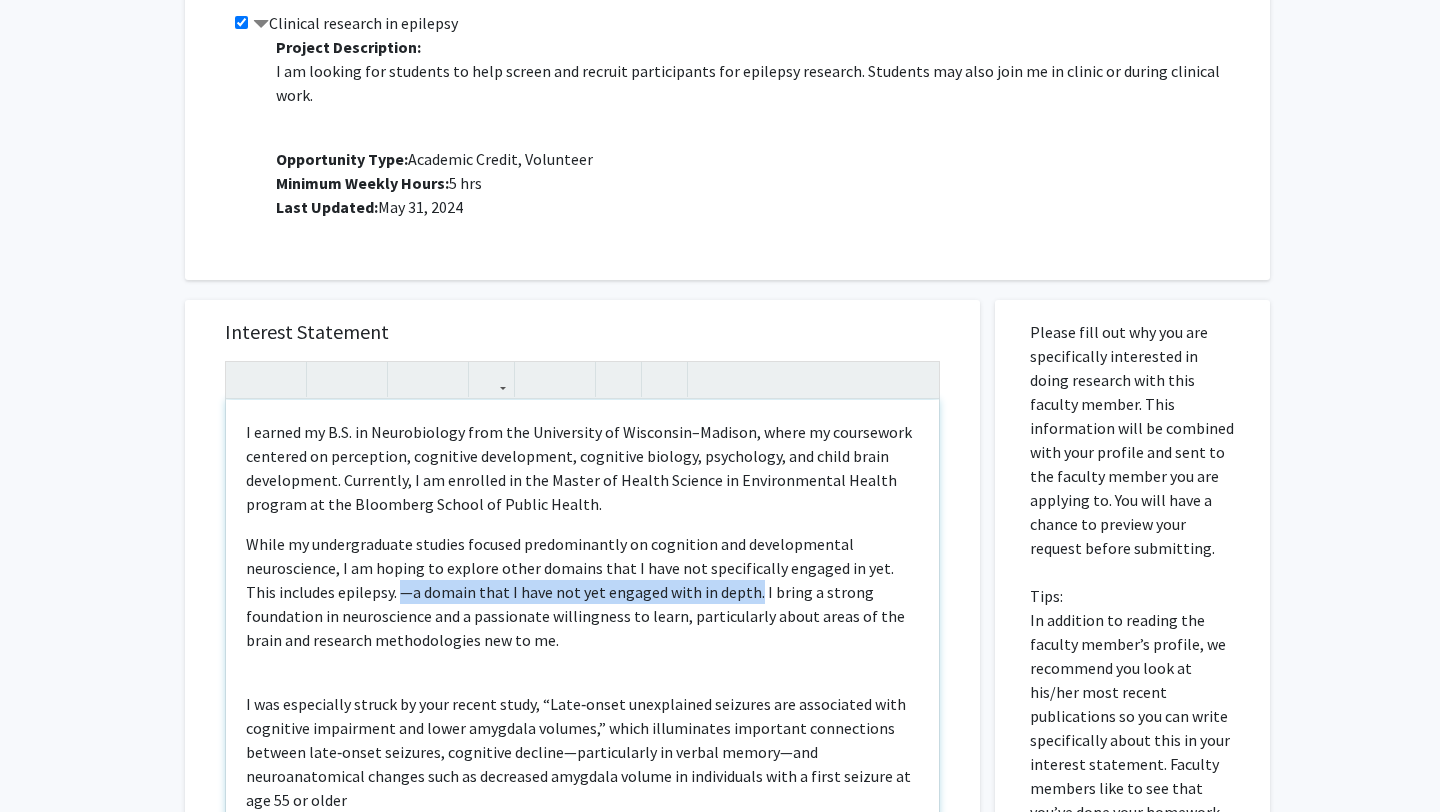 drag, startPoint x: 366, startPoint y: 570, endPoint x: 723, endPoint y: 565, distance: 357.035 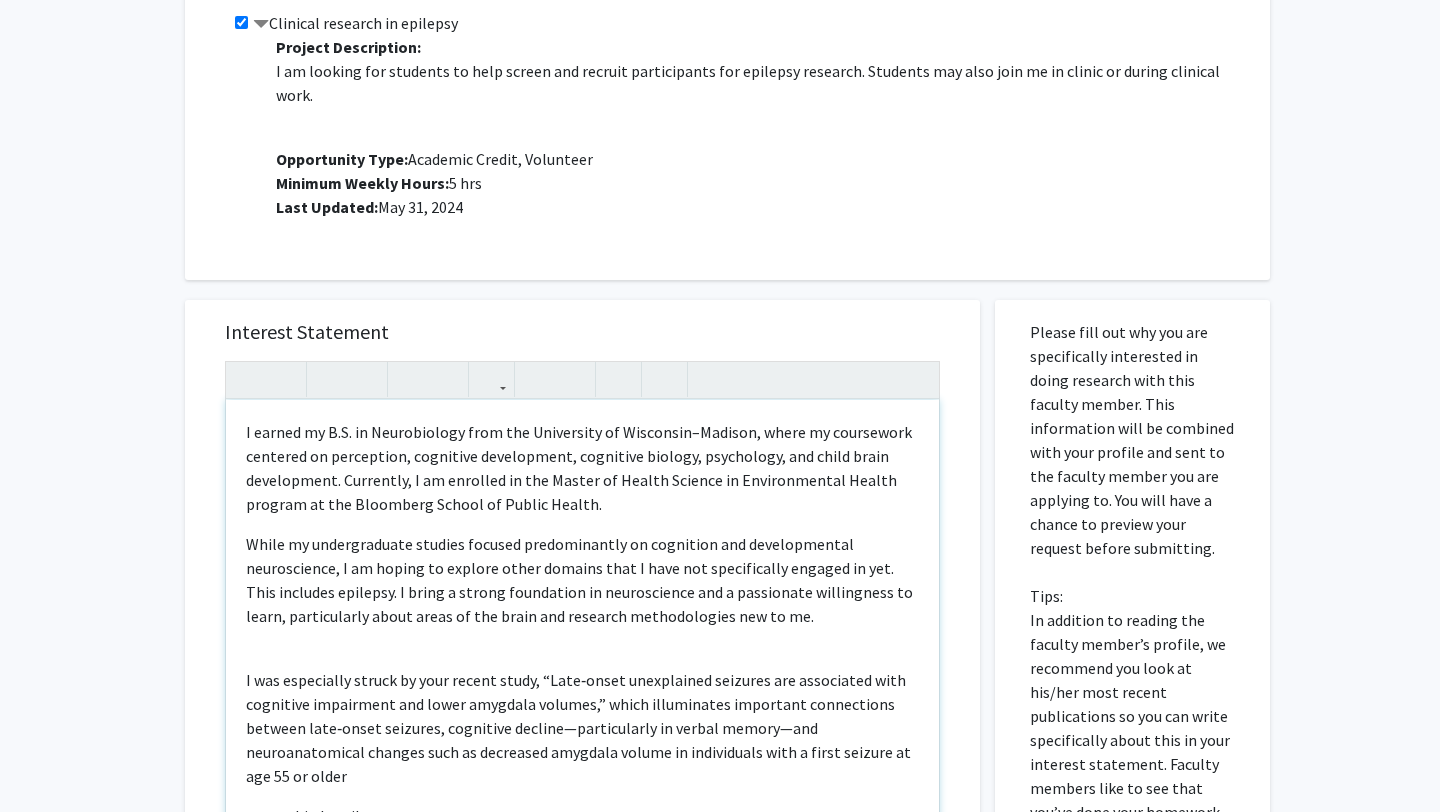click on "While my undergraduate studies focused predominantly on cognition and developmental neuroscience, I am hoping to explore other domains that I have not specifically engaged in yet. This includes epilepsy. I bring a strong foundation in neuroscience and a passionate willingness to learn, particularly about areas of the brain and research methodologies new to me." at bounding box center (582, 580) 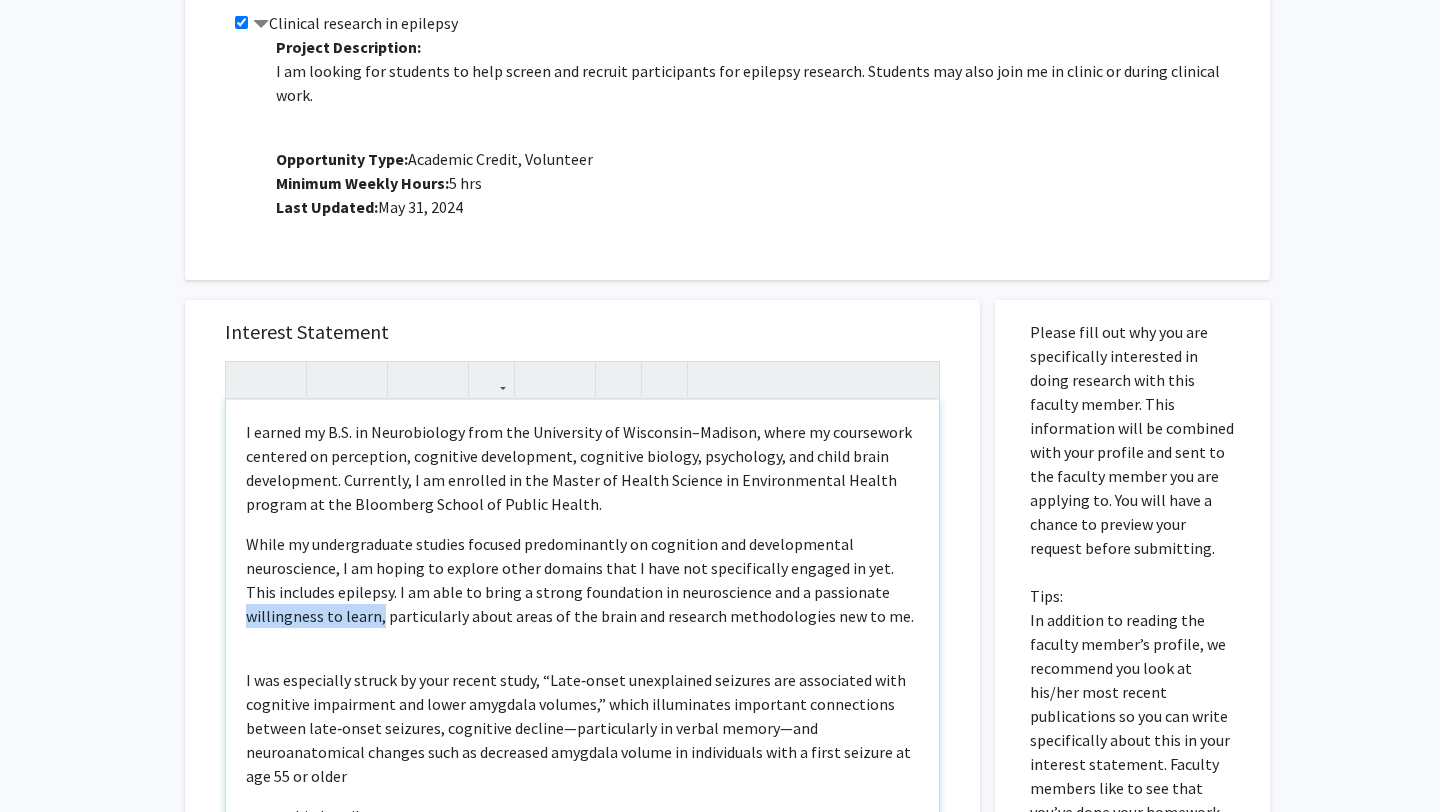 drag, startPoint x: 377, startPoint y: 593, endPoint x: 214, endPoint y: 585, distance: 163.1962 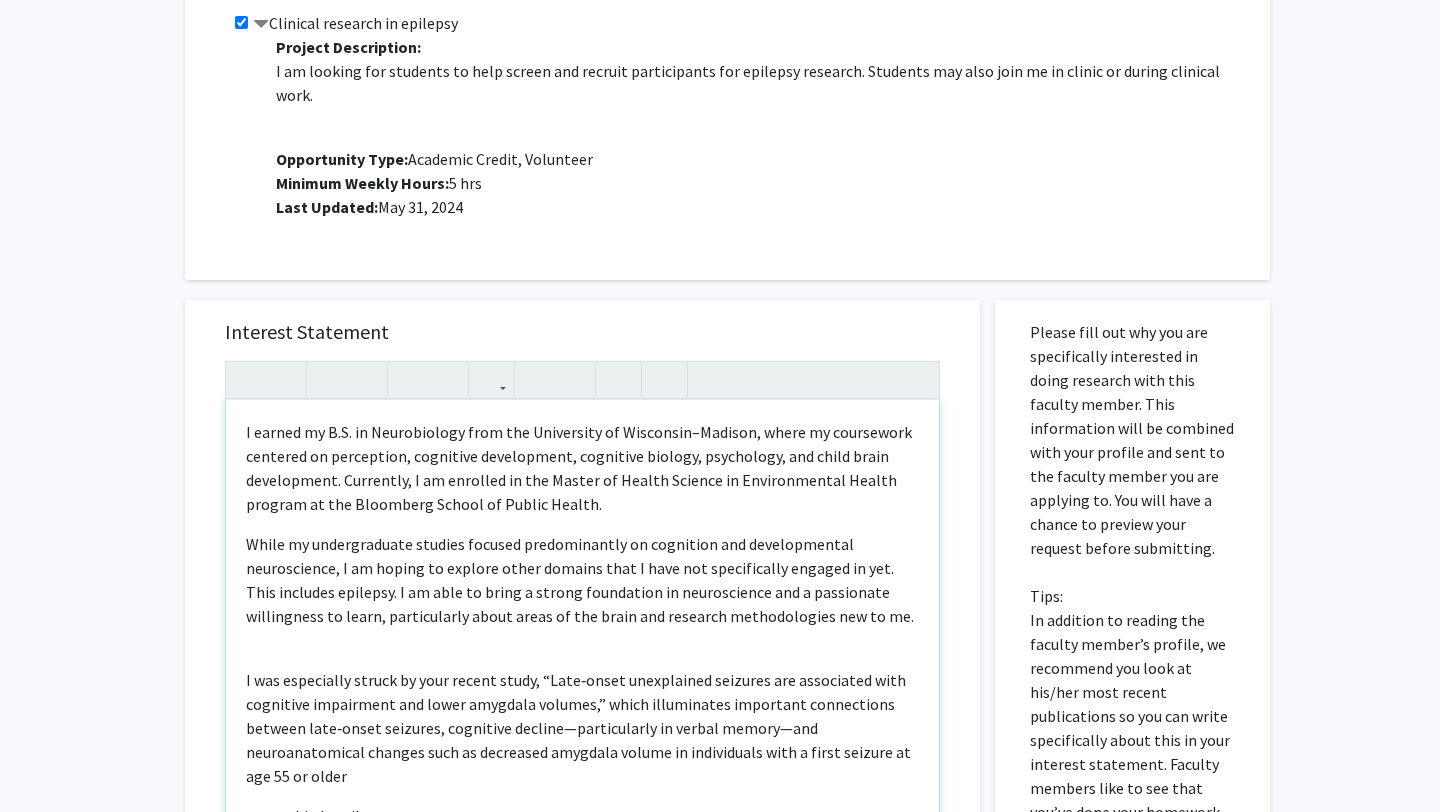 click on "I earned my B.S. in Neurobiology from the University of Wisconsin–Madison, where my coursework centered on perception, cognitive development, cognitive biology, psychology, and child brain development. Currently, I am enrolled in the Master of Health Science in Environmental Health program at the Bloomberg School of Public Health. While my undergraduate studies focused predominantly on cognition and developmental neuroscience, I am hoping to explore other domains that I have not specifically engaged in yet. This includes epilepsy. I am able to bring a strong foundation in neuroscience and a passionate willingness to learn, particularly about areas of the brain and research methodologies new to me. pmc.ncbi.nlm.nih.gov +11 colab.ws +11 grantome.com +11 pmc.ncbi.nlm.nih.gov +3 pubmed.ncbi.nlm.nih.gov +3 pure.johnshopkins.edu +3 Thank you for considering my interest. I would welcome the opportunity to discuss how I might best support your research goals and learn from your team." at bounding box center [582, 629] 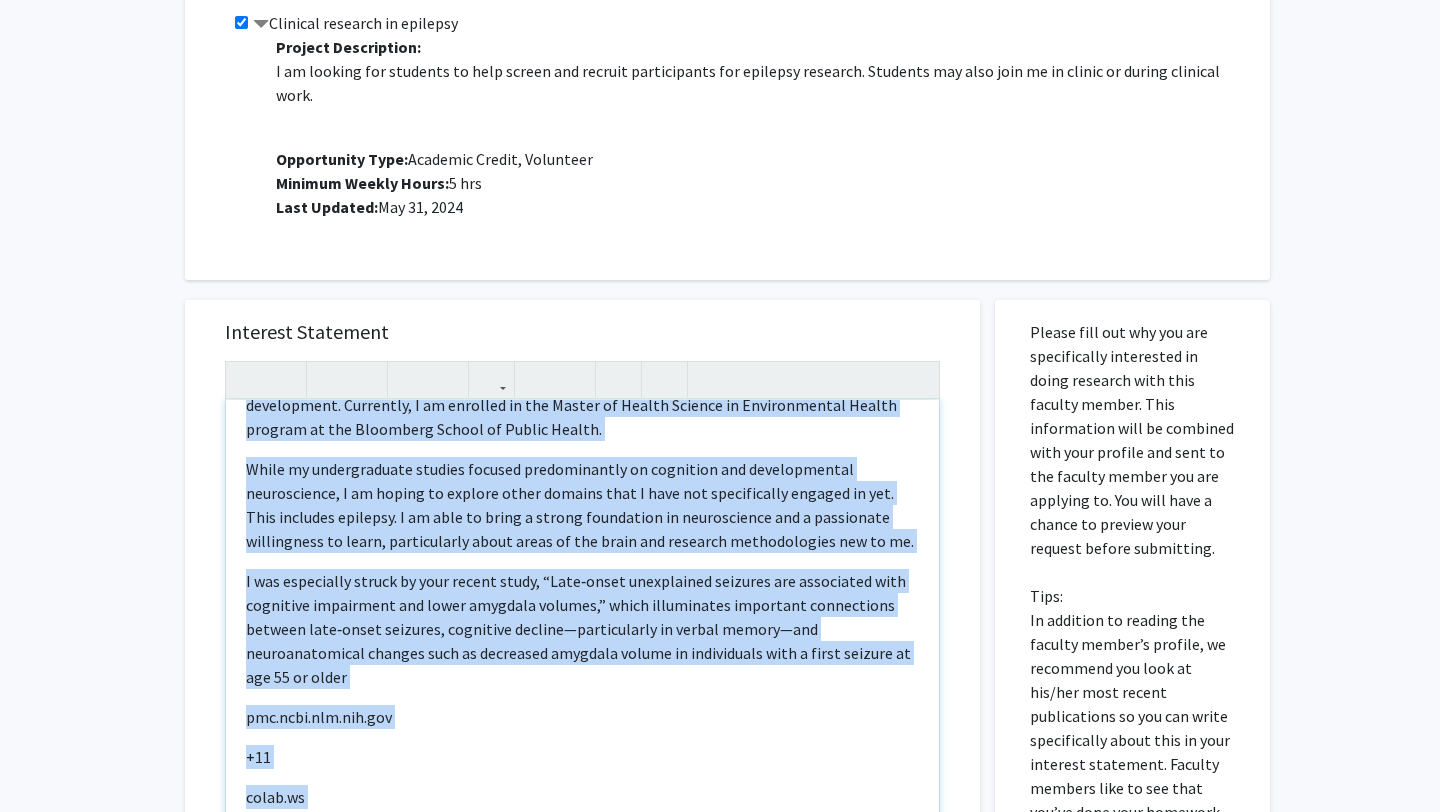 scroll, scrollTop: 0, scrollLeft: 0, axis: both 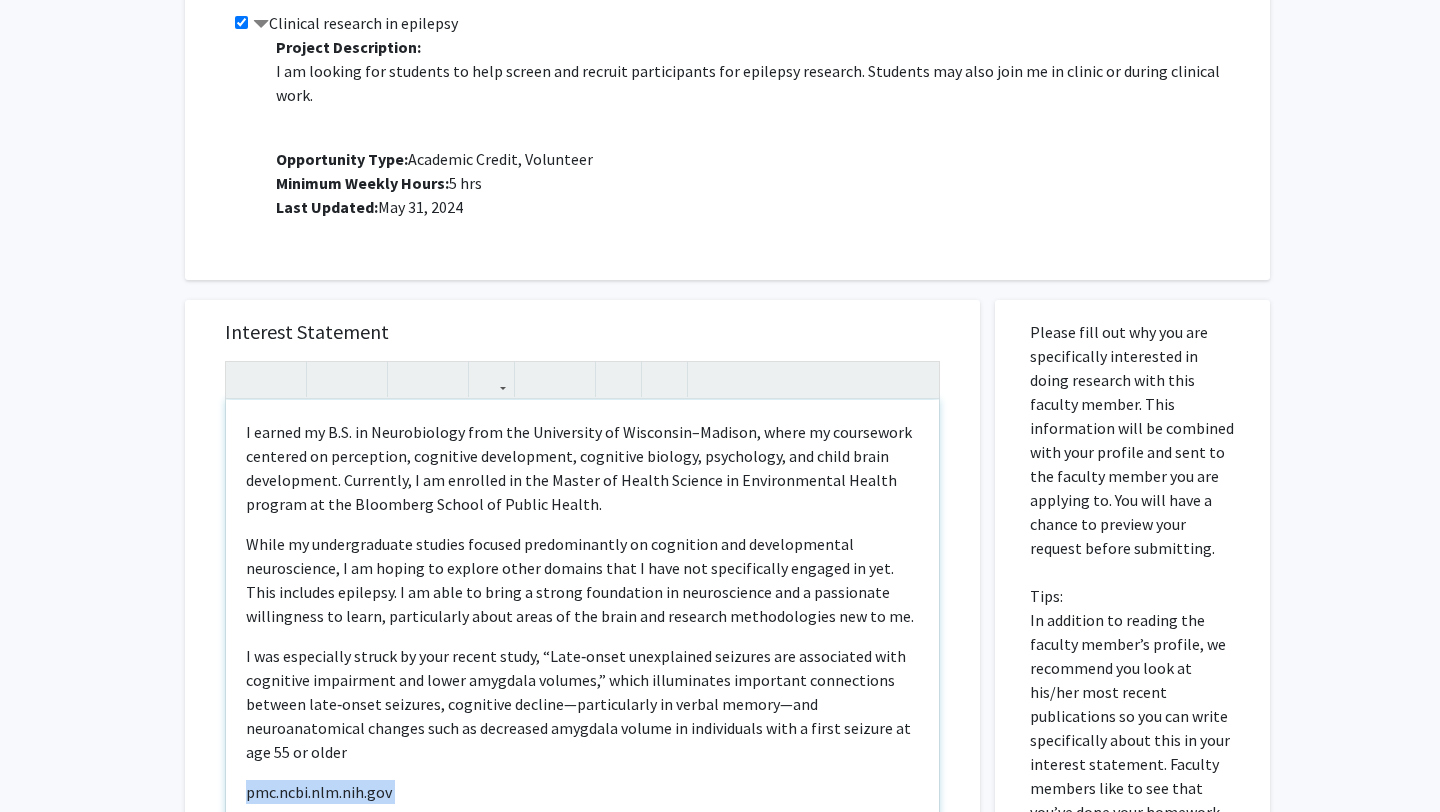 drag, startPoint x: 354, startPoint y: 629, endPoint x: 240, endPoint y: 747, distance: 164.07315 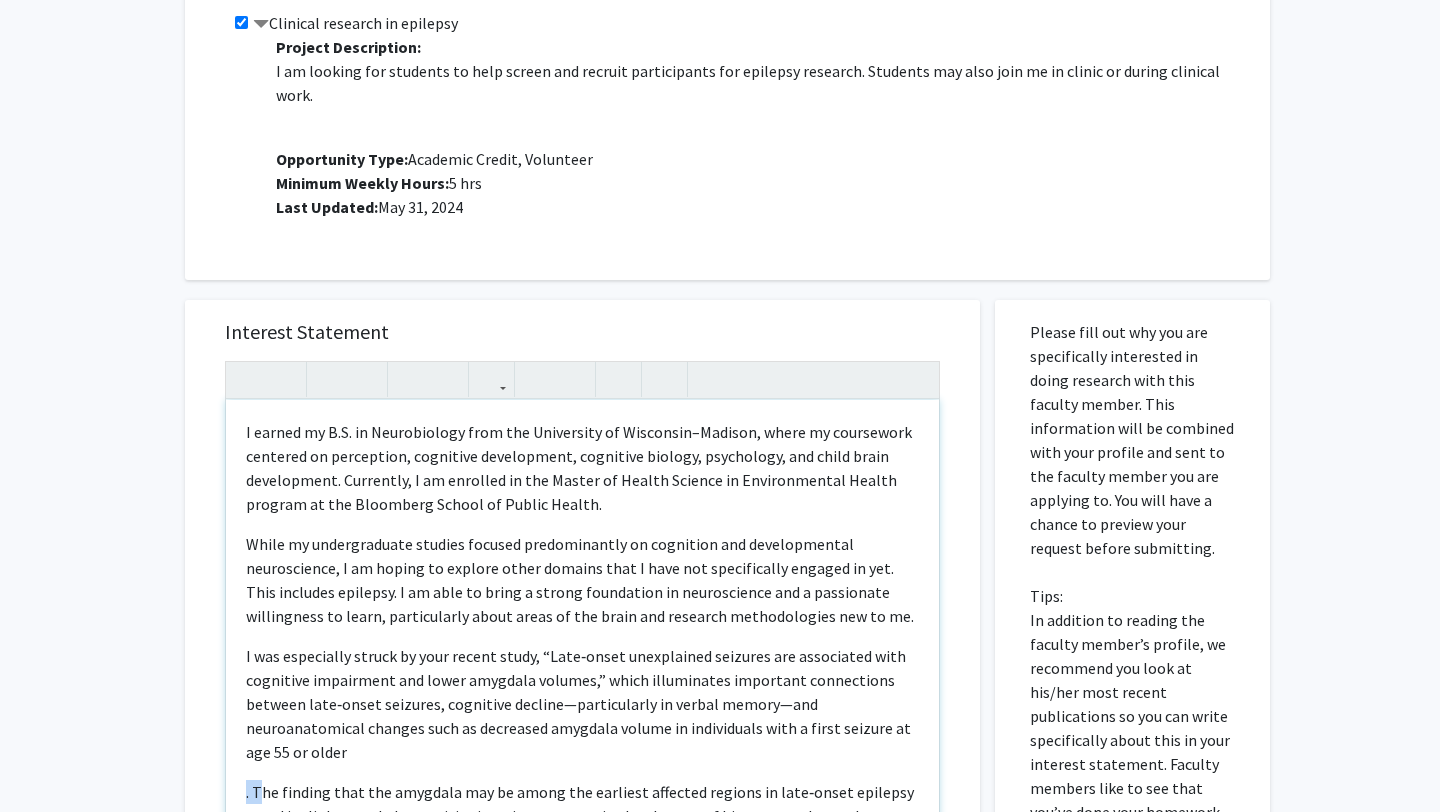 drag, startPoint x: 257, startPoint y: 747, endPoint x: 236, endPoint y: 747, distance: 21 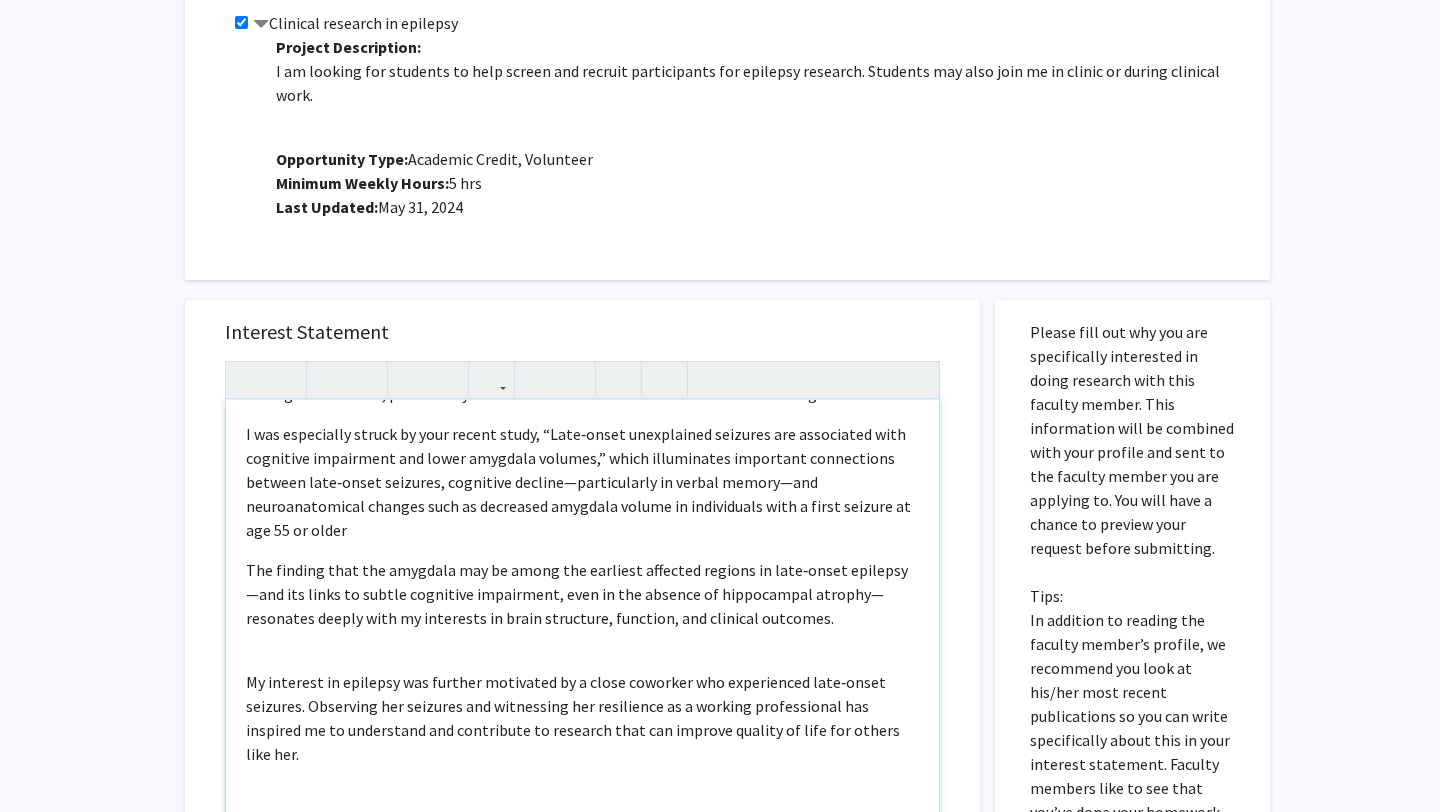 scroll, scrollTop: 229, scrollLeft: 0, axis: vertical 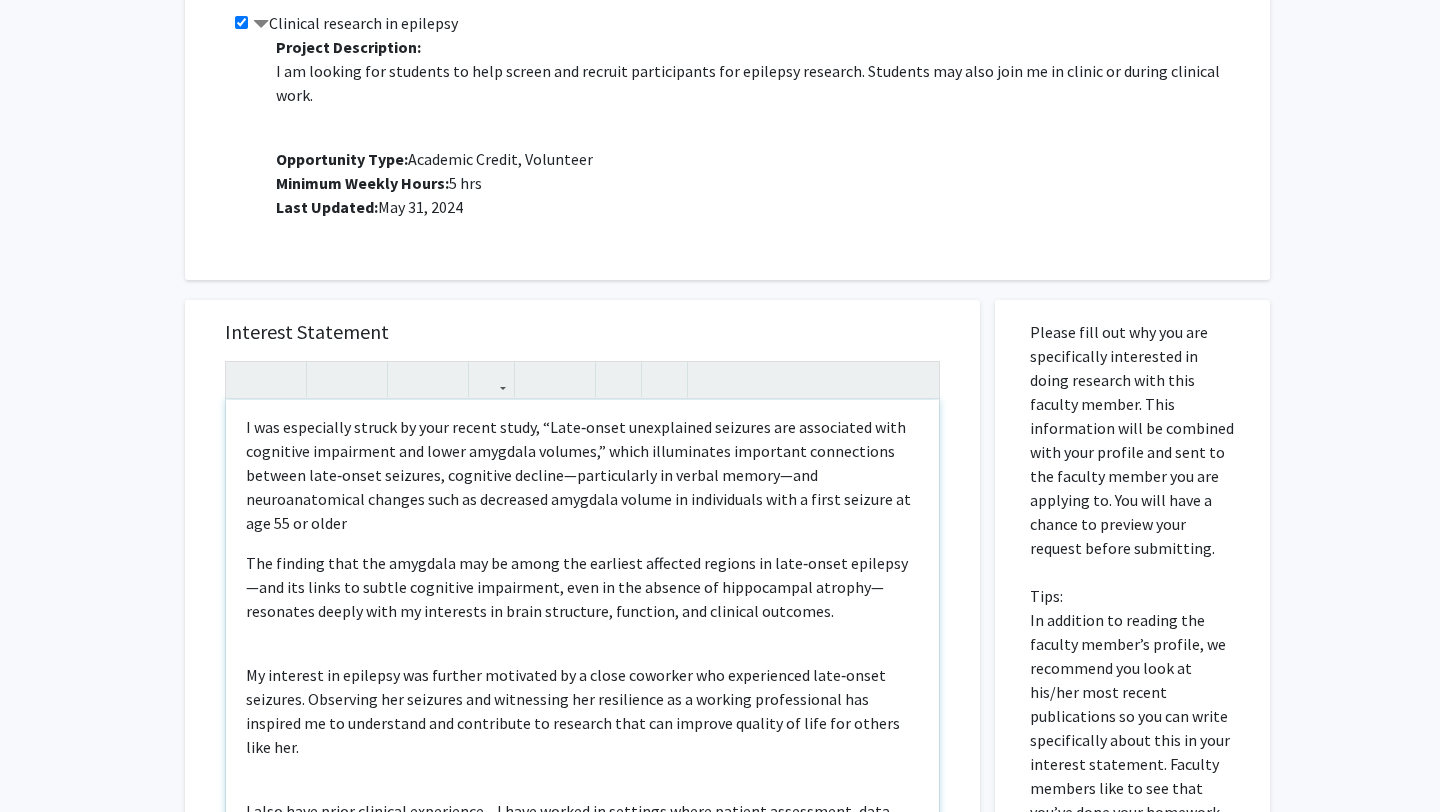 click on "I earned my B.S. in Neurobiology from the University of Wisconsin–Madison, where my coursework centered on perception, cognitive development, cognitive biology, psychology, and child brain development. Currently, I am enrolled in the Master of Health Science in Environmental Health program at the Bloomberg School of Public Health. While my undergraduate studies focused predominantly on cognition and developmental neuroscience, I am hoping to explore other domains that I have not specifically engaged in yet. This includes epilepsy. I am able to bring a strong foundation in neuroscience and a passionate willingness to learn, particularly about areas of the brain and research methodologies new to me. The finding that the amygdala may be among the earliest affected regions in late‑onset epilepsy—and its links to subtle cognitive impairment, even in the absence of hippocampal atrophy—resonates deeply with my interests in brain structure, function, and clinical outcomes." at bounding box center [582, 629] 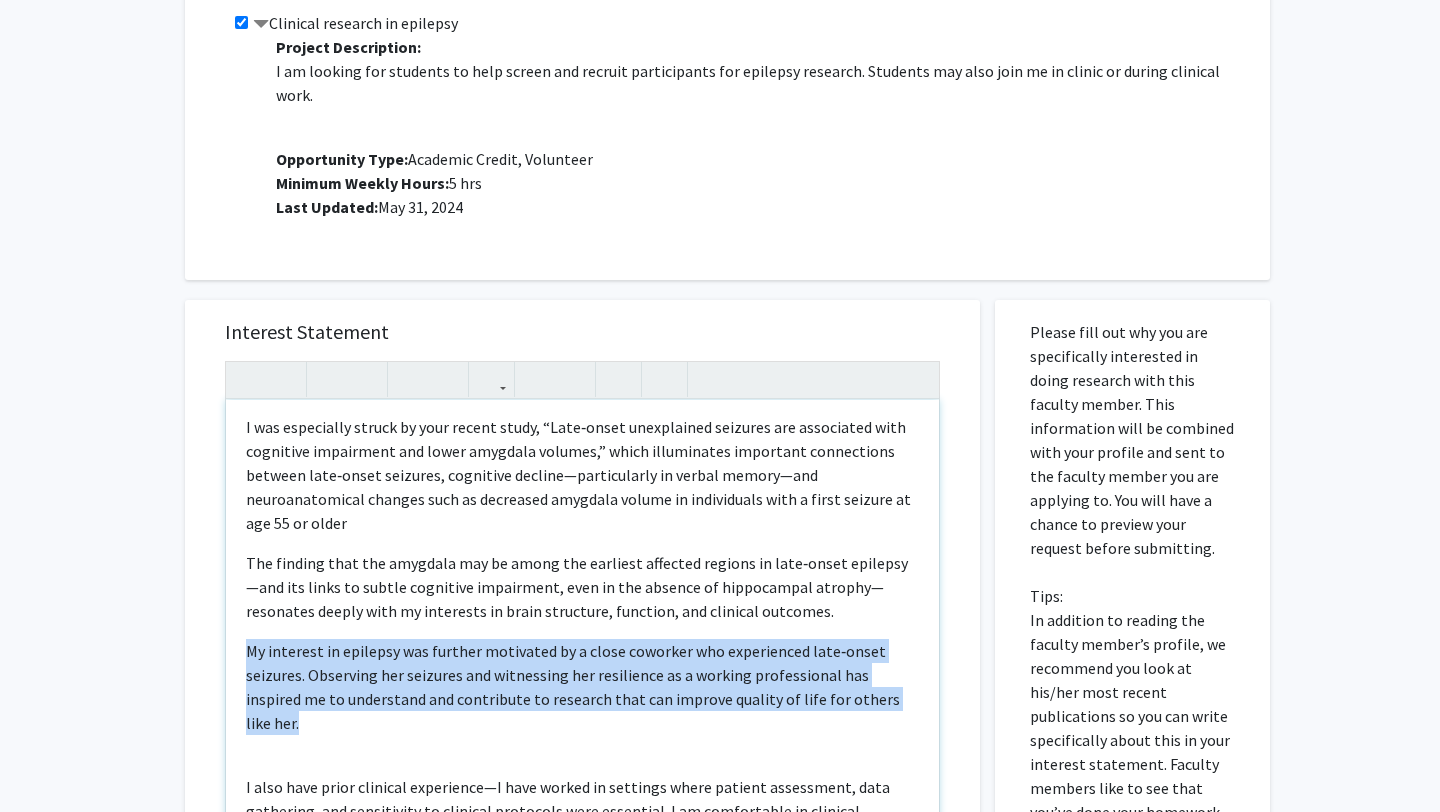 drag, startPoint x: 891, startPoint y: 663, endPoint x: 234, endPoint y: 609, distance: 659.21545 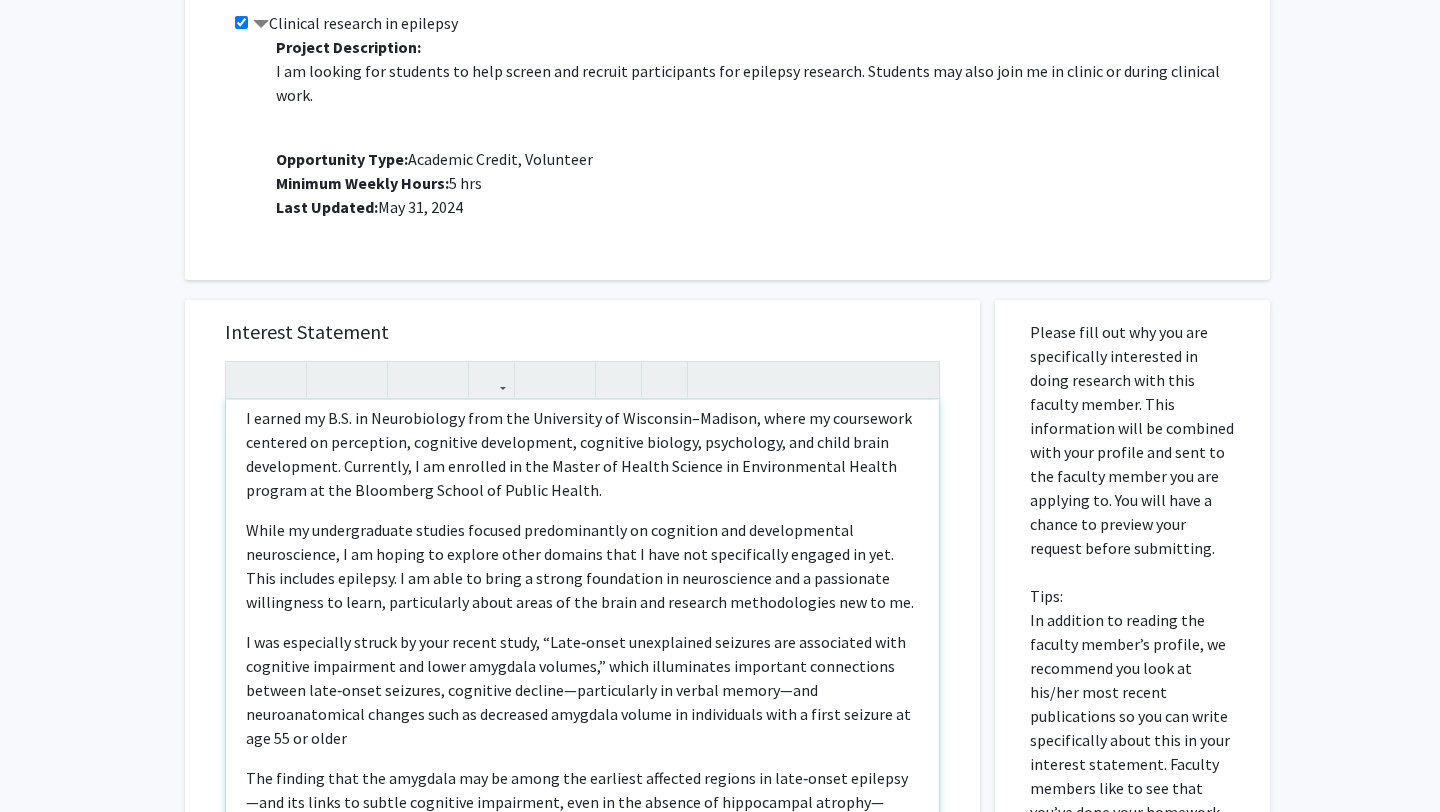 scroll, scrollTop: 0, scrollLeft: 0, axis: both 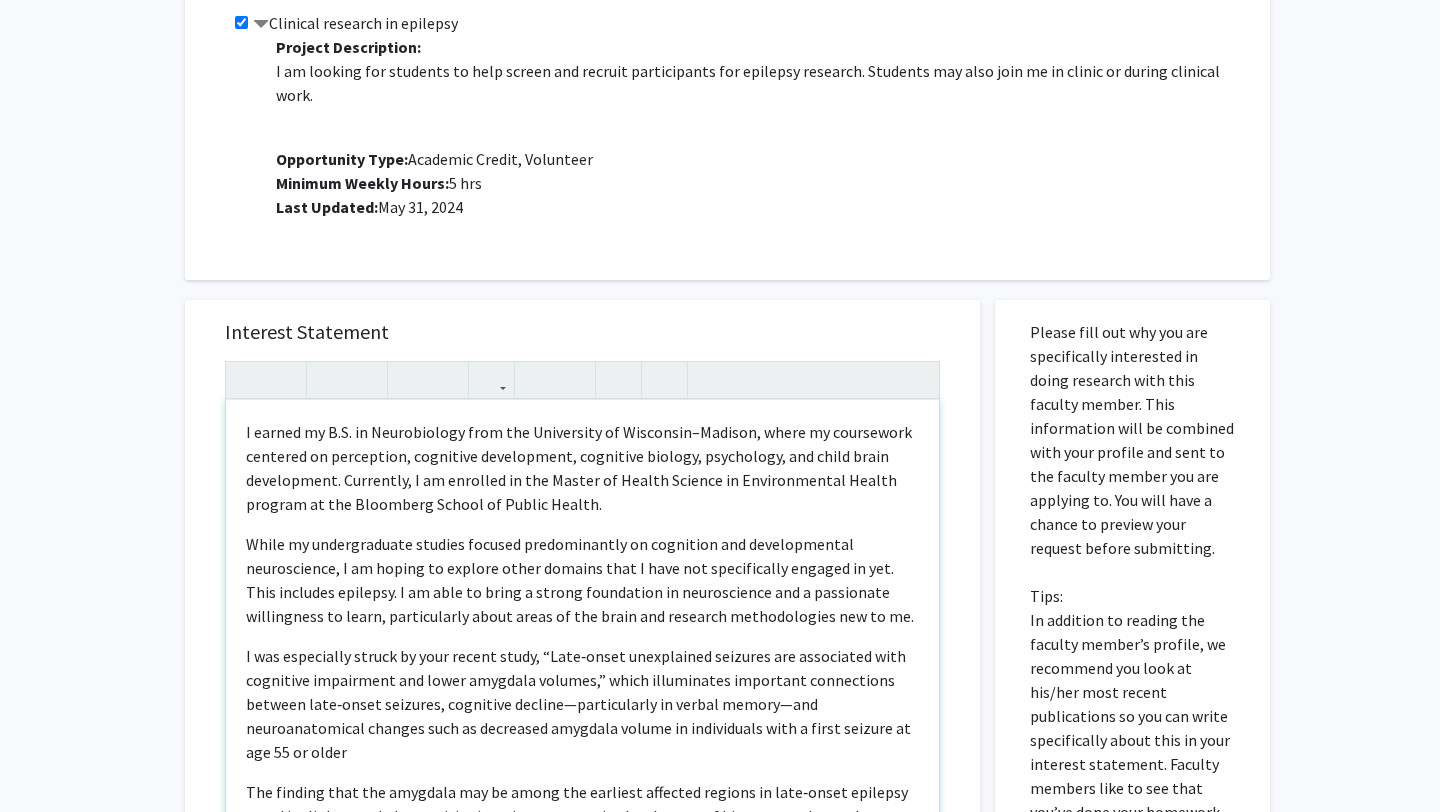 click on "I earned my B.S. in Neurobiology from the University of Wisconsin–Madison, where my coursework centered on perception, cognitive development, cognitive biology, psychology, and child brain development. Currently, I am enrolled in the Master of Health Science in Environmental Health program at the Bloomberg School of Public Health. While my undergraduate studies focused predominantly on cognition and developmental neuroscience, I am hoping to explore other domains that I have not specifically engaged in yet. This includes epilepsy. I am able to bring a strong foundation in neuroscience and a passionate willingness to learn, particularly about areas of the brain and research methodologies new to me. The finding that the amygdala may be among the earliest affected regions in late‑onset epilepsy—and its links to subtle cognitive impairment, even in the absence of hippocampal atrophy—resonates deeply with my interests in brain structure, function, and clinical outcomes." at bounding box center (582, 629) 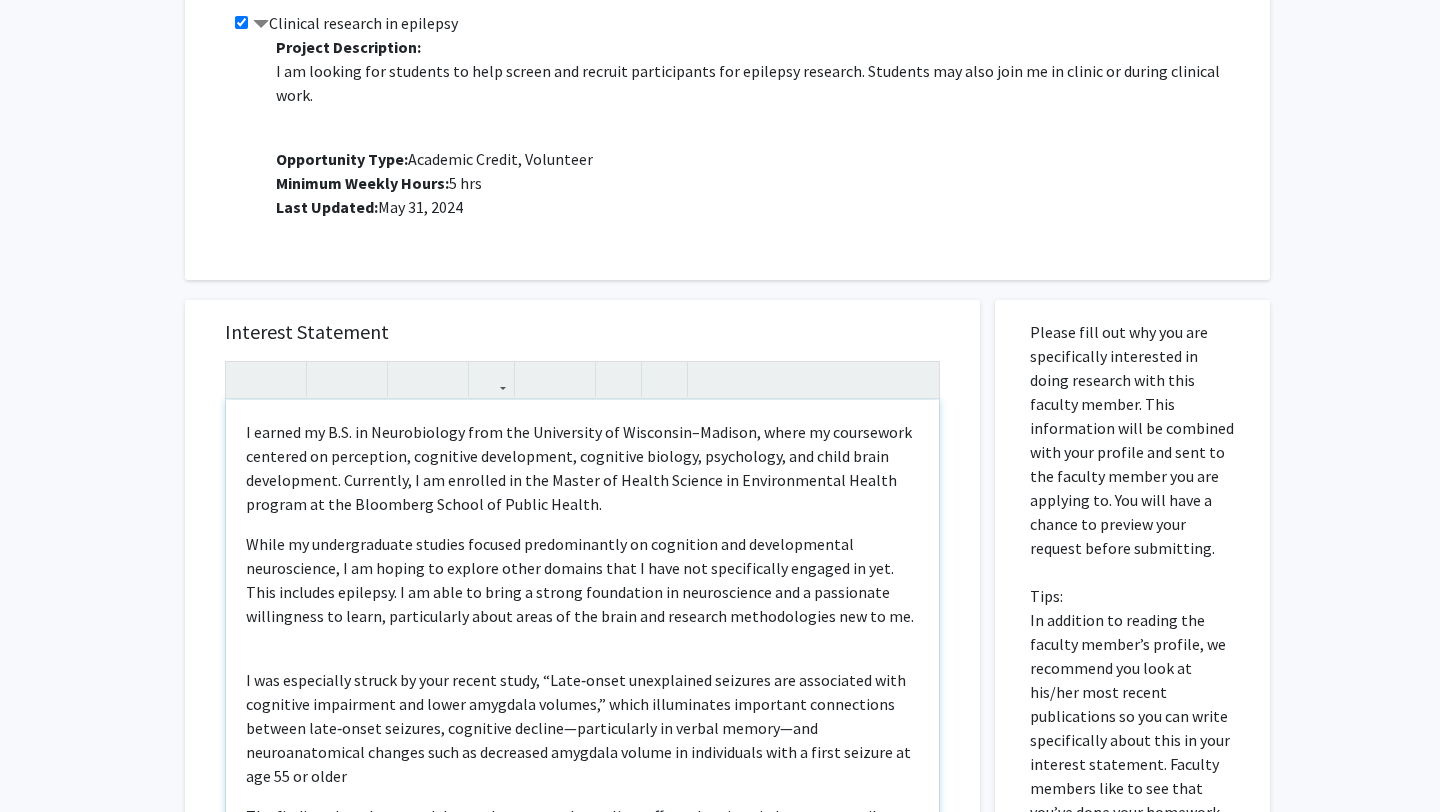 click on "I earned my B.S. in Neurobiology from the University of Wisconsin–Madison, where my coursework centered on perception, cognitive development, cognitive biology, psychology, and child brain development. Currently, I am enrolled in the Master of Health Science in Environmental Health program at the Bloomberg School of Public Health. While my undergraduate studies focused predominantly on cognition and developmental neuroscience, I am hoping to explore other domains that I have not specifically engaged in yet. This includes epilepsy. I am able to bring a strong foundation in neuroscience and a passionate willingness to learn, particularly about areas of the brain and research methodologies new to me. The finding that the amygdala may be among the earliest affected regions in late‑onset epilepsy—and its links to subtle cognitive impairment, even in the absence of hippocampal atrophy—resonates deeply with my interests in brain structure, function, and clinical outcomes." at bounding box center [582, 629] 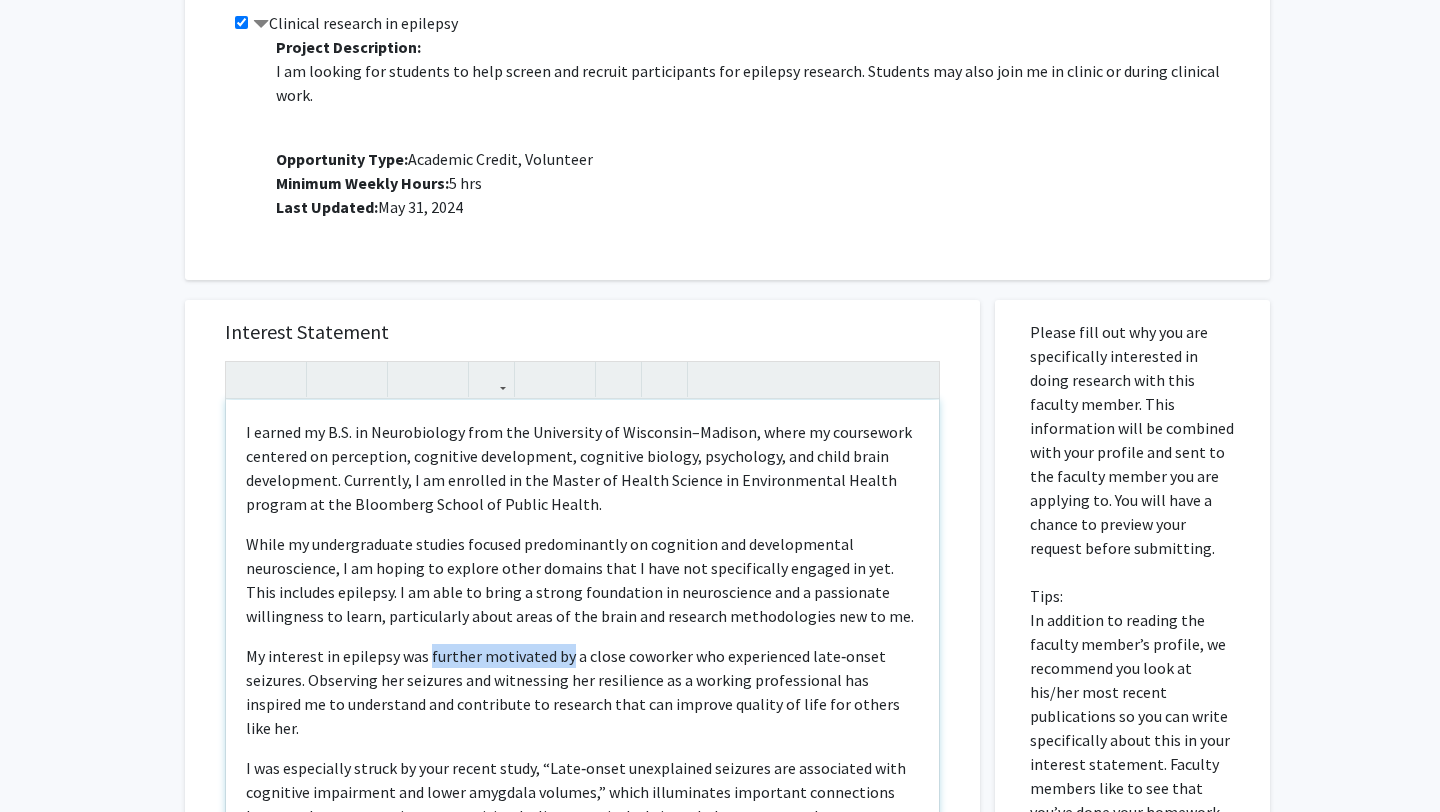 drag, startPoint x: 565, startPoint y: 635, endPoint x: 427, endPoint y: 638, distance: 138.03261 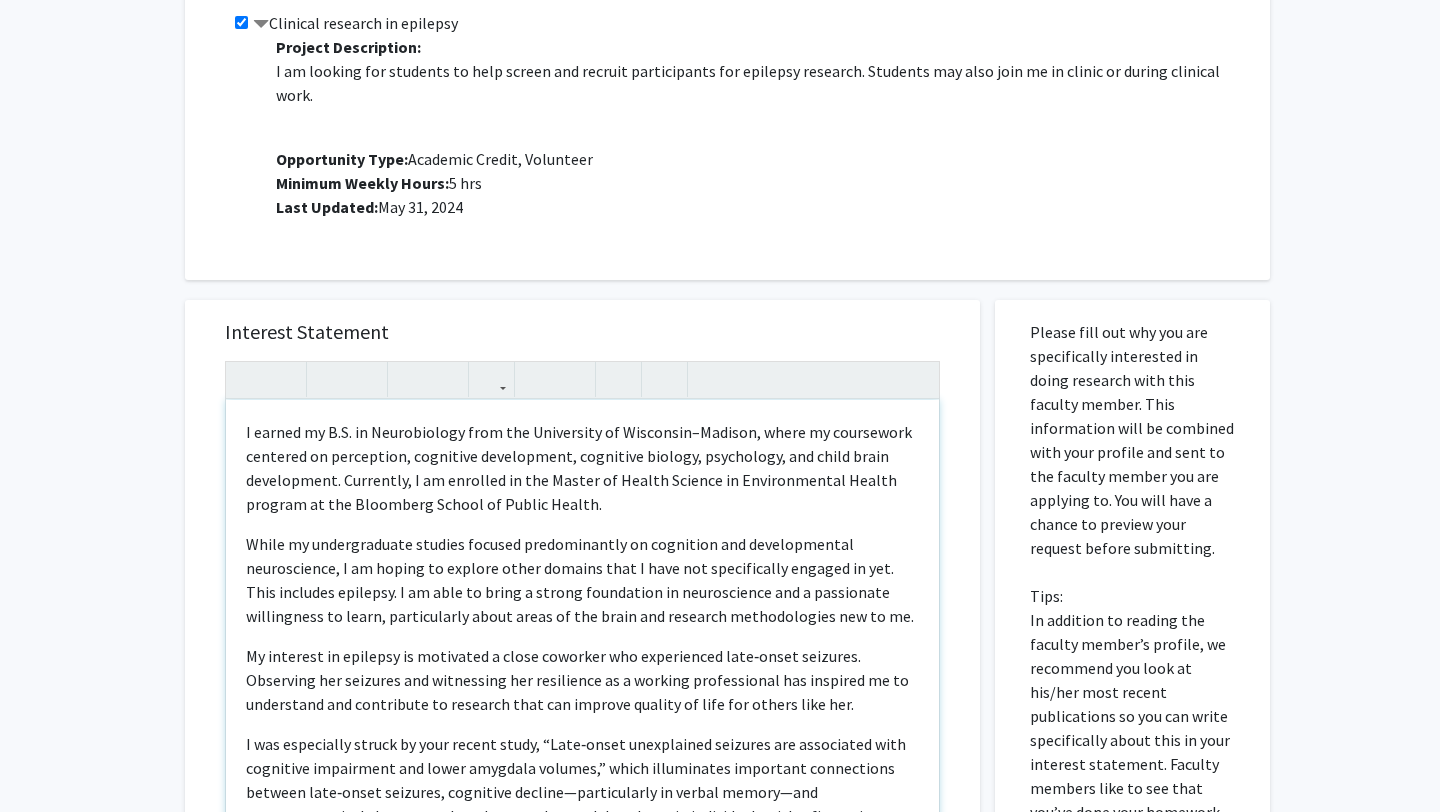 click on "My interest in epilepsy is motivated a close coworker who experienced late‑onset seizures. Observing her seizures and witnessing her resilience as a working professional has inspired me to understand and contribute to research that can improve quality of life for others like her." at bounding box center (582, 680) 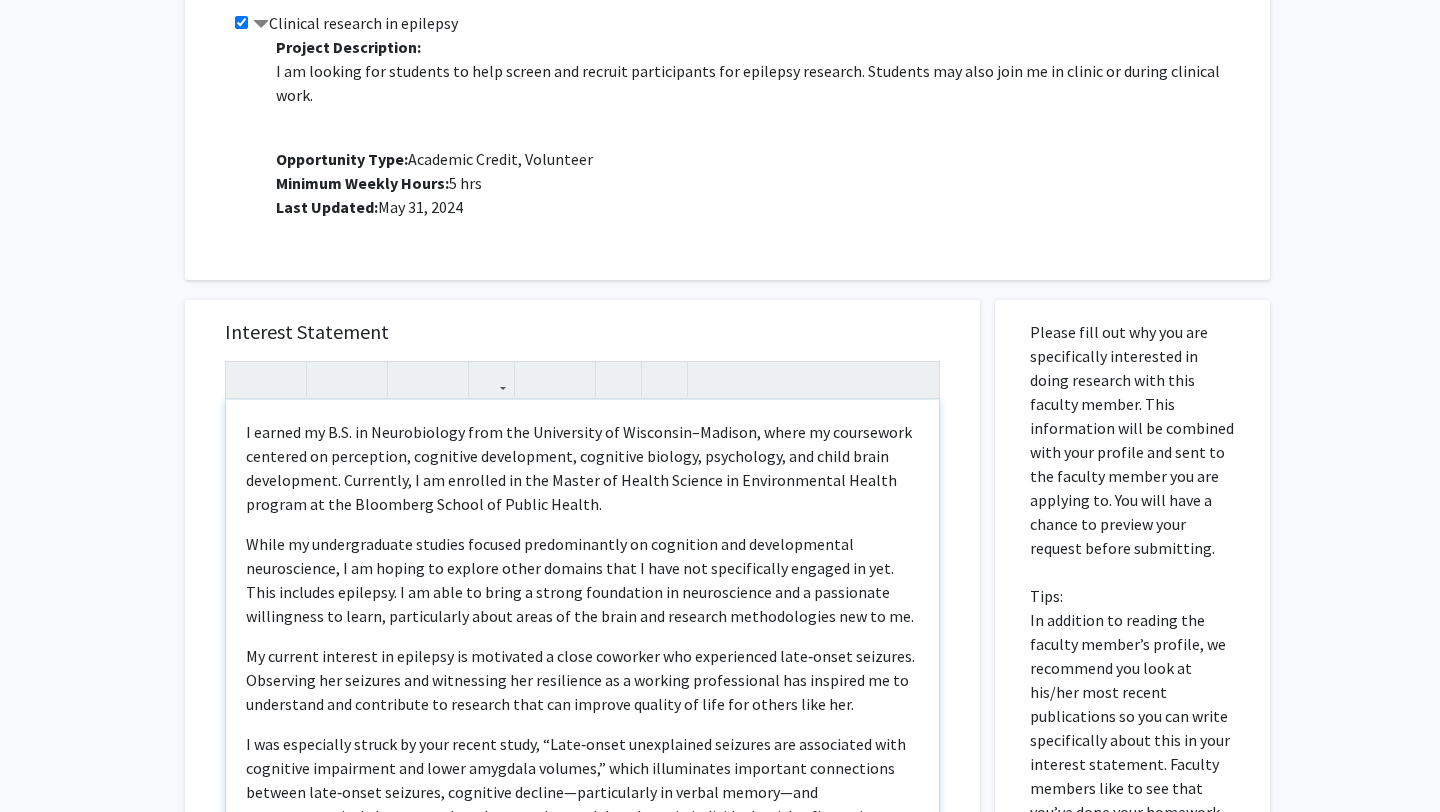 click on "My current interest in epilepsy is motivated a close coworker who experienced late‑onset seizures. Observing her seizures and witnessing her resilience as a working professional has inspired me to understand and contribute to research that can improve quality of life for others like her." at bounding box center (582, 680) 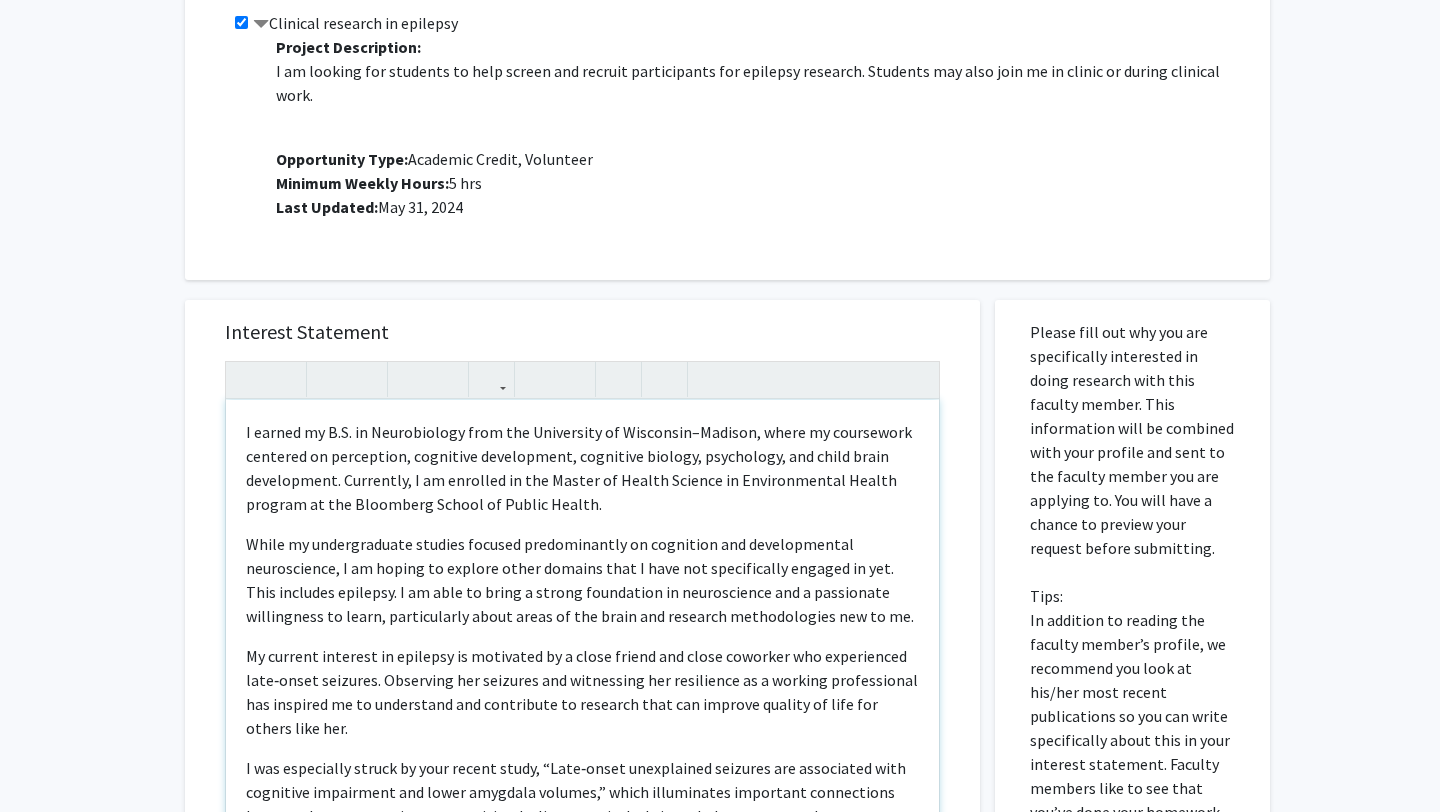 click on "My current interest in epilepsy is motivated by a close friend and close coworker who experienced late‑onset seizures. Observing her seizures and witnessing her resilience as a working professional has inspired me to understand and contribute to research that can improve quality of life for others like her." at bounding box center [582, 692] 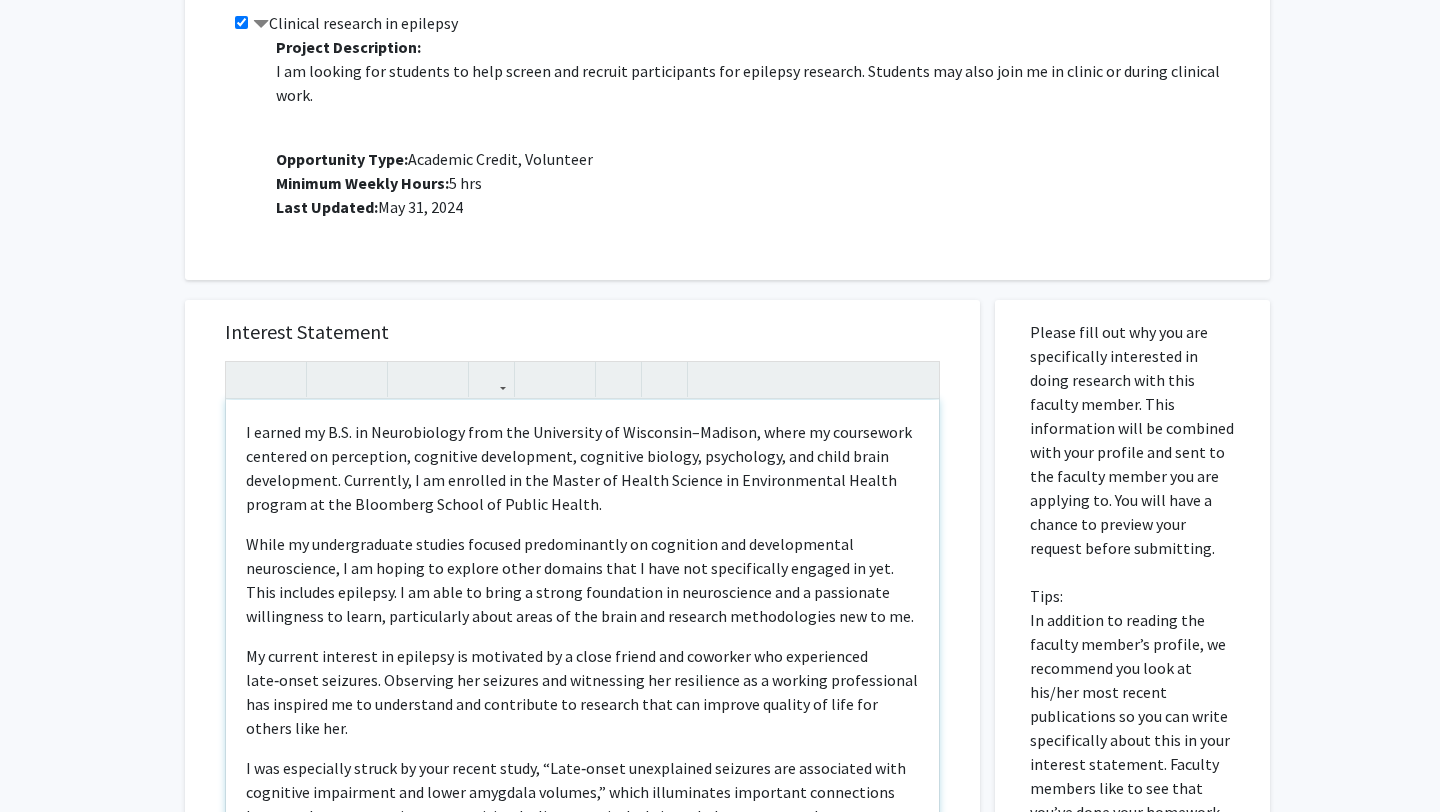 click on "My current interest in epilepsy is motivated by a close friend and coworker who experienced late‑onset seizures. Observing her seizures and witnessing her resilience as a working professional has inspired me to understand and contribute to research that can improve quality of life for others like her." at bounding box center [582, 692] 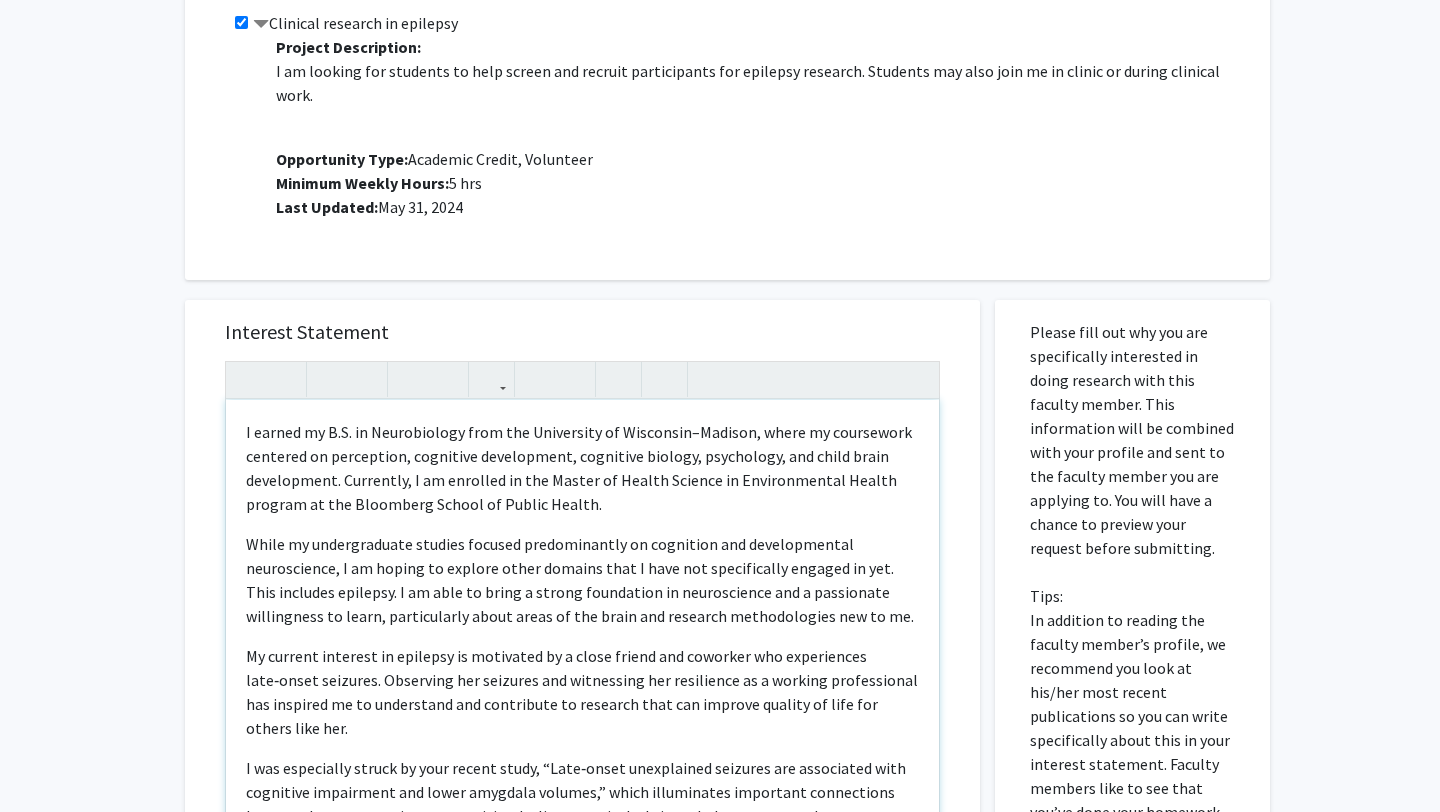 click on "My current interest in epilepsy is motivated by a close friend and coworker who experiences late‑onset seizures. Observing her seizures and witnessing her resilience as a working professional has inspired me to understand and contribute to research that can improve quality of life for others like her." at bounding box center [582, 692] 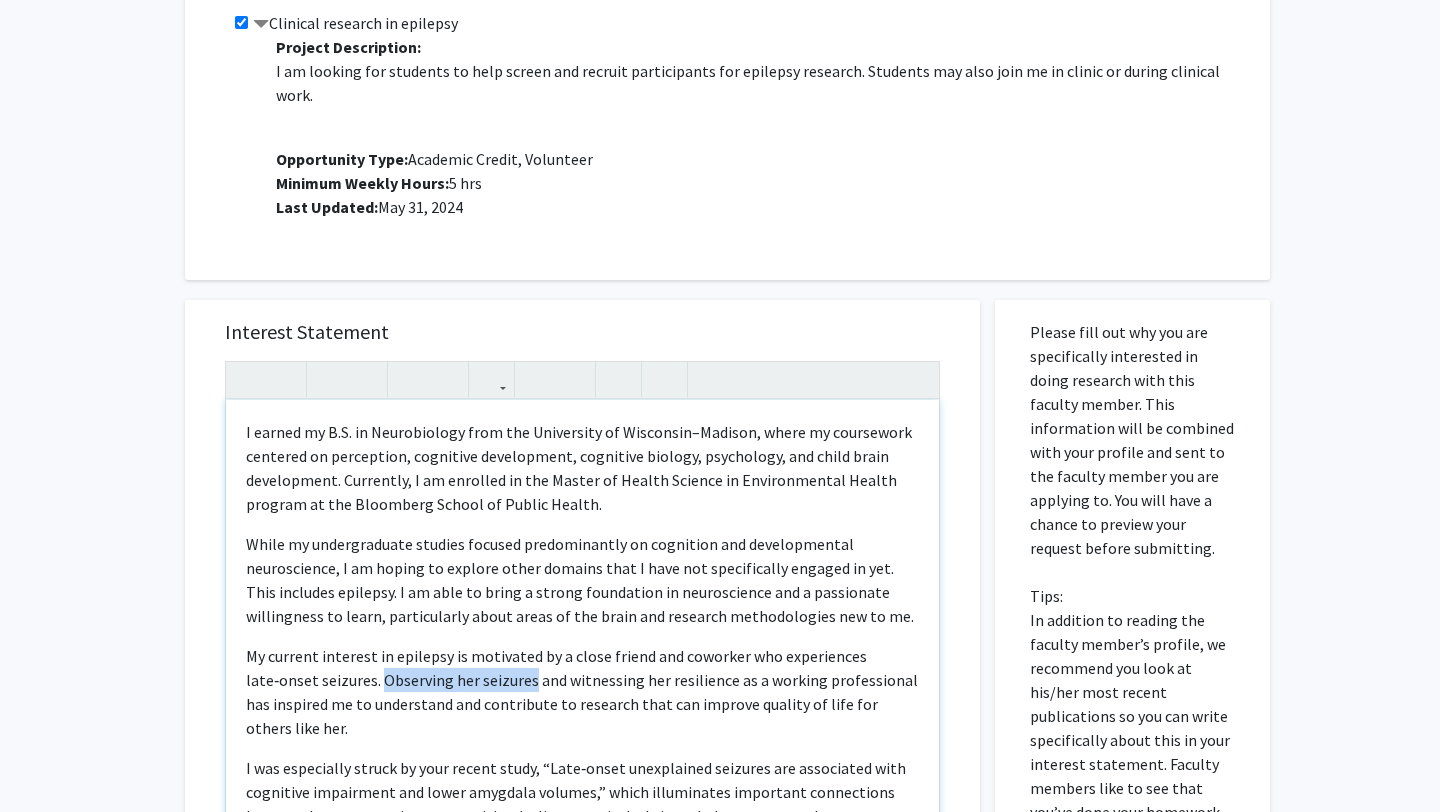 drag, startPoint x: 528, startPoint y: 661, endPoint x: 376, endPoint y: 658, distance: 152.0296 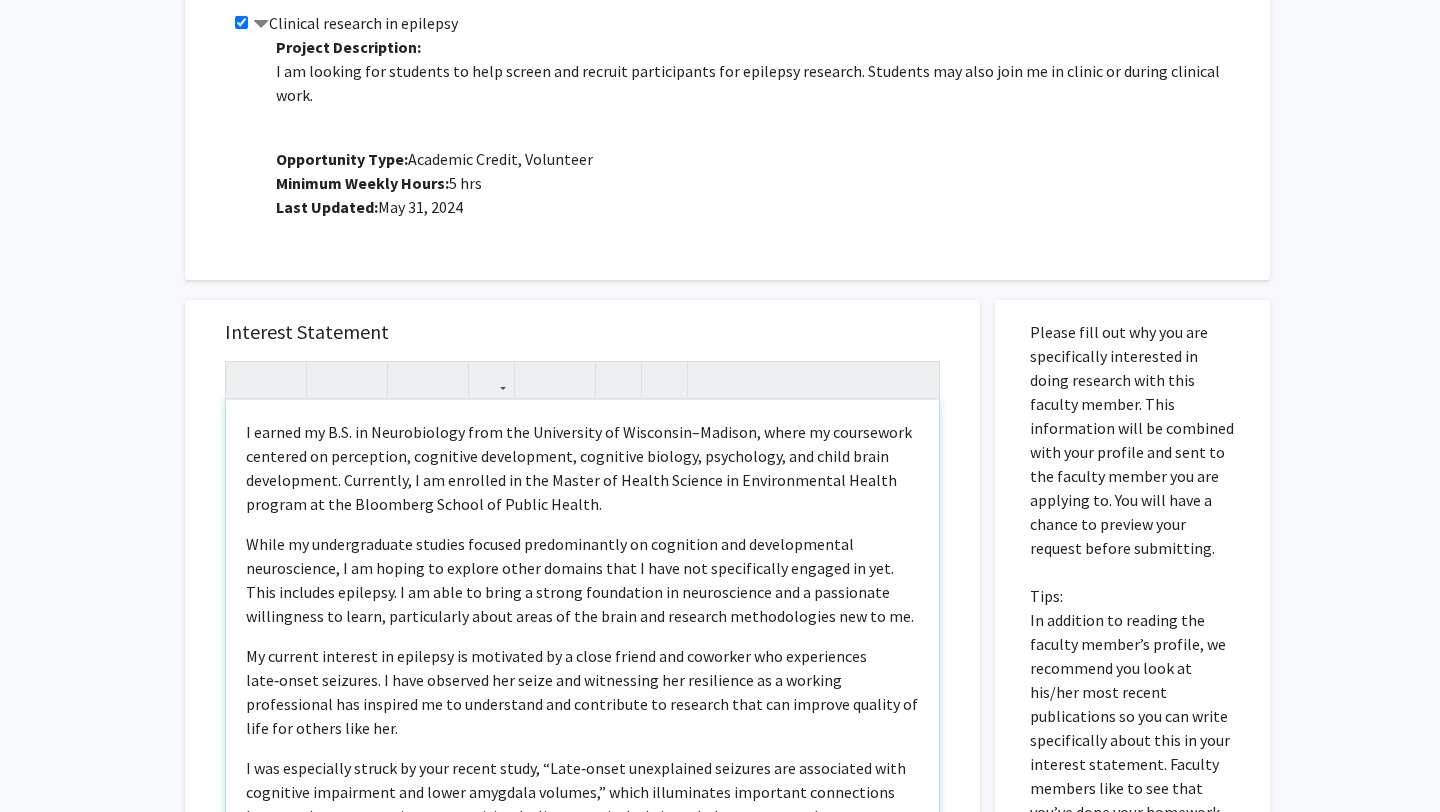 click on "My current interest in epilepsy is motivated by a close friend and coworker who experiences late‑onset seizures. I have observed her seize and witnessing her resilience as a working professional has inspired me to understand and contribute to research that can improve quality of life for others like her." at bounding box center [582, 692] 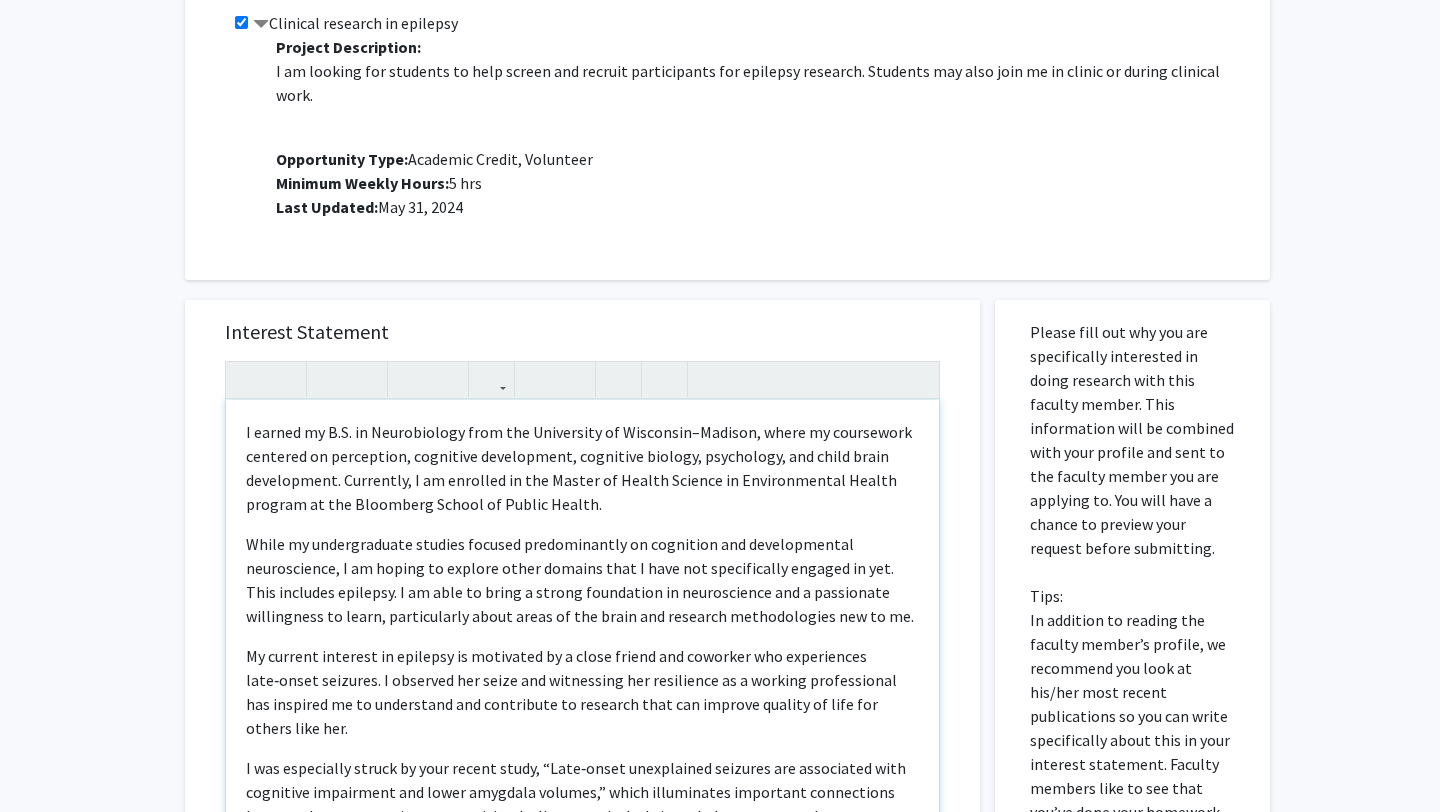 click on "My current interest in epilepsy is motivated by a close friend and coworker who experiences late‑onset seizures. I observed her seize and witnessing her resilience as a working professional has inspired me to understand and contribute to research that can improve quality of life for others like her." at bounding box center (582, 692) 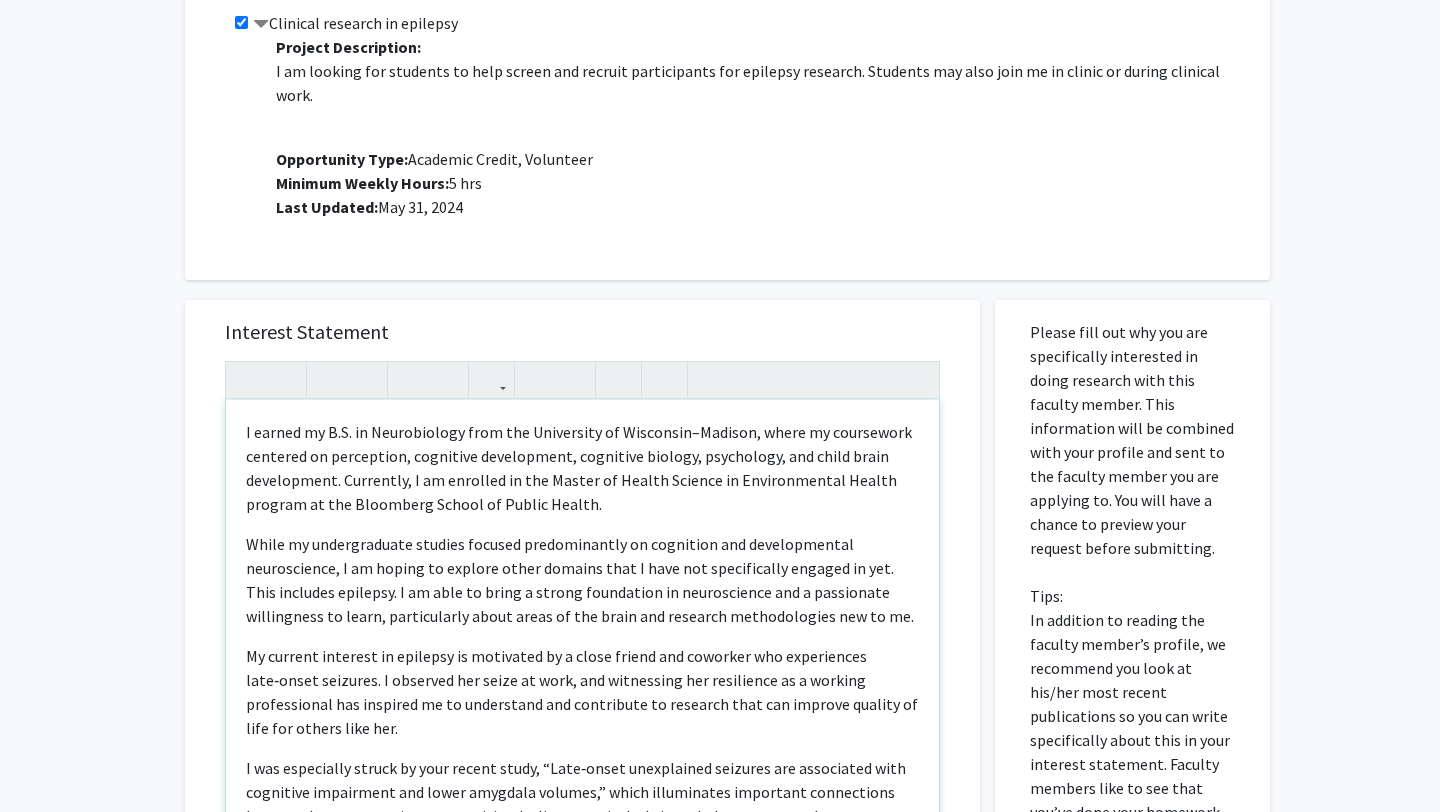 click on "My current interest in epilepsy is motivated by a close friend and coworker who experiences late‑onset seizures. I observed her seize at work, and witnessing her resilience as a working professional has inspired me to understand and contribute to research that can improve quality of life for others like her." at bounding box center [582, 692] 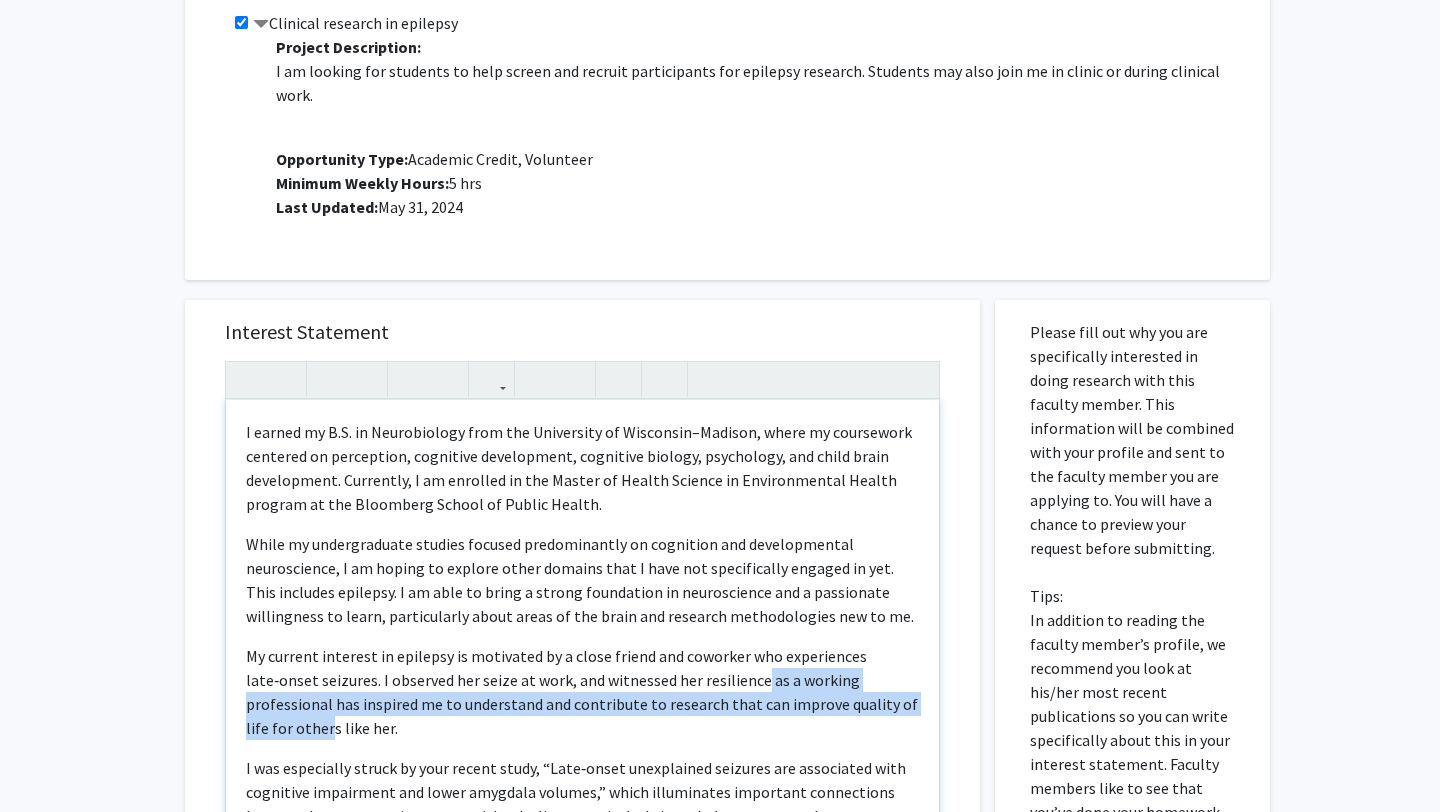 drag, startPoint x: 757, startPoint y: 662, endPoint x: 327, endPoint y: 692, distance: 431.04523 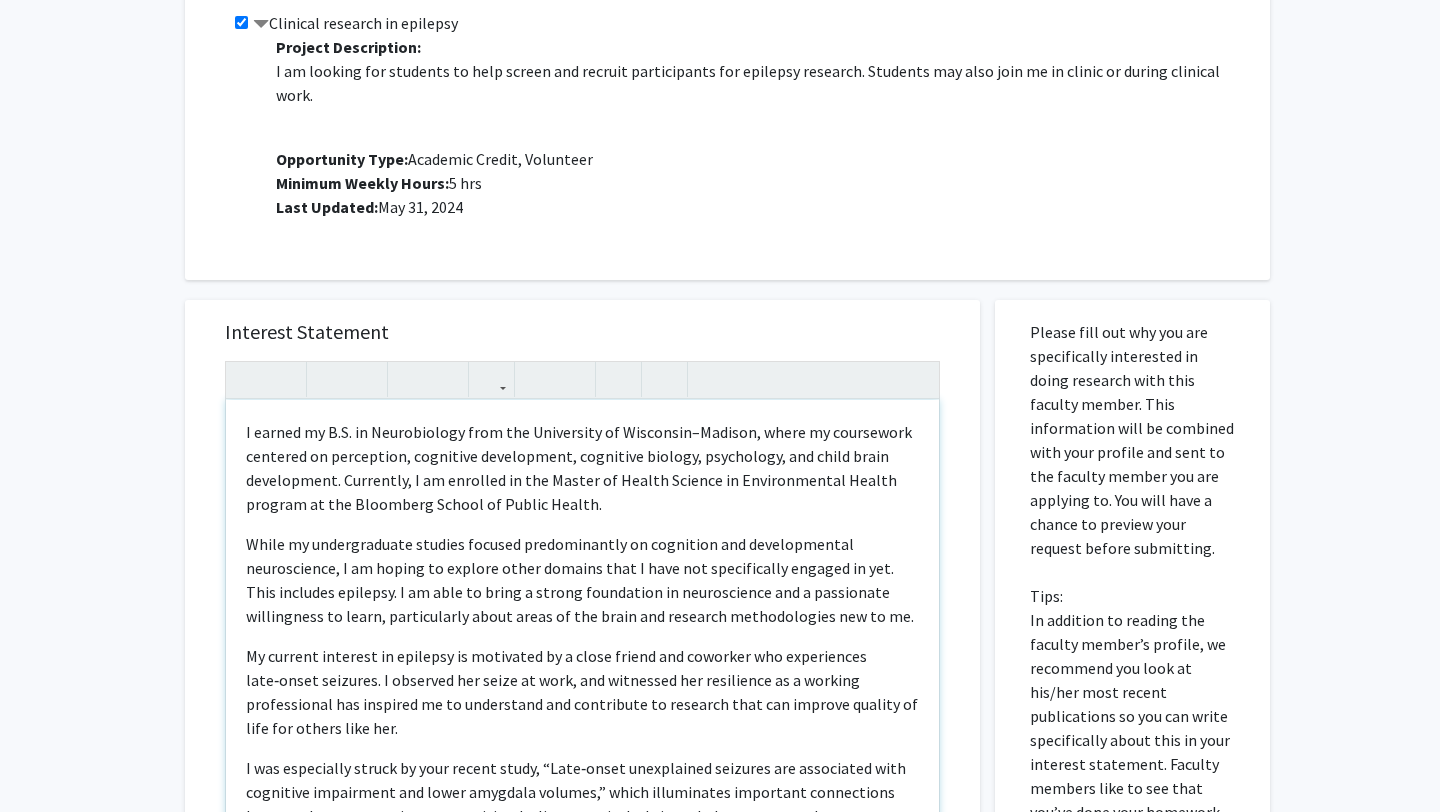 click on "I was especially struck by your recent study, “Late‑onset unexplained seizures are associated with cognitive impairment and lower amygdala volumes,” which illuminates important connections between late‑onset seizures, cognitive decline—particularly in verbal memory—and neuroanatomical changes such as decreased amygdala volume in individuals with a first seizure at age 55 or older" at bounding box center [582, 816] 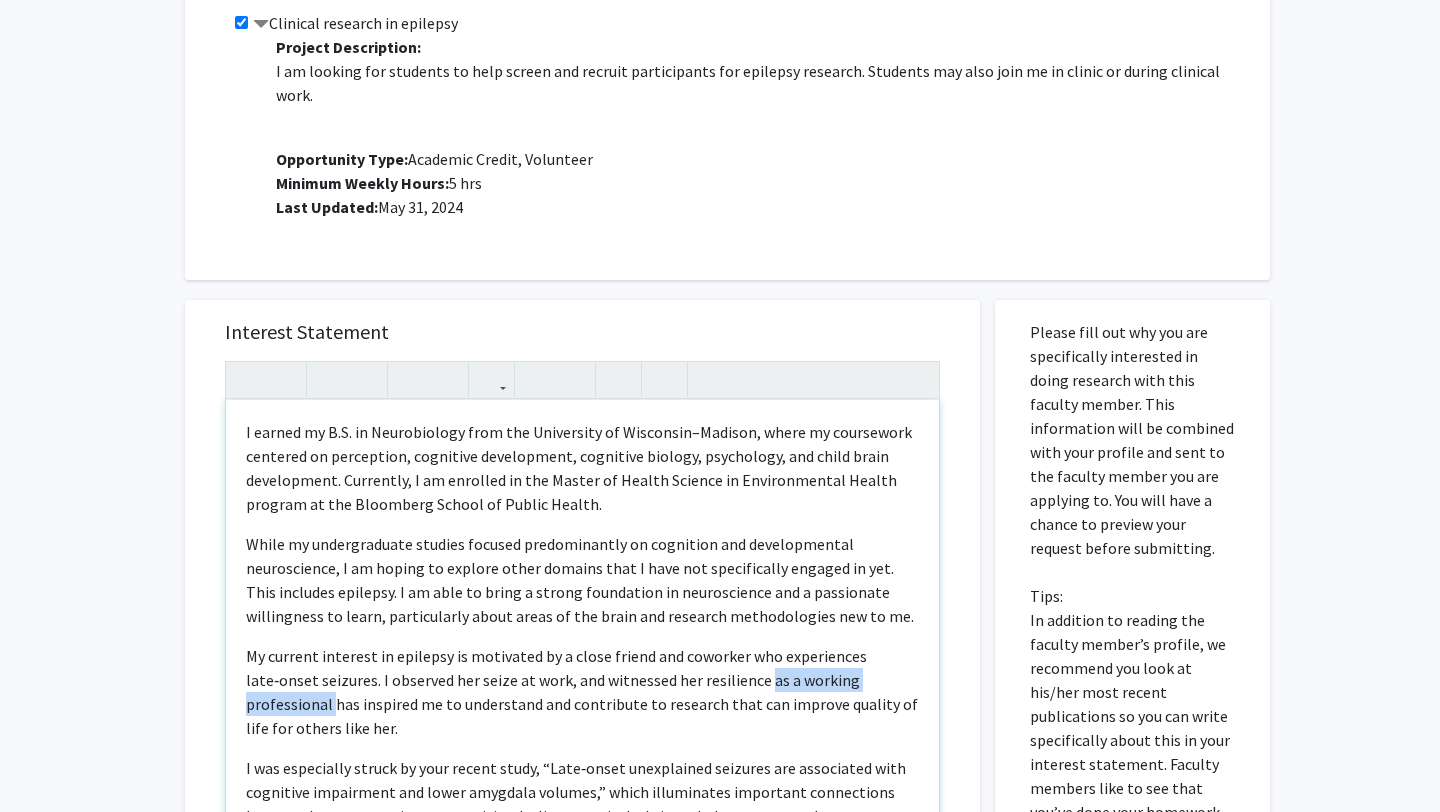 drag, startPoint x: 763, startPoint y: 663, endPoint x: 331, endPoint y: 678, distance: 432.26035 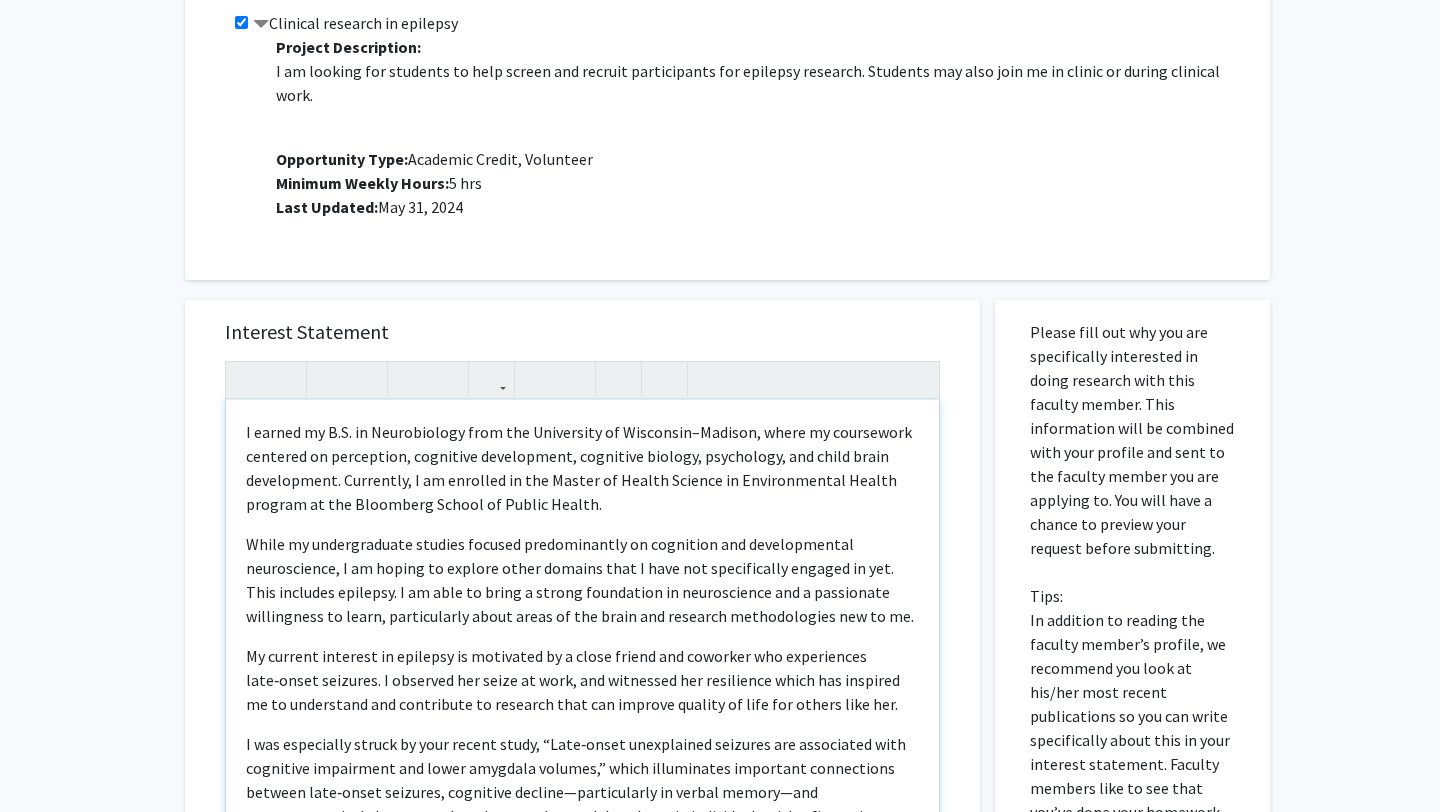 click on "My current interest in epilepsy is motivated by a close friend and coworker who experiences late‑onset seizures. I observed her seize at work, and witnessed her resilience which has inspired me to understand and contribute to research that can improve quality of life for others like her." at bounding box center (582, 680) 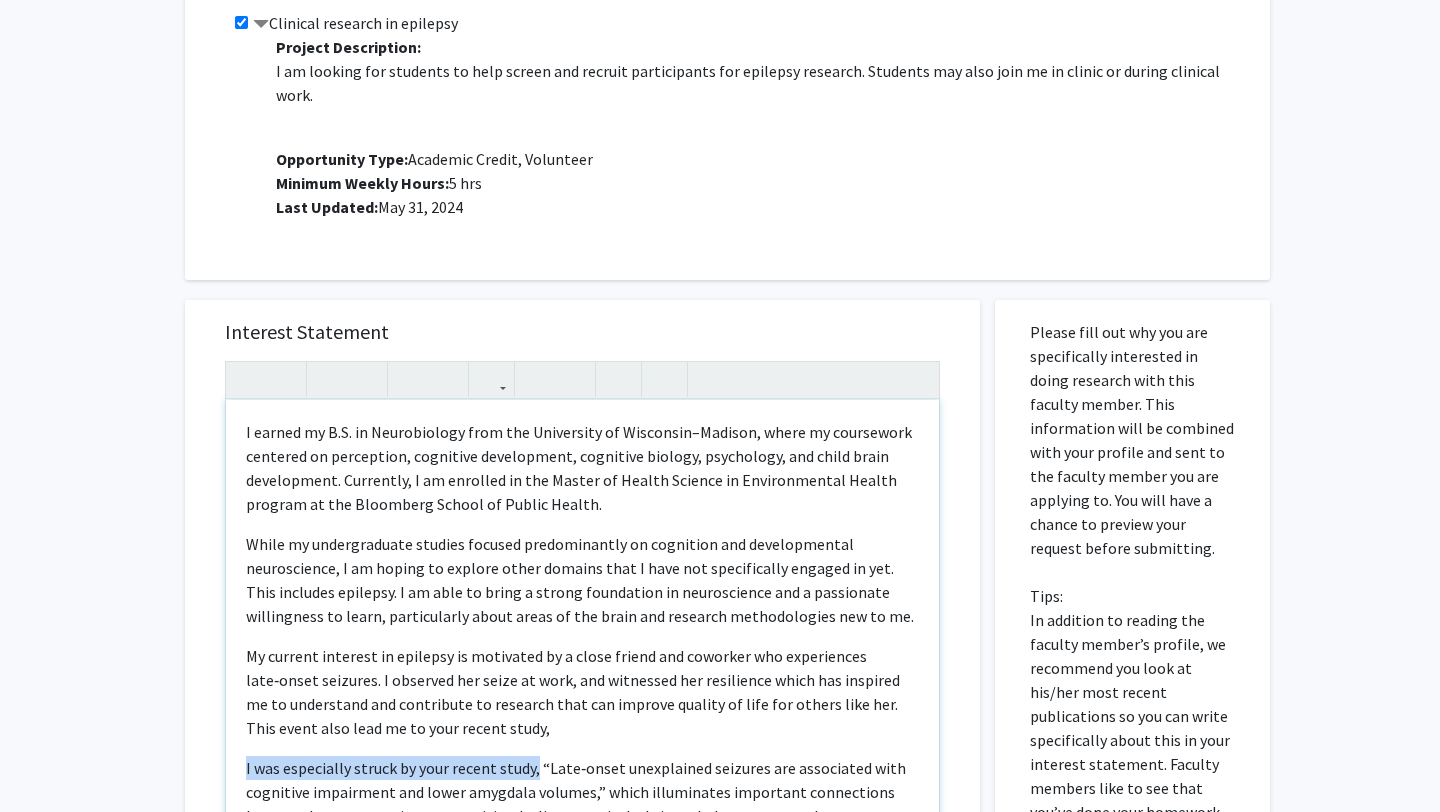 drag, startPoint x: 534, startPoint y: 752, endPoint x: 246, endPoint y: 750, distance: 288.00696 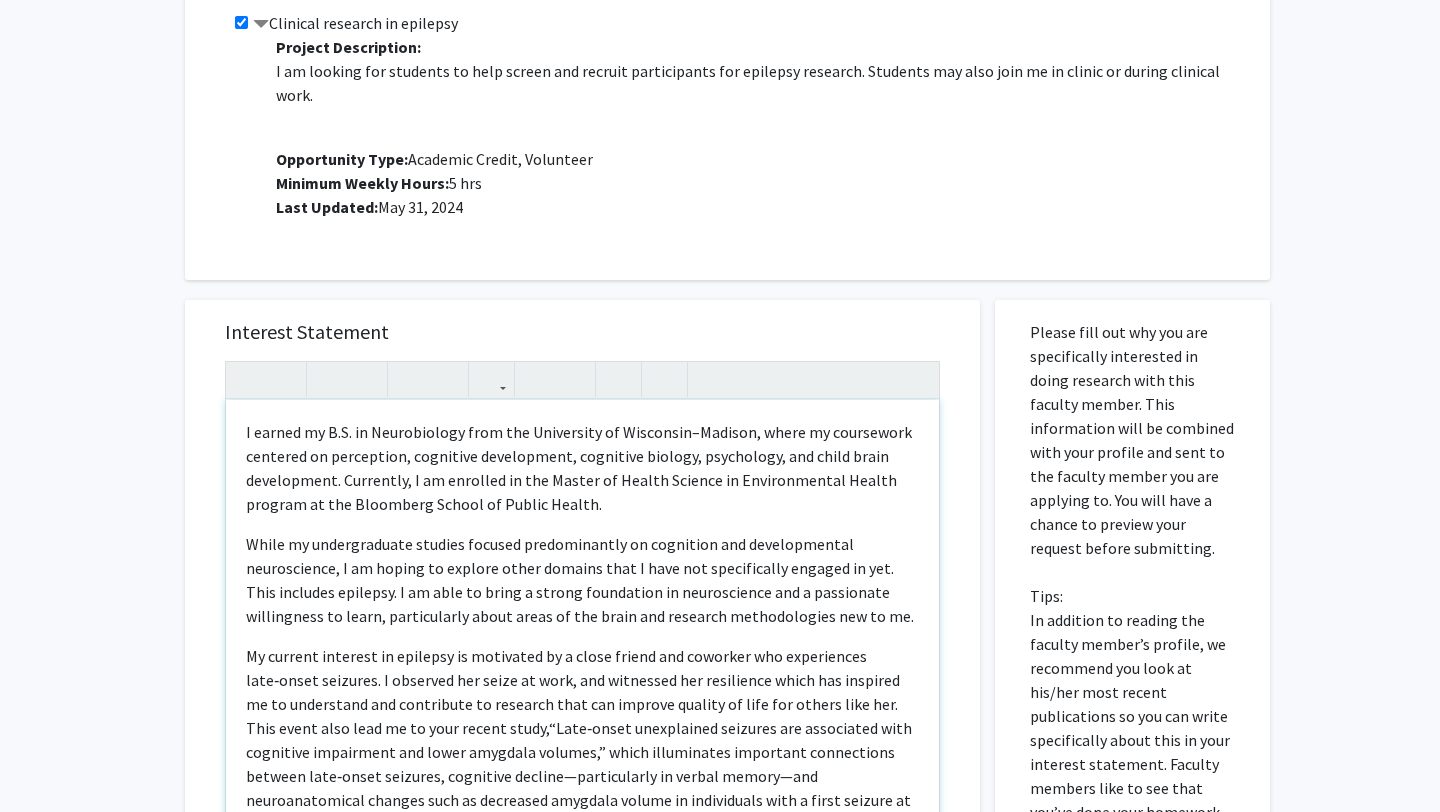click on "“Late‑onset unexplained seizures are associated with cognitive impairment and lower amygdala volumes,” which illuminates important connections between late‑onset seizures, cognitive decline—particularly in verbal memory—and neuroanatomical changes such as decreased amygdala volume in individuals with a first seizure at age 55 or older" at bounding box center (579, 776) 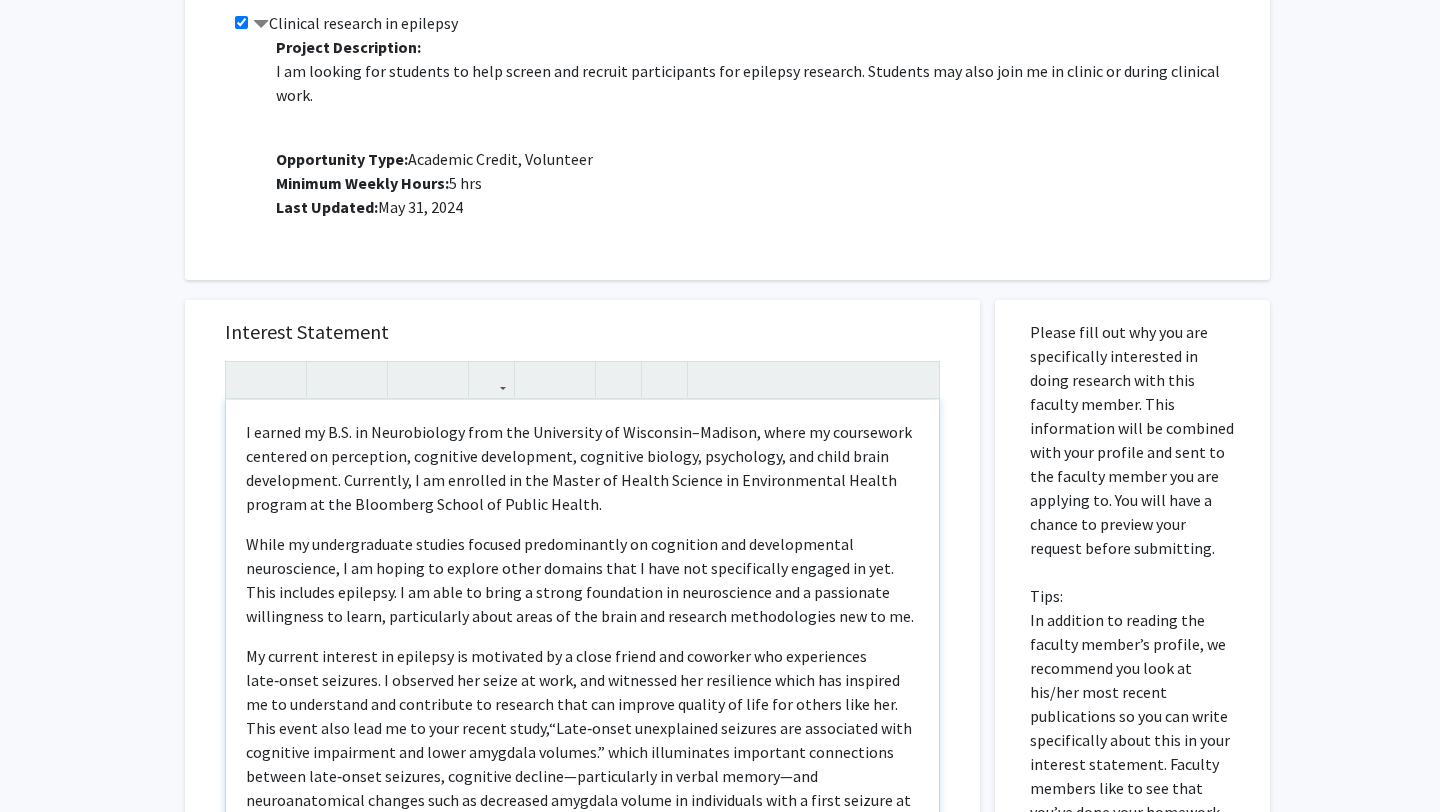 click on "“Late‑onset unexplained seizures are associated with cognitive impairment and lower amygdala volumes.” which illuminates important connections between late‑onset seizures, cognitive decline—particularly in verbal memory—and neuroanatomical changes such as decreased amygdala volume in individuals with a first seizure at age 55 or older" at bounding box center [579, 776] 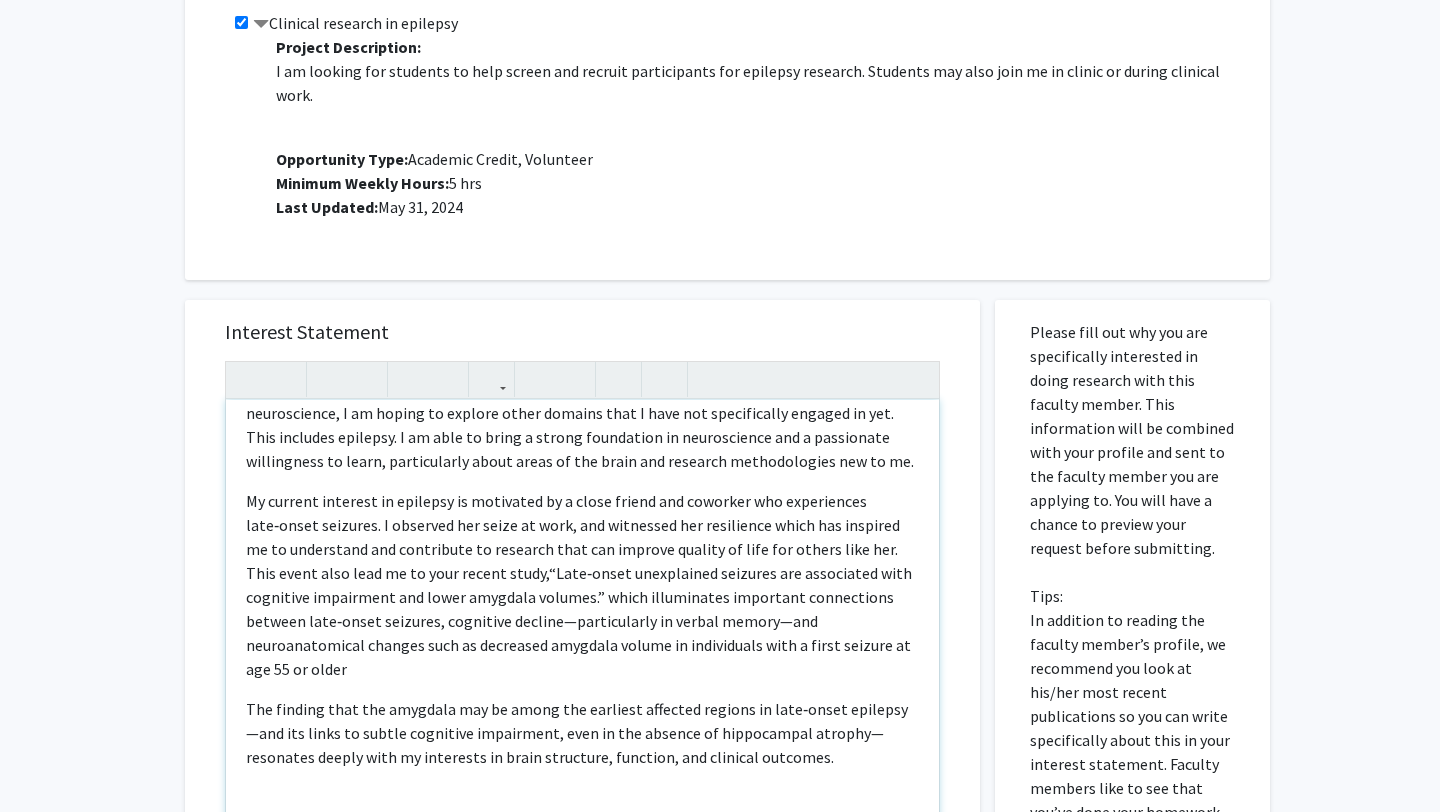 scroll, scrollTop: 204, scrollLeft: 0, axis: vertical 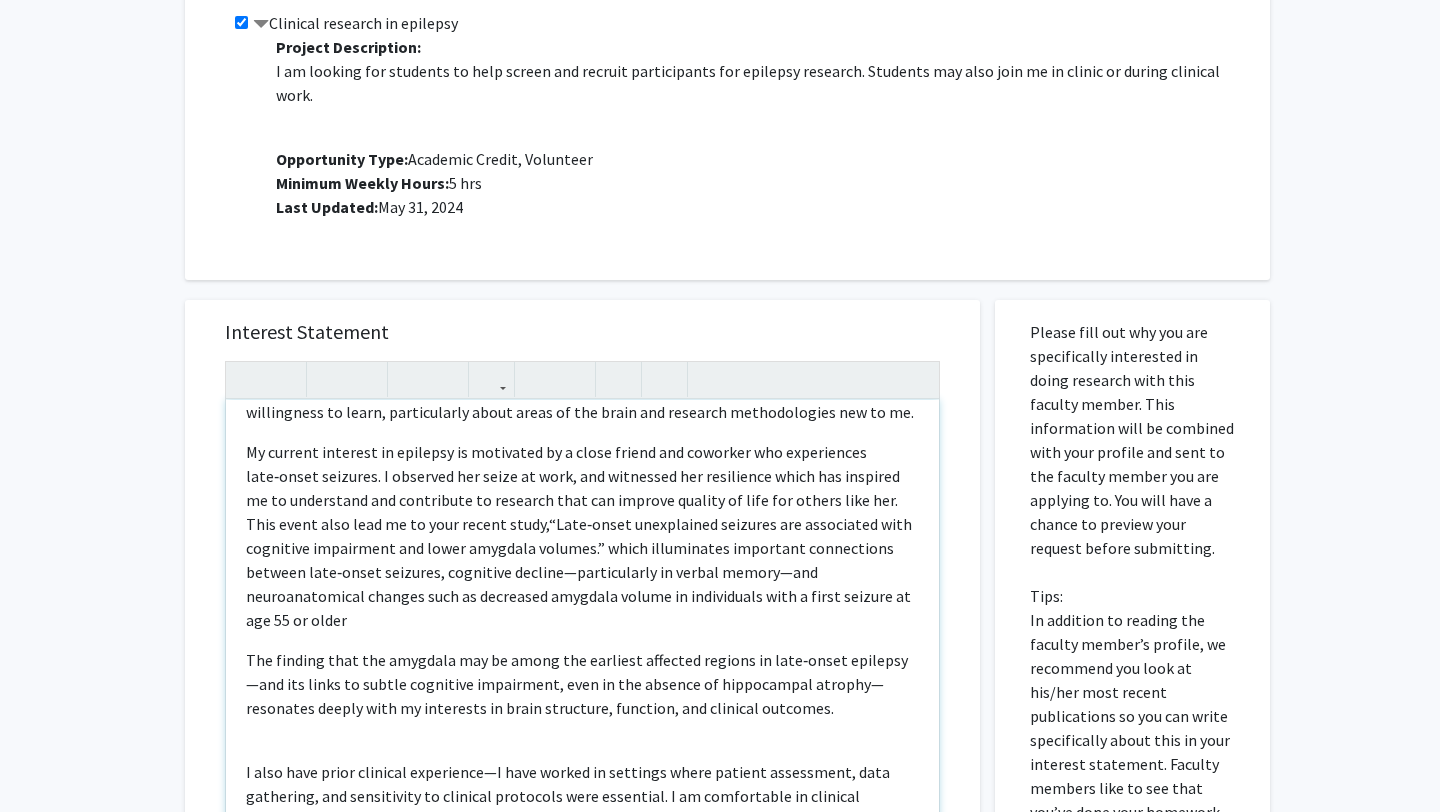 click on "I earned my B.S. in Neurobiology from the University of Wisconsin–Madison, where my coursework centered on perception, cognitive development, cognitive biology, psychology, and child brain development. Currently, I am enrolled in the Master of Health Science in Environmental Health program at the Bloomberg School of Public Health. While my undergraduate studies focused predominantly on cognition and developmental neuroscience, I am hoping to explore other domains that I have not specifically engaged in yet. This includes epilepsy. I am able to bring a strong foundation in neuroscience and a passionate willingness to learn, particularly about areas of the brain and research methodologies new to me. The finding that the amygdala may be among the earliest affected regions in late‑onset epilepsy—and its links to subtle cognitive impairment, even in the absence of hippocampal atrophy—resonates deeply with my interests in brain structure, function, and clinical outcomes." at bounding box center (582, 629) 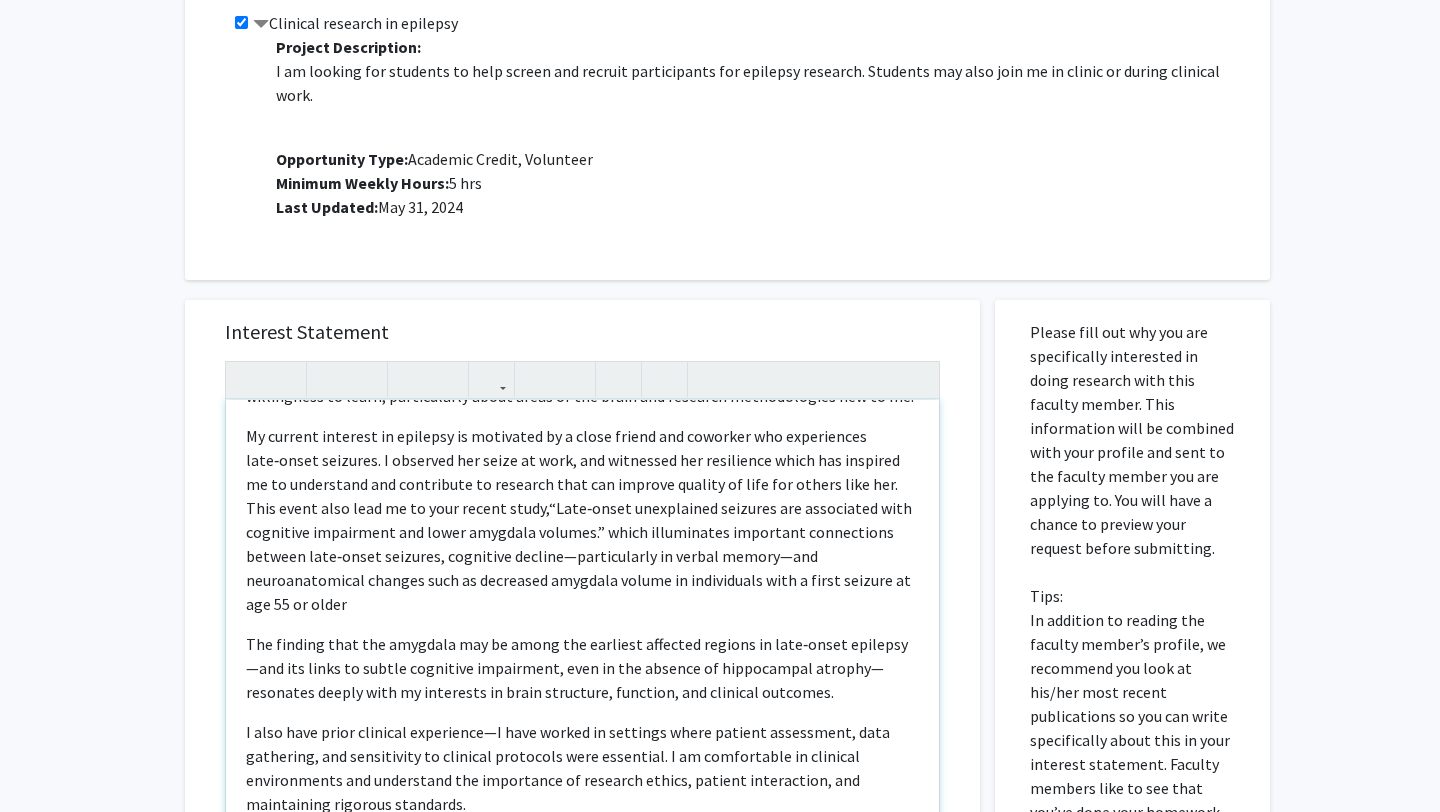 scroll, scrollTop: 414, scrollLeft: 0, axis: vertical 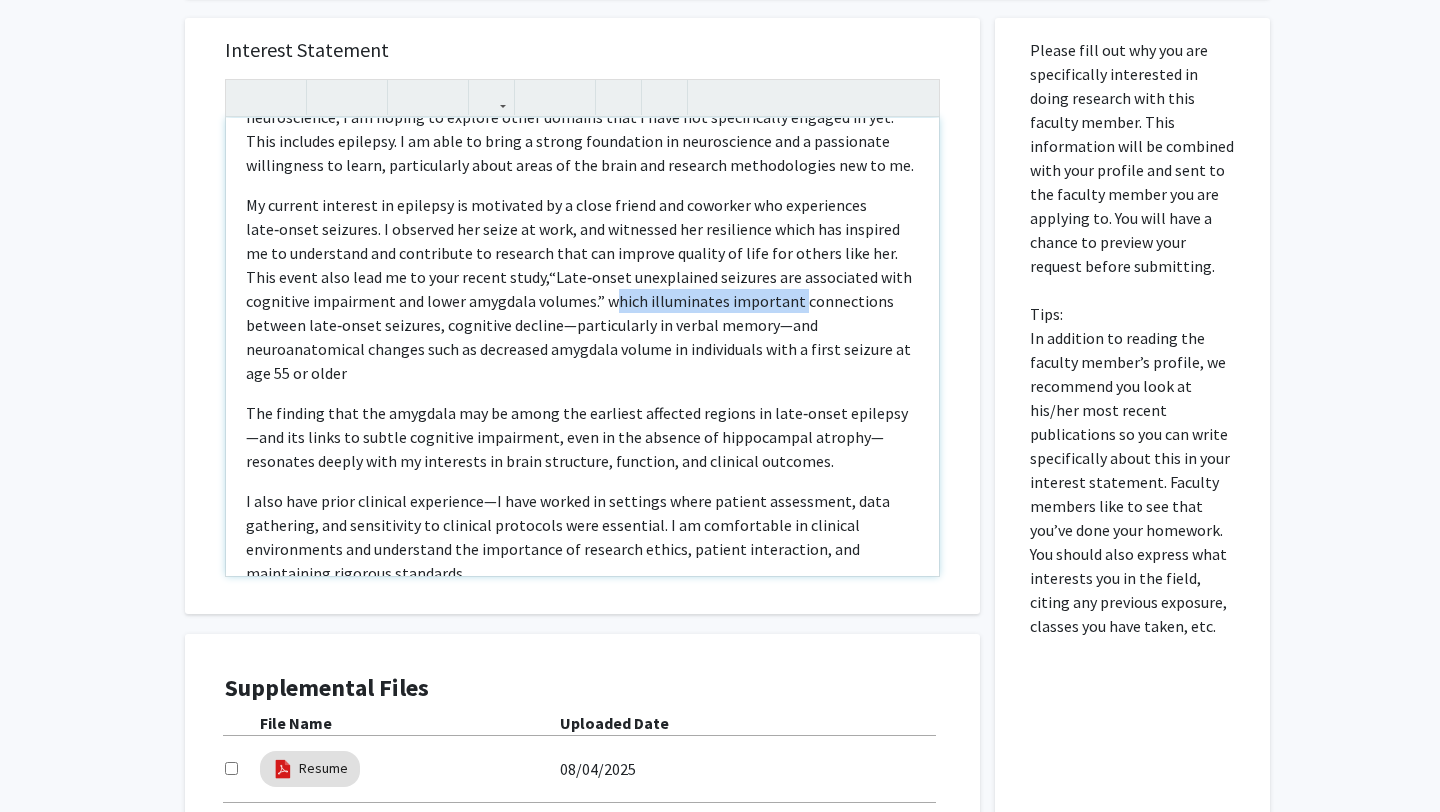 drag, startPoint x: 601, startPoint y: 280, endPoint x: 786, endPoint y: 287, distance: 185.13239 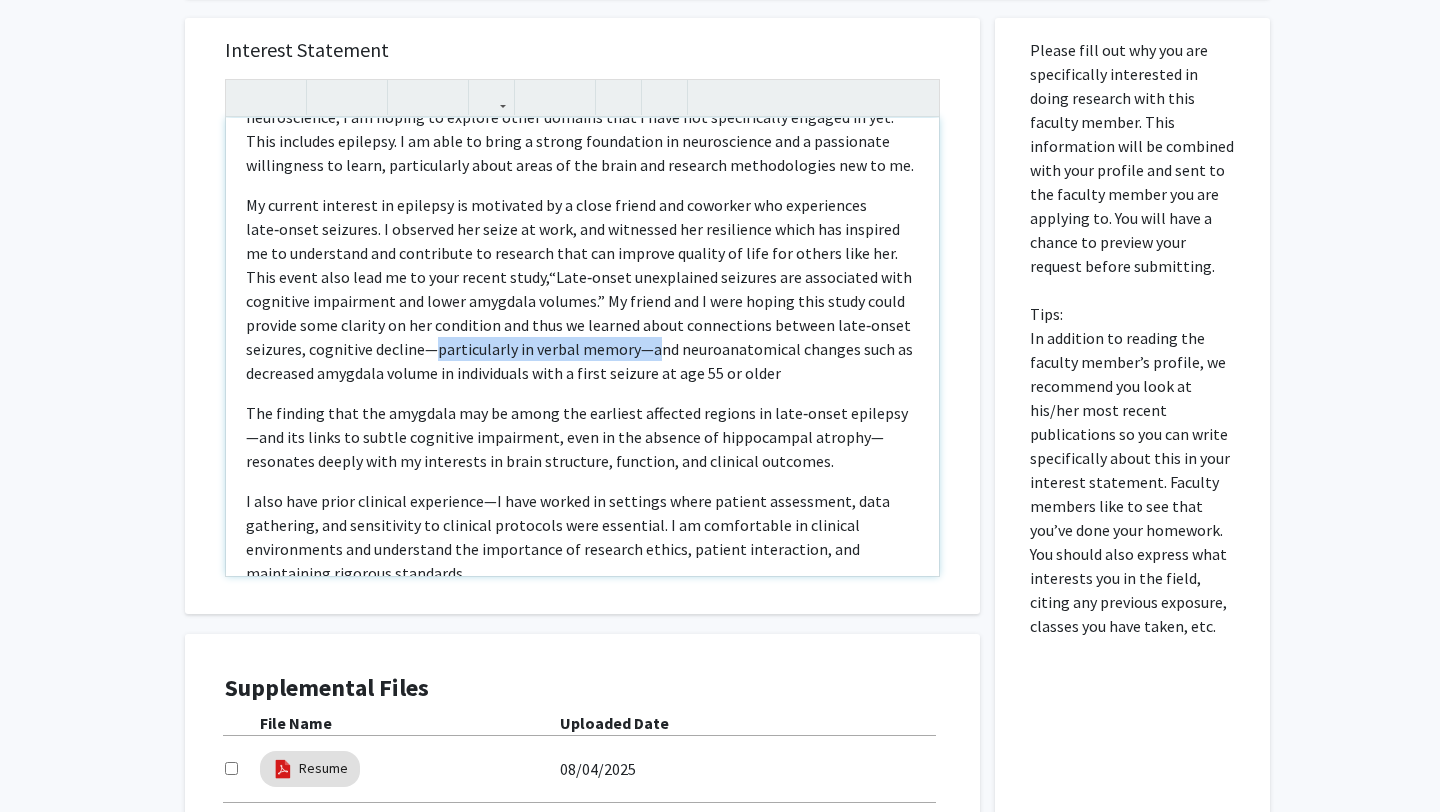 drag, startPoint x: 644, startPoint y: 331, endPoint x: 419, endPoint y: 333, distance: 225.0089 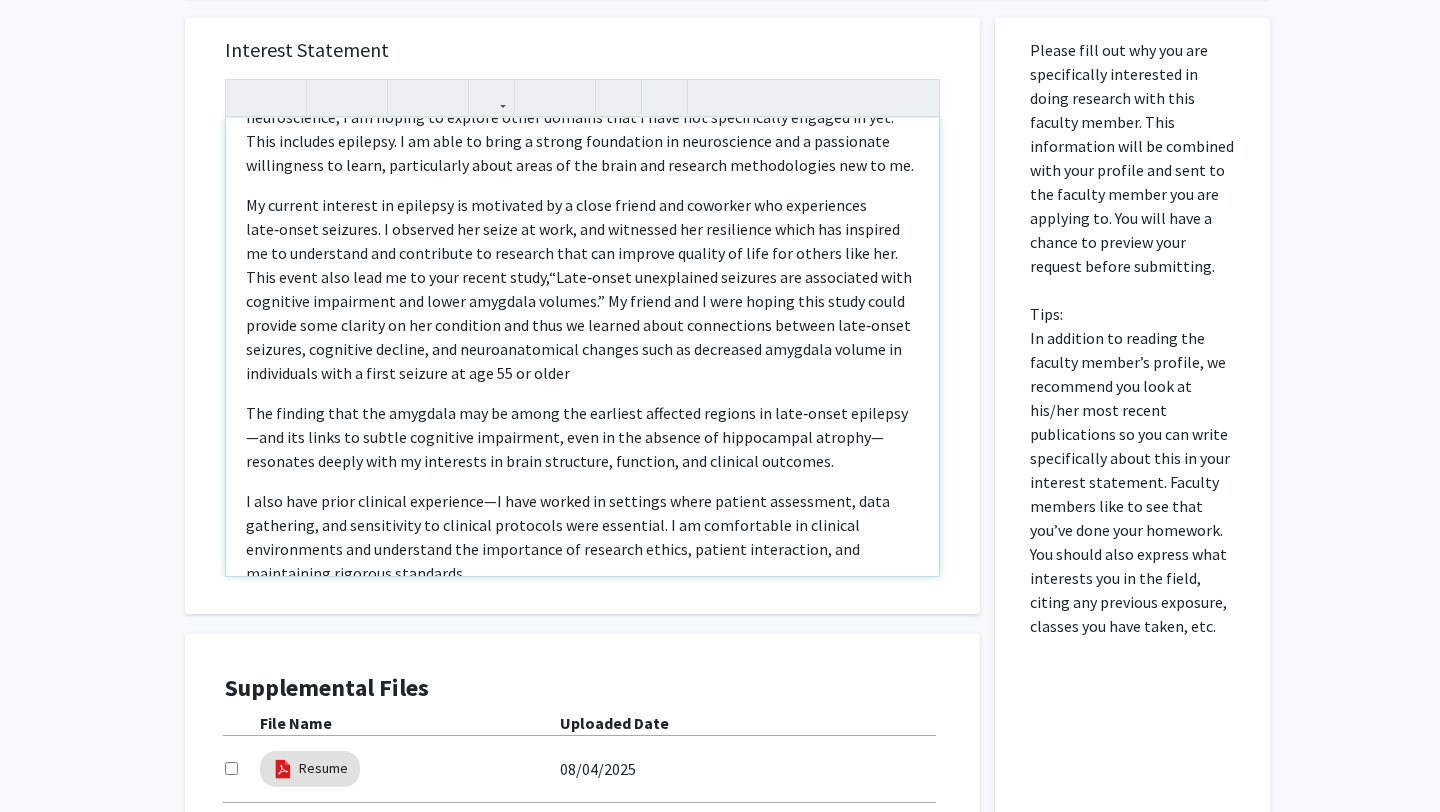 click on "My current interest in epilepsy is motivated by a close friend and coworker who experiences late‑onset seizures. I observed her seize at work, and witnessed her resilience which has inspired me to understand and contribute to research that can improve quality of life for others like her. This event also lead me to your recent study,  “Late‑onset unexplained seizures are associated with cognitive impairment and lower amygdala volumes.” My friend and I were hoping this study could provide some clarity on her condition and thus we learned about connections between late‑onset seizures, cognitive decline, and neuroanatomical changes such as decreased amygdala volume in individuals with a first seizure at age 55 or older" at bounding box center (582, 289) 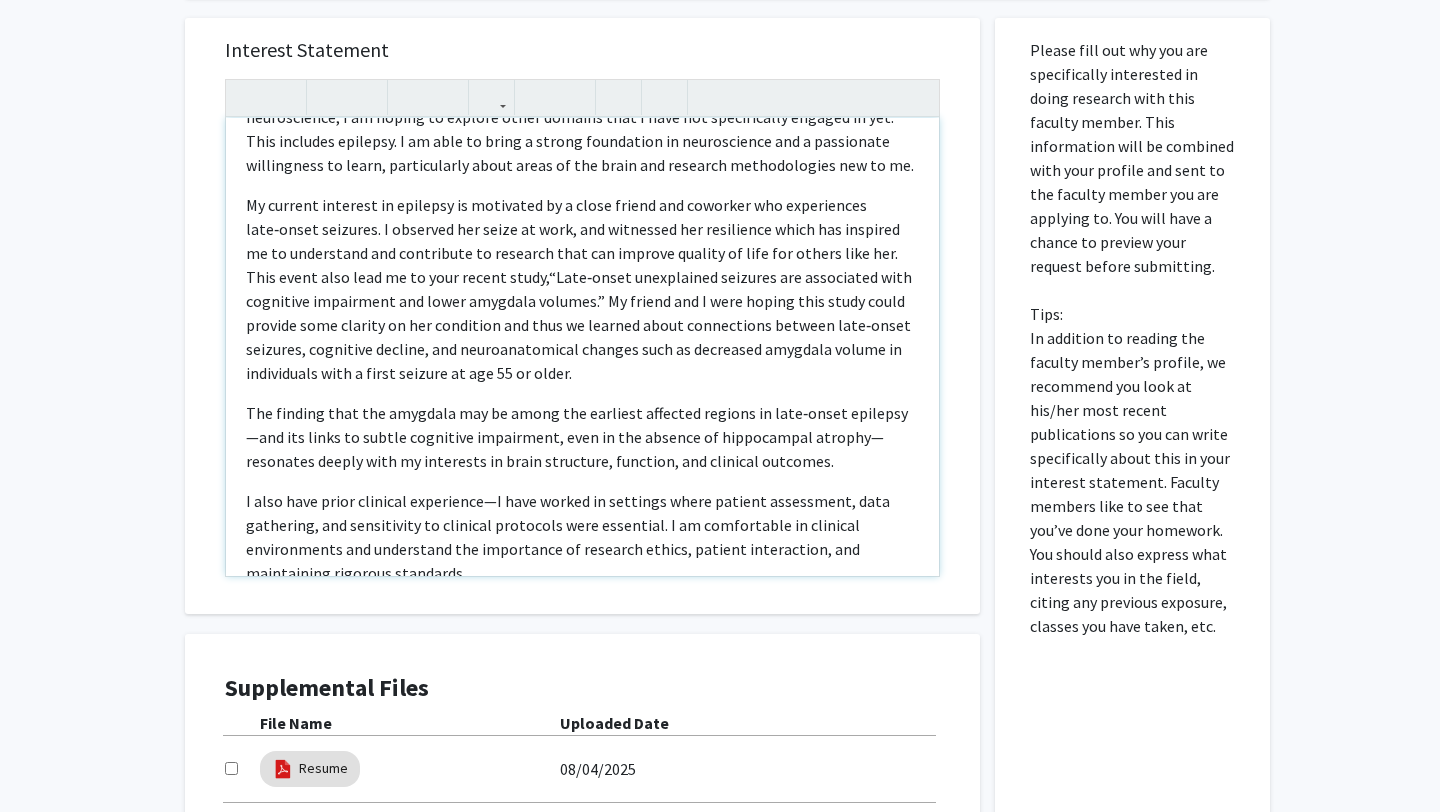 drag, startPoint x: 596, startPoint y: 352, endPoint x: 484, endPoint y: 353, distance: 112.00446 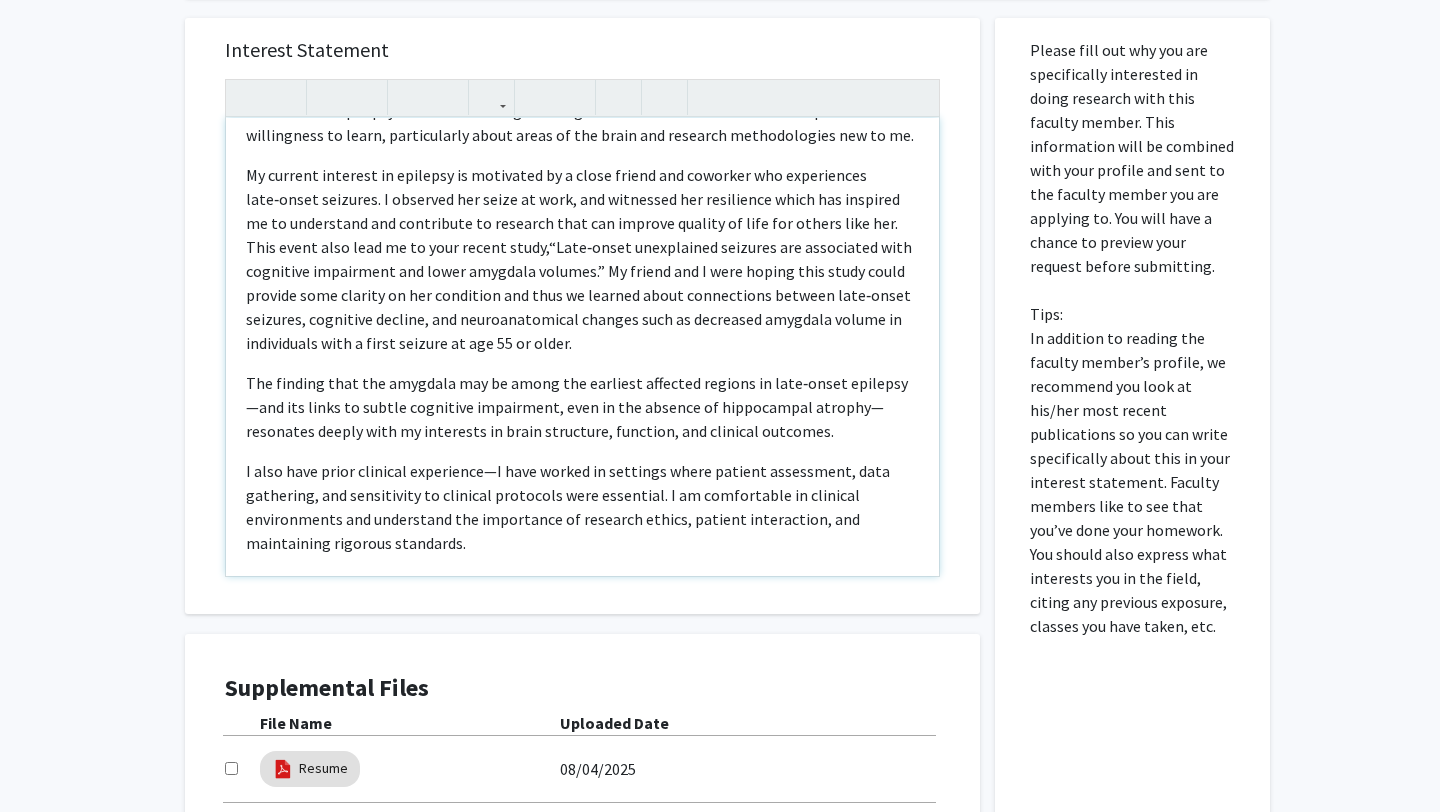 scroll, scrollTop: 201, scrollLeft: 0, axis: vertical 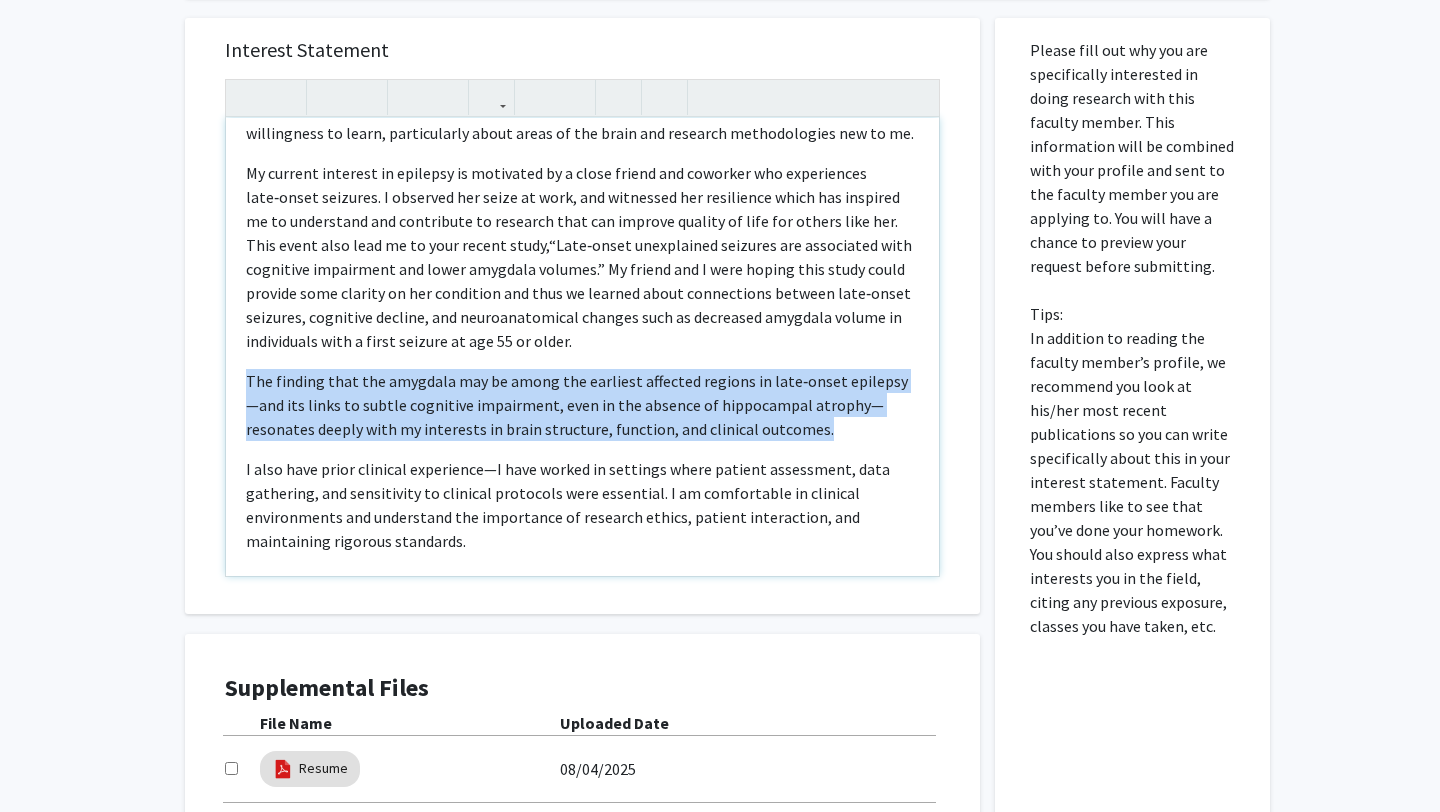 drag, startPoint x: 765, startPoint y: 412, endPoint x: 236, endPoint y: 357, distance: 531.8515 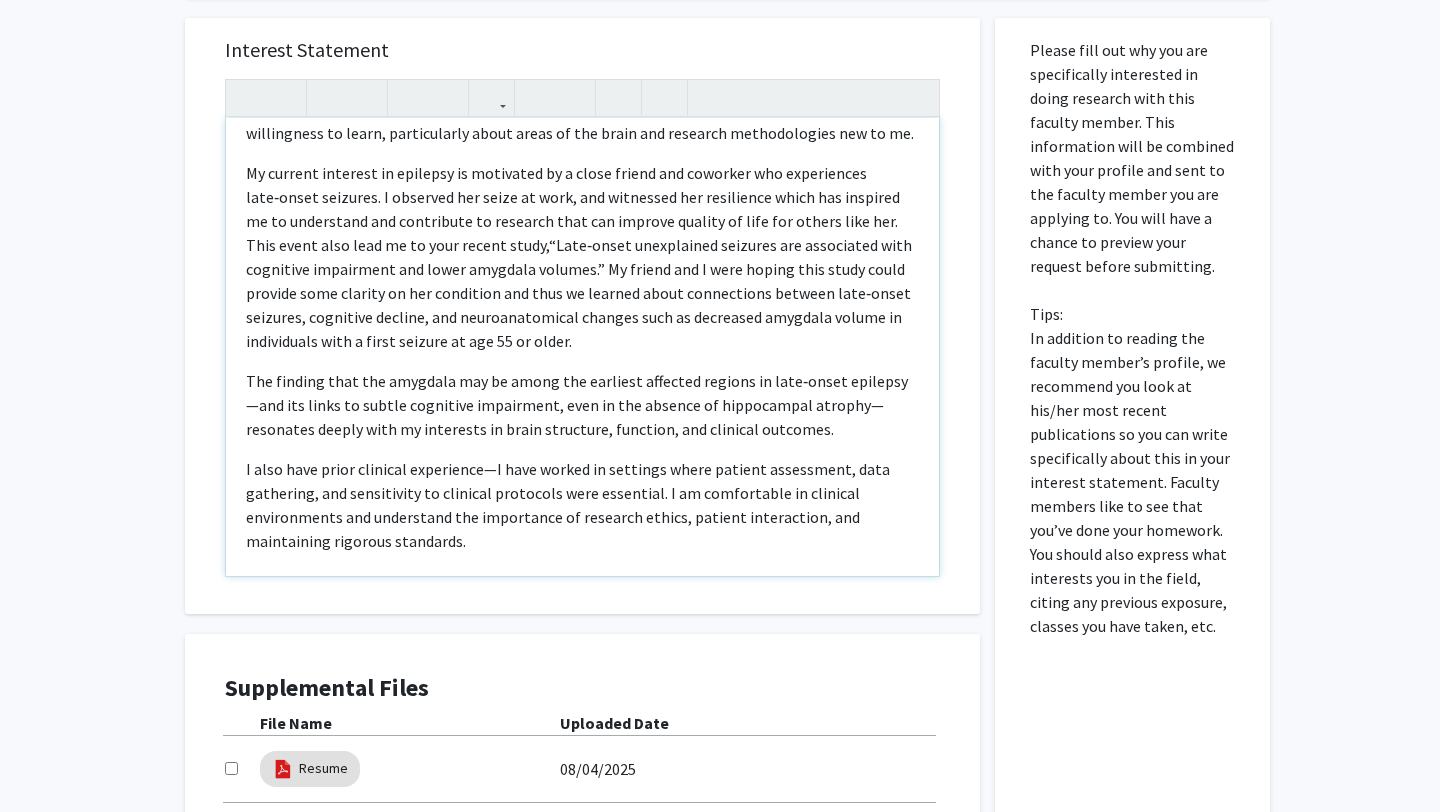 click on "“Late‑onset unexplained seizures are associated with cognitive impairment and lower amygdala volumes.” My friend and I were hoping this study could provide some clarity on her condition and thus we learned about connections between late‑onset seizures, cognitive decline, and neuroanatomical changes such as decreased amygdala volume in individuals with a first seizure at age 55 or older." at bounding box center [579, 293] 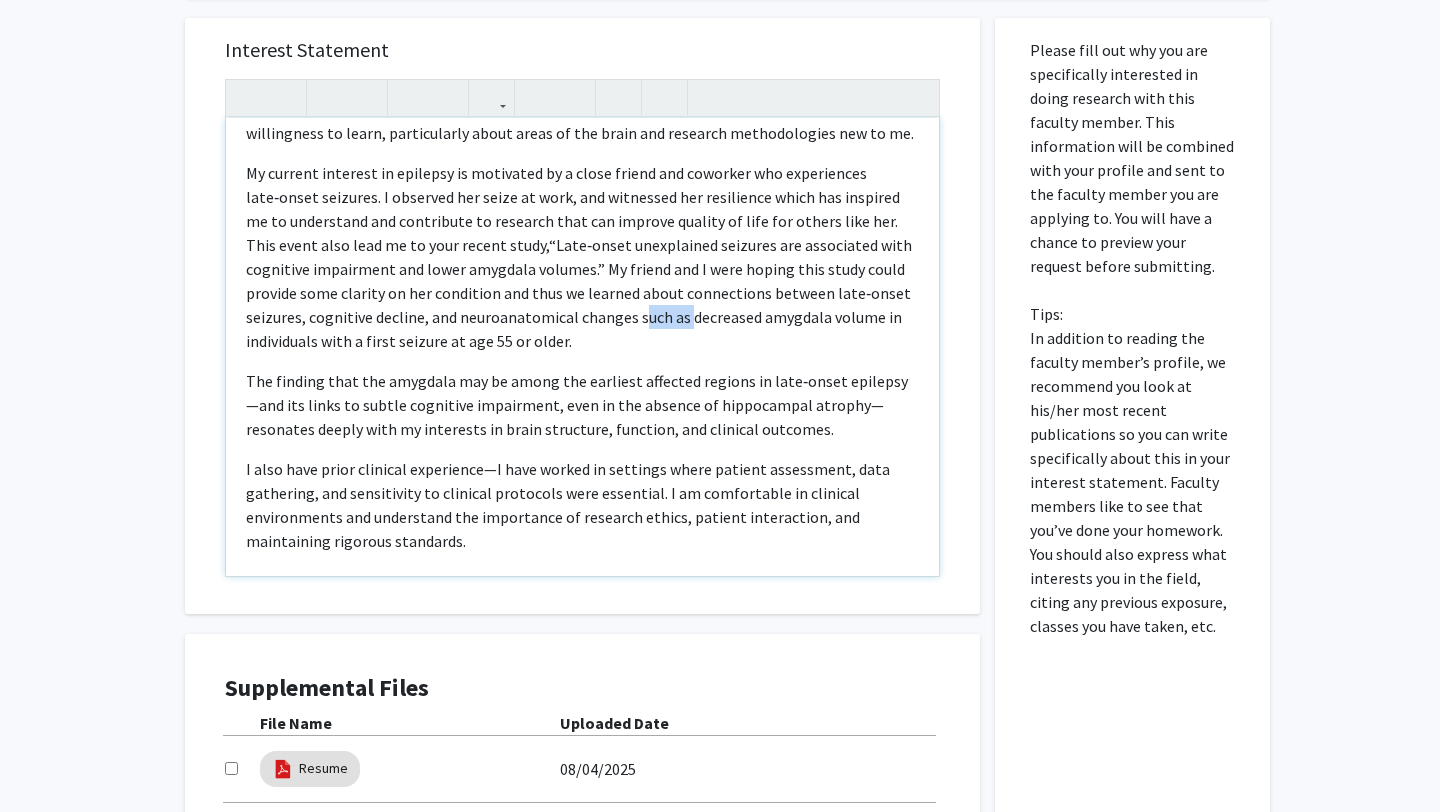 drag, startPoint x: 683, startPoint y: 293, endPoint x: 633, endPoint y: 293, distance: 50 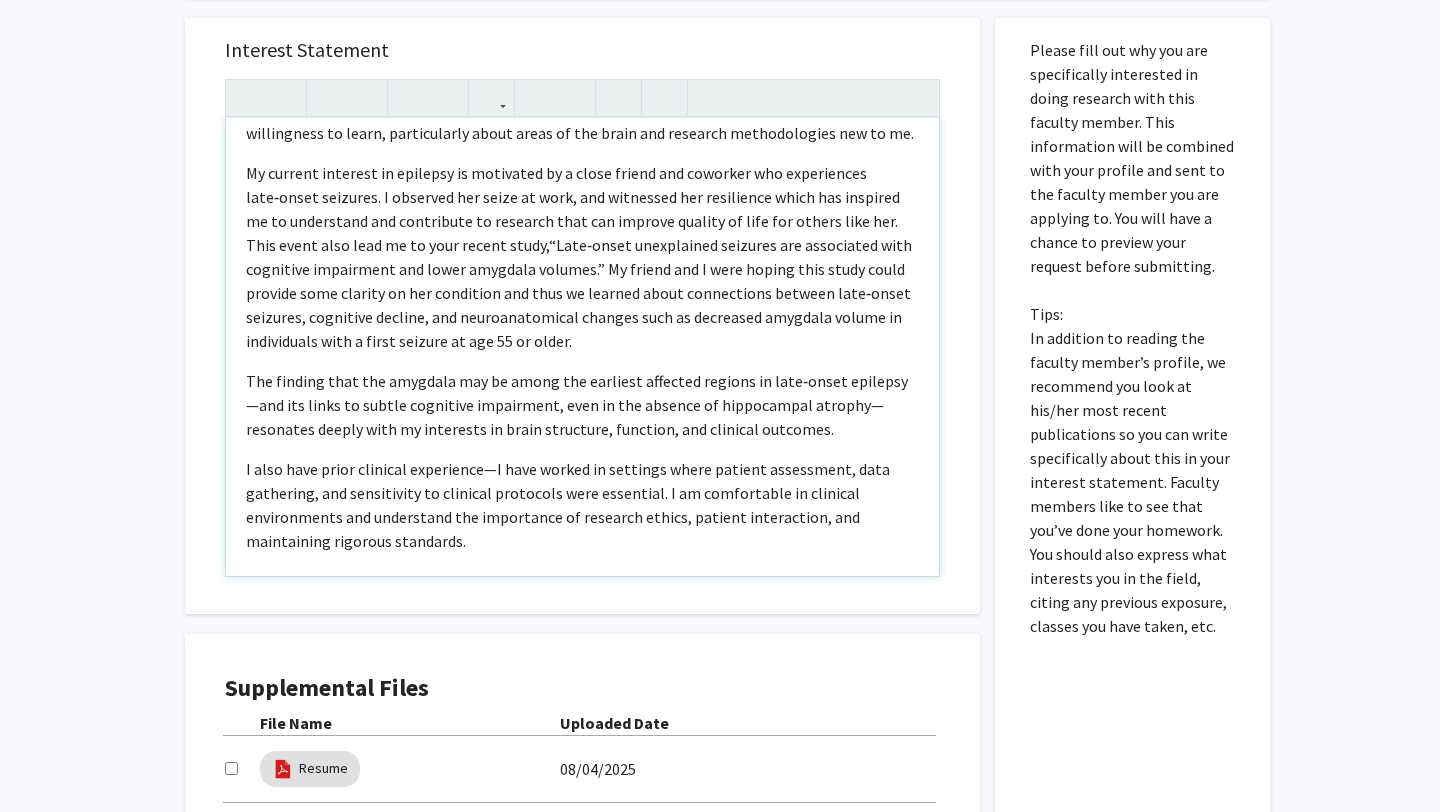 click on "My current interest in epilepsy is motivated by a close friend and coworker who experiences late‑onset seizures. I observed her seize at work, and witnessed her resilience which has inspired me to understand and contribute to research that can improve quality of life for others like her. This event also lead me to your recent study,  “Late‑onset unexplained seizures are associated with cognitive impairment and lower amygdala volumes.” My friend and I were hoping this study could provide some clarity on her condition and thus we learned about connections between late‑onset seizures, cognitive decline, and neuroanatomical changes such as decreased amygdala volume in individuals with a first seizure at age 55 or older." at bounding box center [582, 257] 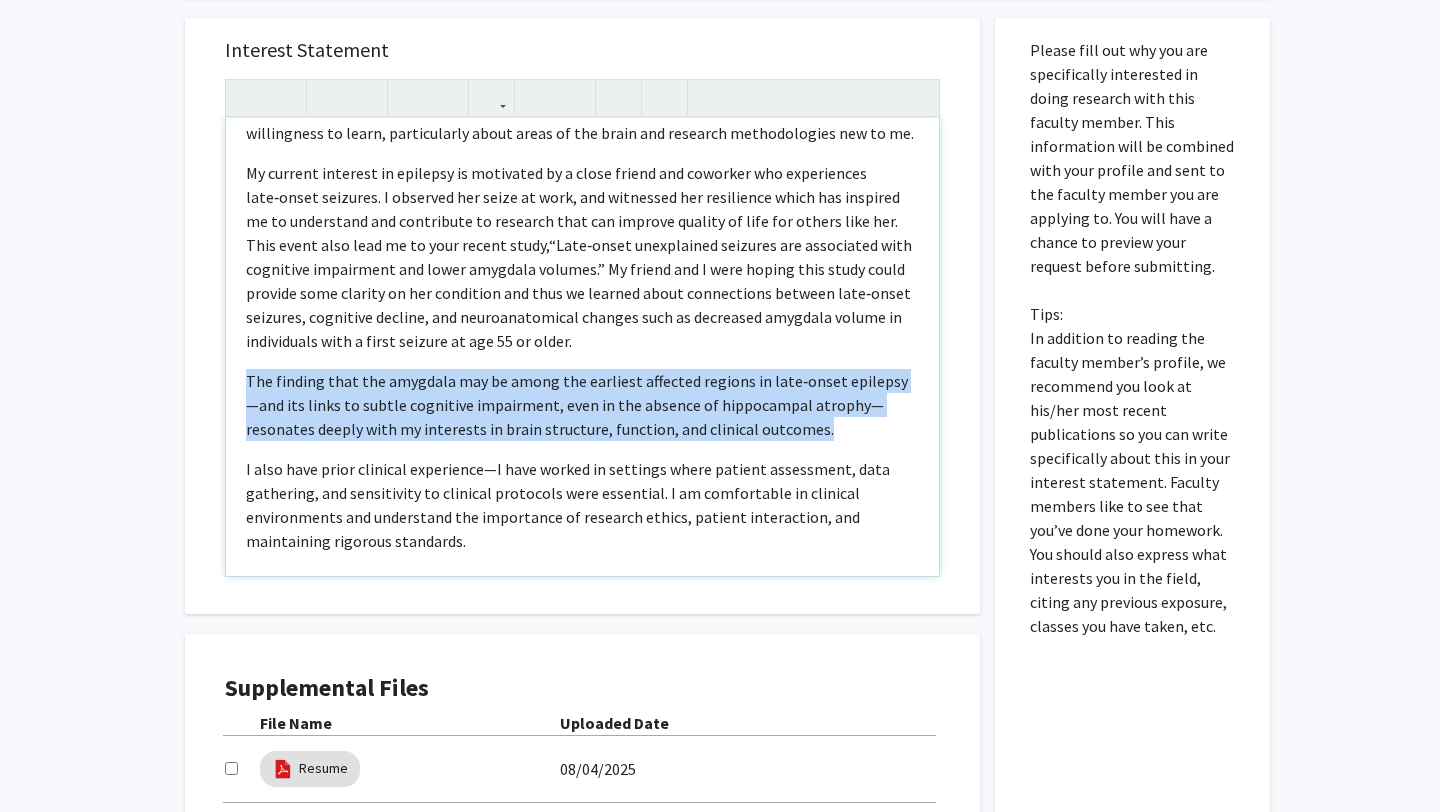 drag, startPoint x: 777, startPoint y: 412, endPoint x: 239, endPoint y: 360, distance: 540.50714 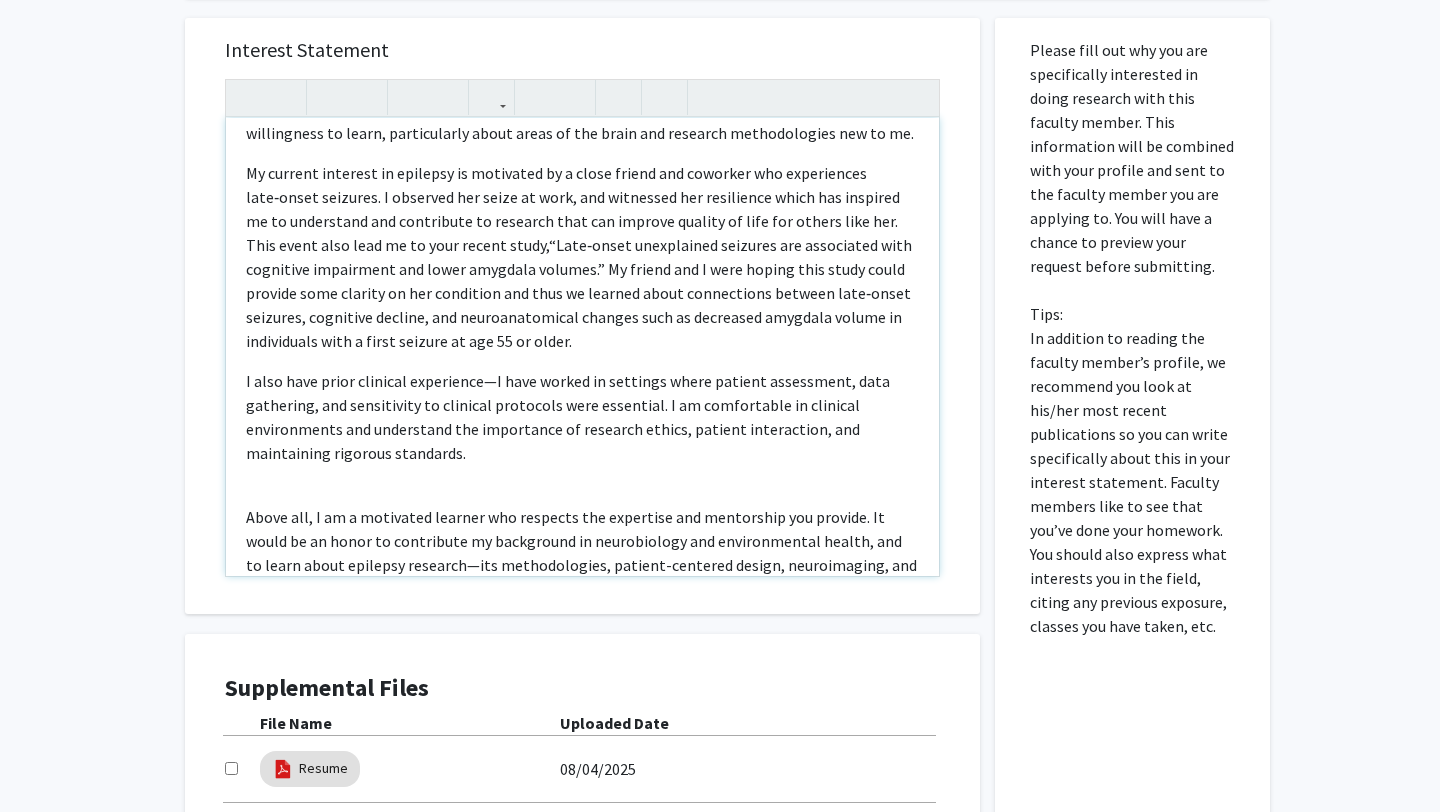 click on "I also have prior clinical experience—I have worked in settings where patient assessment, data gathering, and sensitivity to clinical protocols were essential. I am comfortable in clinical environments and understand the importance of research ethics, patient interaction, and maintaining rigorous standards." at bounding box center (582, 417) 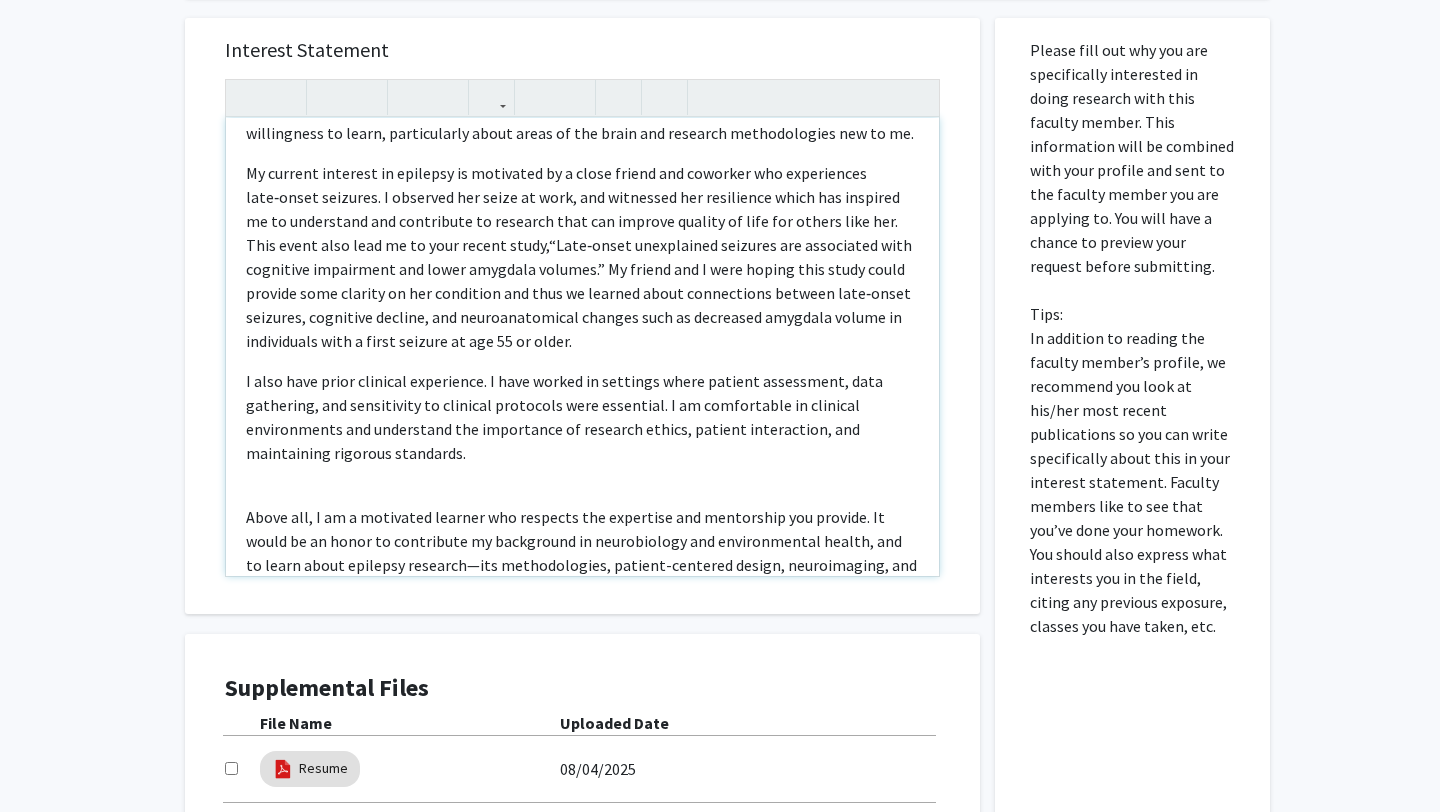 click on "I also have prior clinical experience. I have worked in settings where patient assessment, data gathering, and sensitivity to clinical protocols were essential. I am comfortable in clinical environments and understand the importance of research ethics, patient interaction, and maintaining rigorous standards." at bounding box center (582, 417) 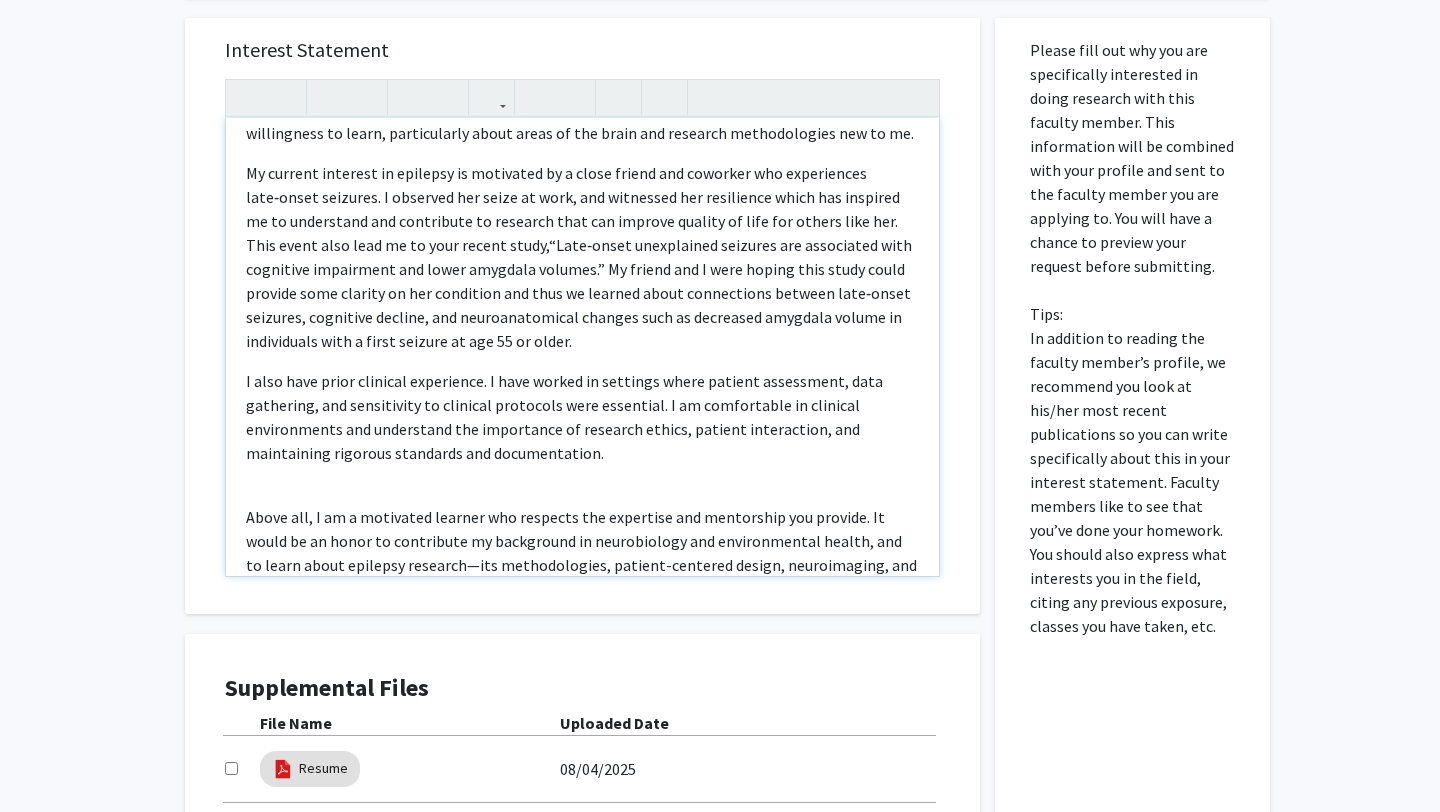 click on "I earned my B.S. in Neurobiology from the University of Wisconsin–Madison, where my coursework centered on perception, cognitive development, cognitive biology, psychology, and child brain development. Currently, I am enrolled in the Master of Health Science in Environmental Health program at the Bloomberg School of Public Health. While my undergraduate studies focused predominantly on cognition and developmental neuroscience, I am hoping to explore other domains that I have not specifically engaged in yet. This includes epilepsy. I am able to bring a strong foundation in neuroscience and a passionate willingness to learn, particularly about areas of the brain and research methodologies new to me. Thank you for considering my interest. I would welcome the opportunity to discuss how I might best support your research goals and learn from your team." at bounding box center [582, 347] 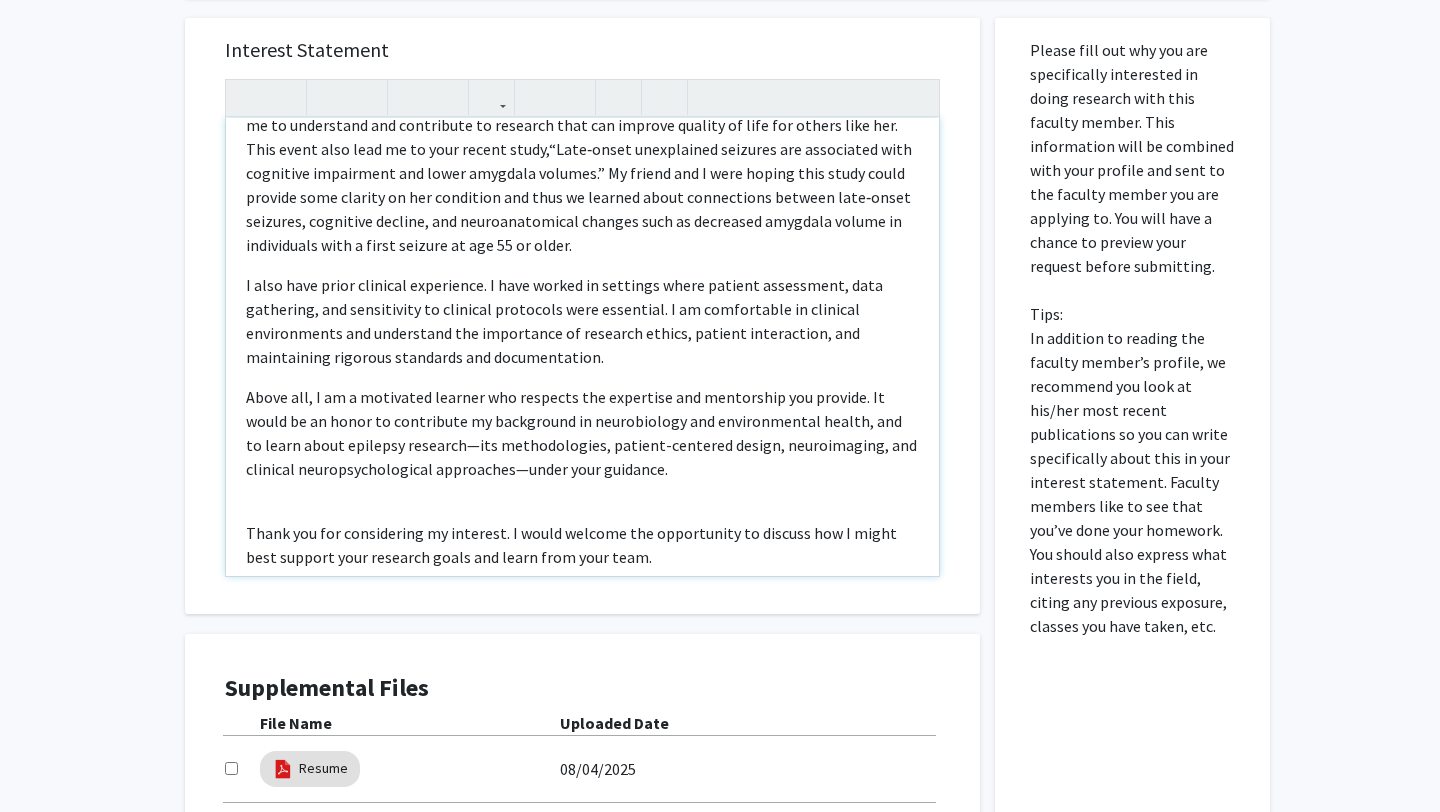 scroll, scrollTop: 303, scrollLeft: 0, axis: vertical 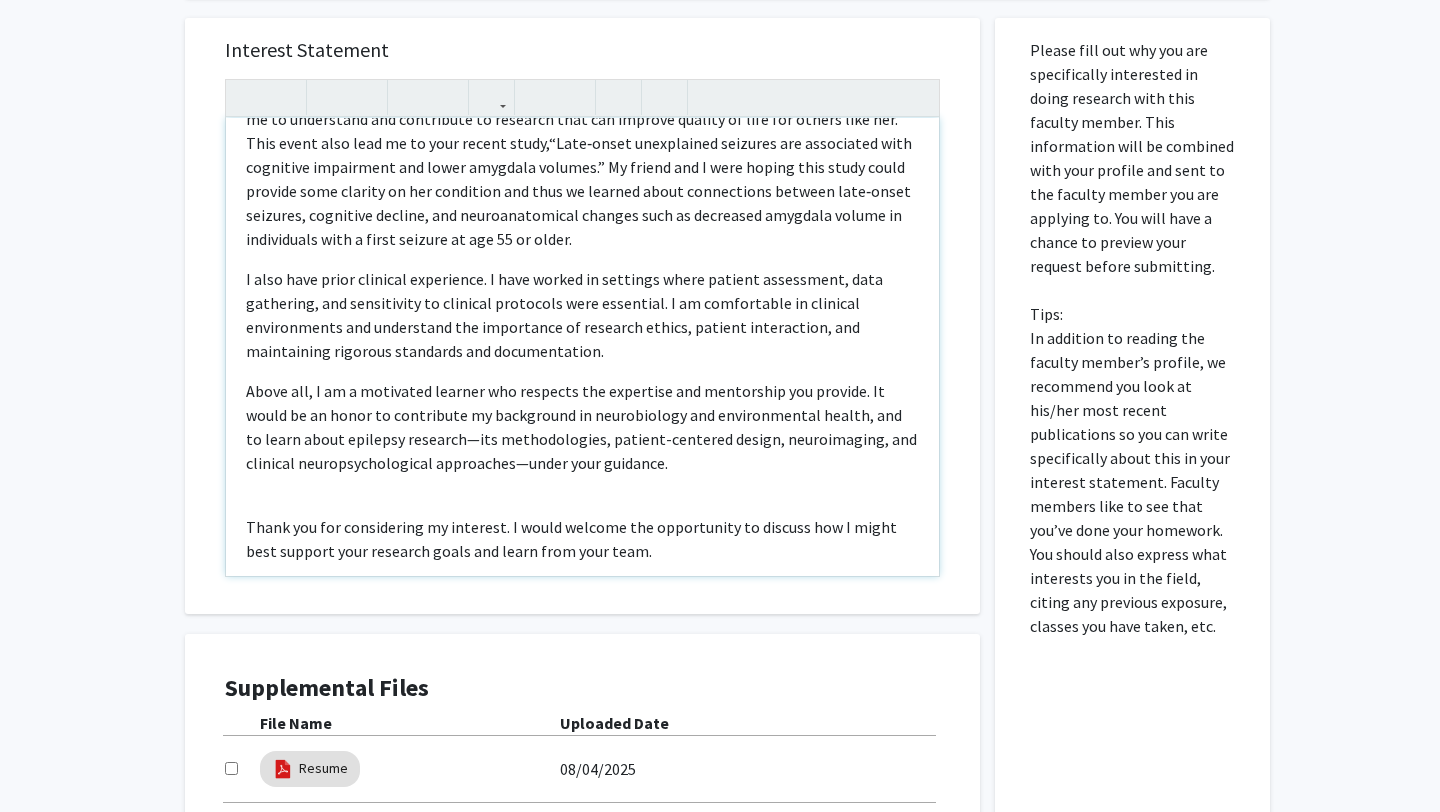 click on "I also have prior clinical experience. I have worked in settings where patient assessment, data gathering, and sensitivity to clinical protocols were essential. I am comfortable in clinical environments and understand the importance of research ethics, patient interaction, and maintaining rigorous standards and documentation." at bounding box center (582, 315) 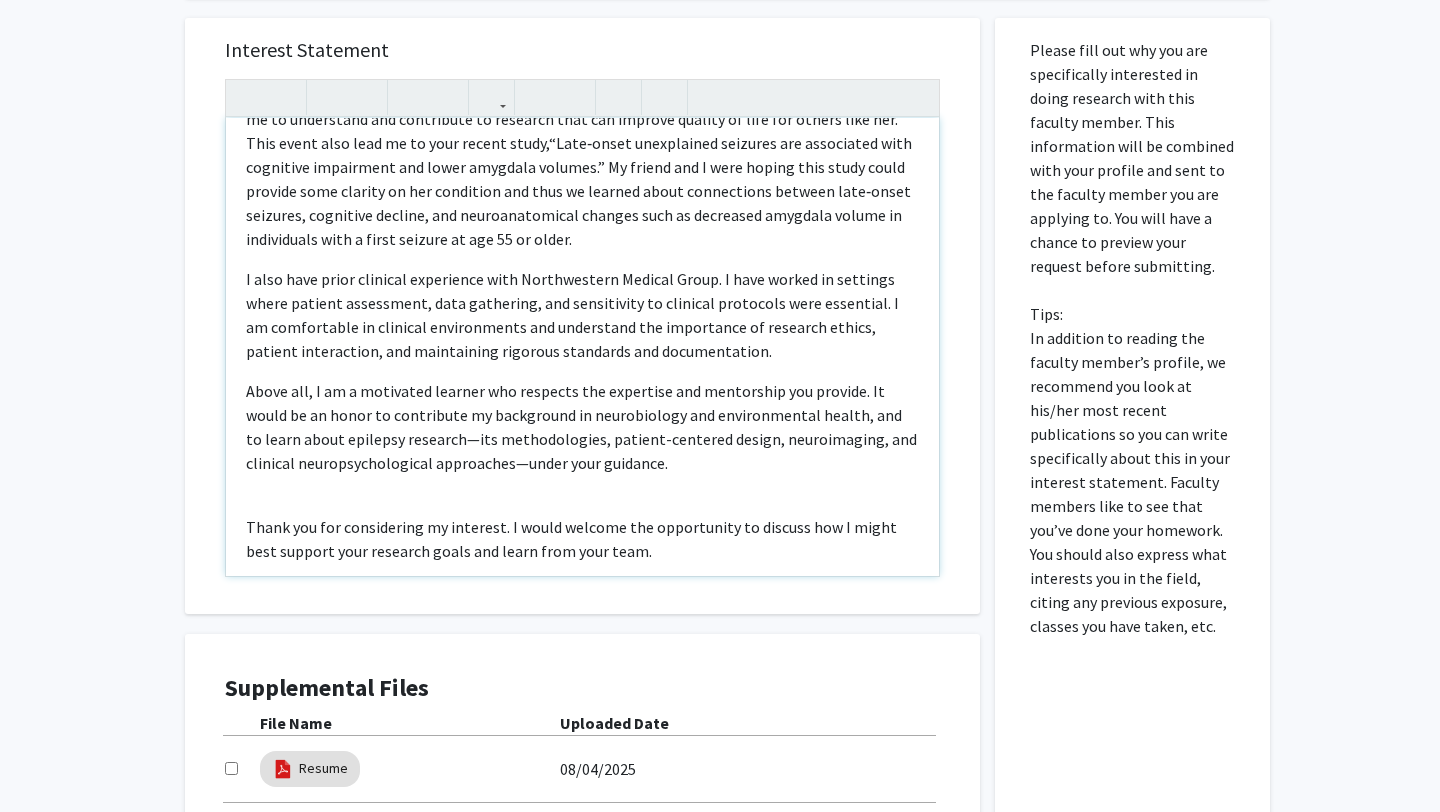 click on "I also have prior clinical experience with Northwestern Medical Group. I have worked in settings where patient assessment, data gathering, and sensitivity to clinical protocols were essential. I am comfortable in clinical environments and understand the importance of research ethics, patient interaction, and maintaining rigorous standards and documentation." at bounding box center [582, 315] 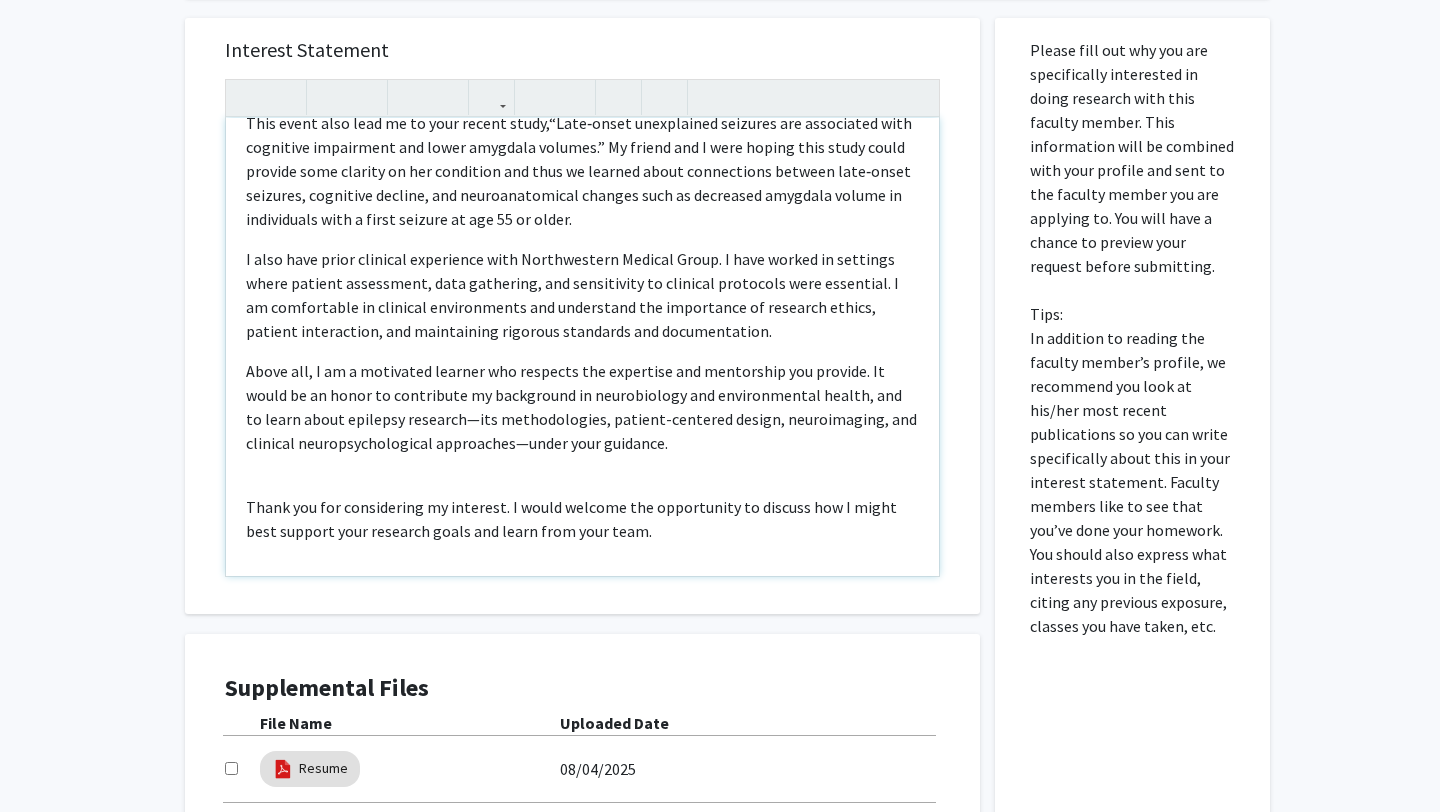scroll, scrollTop: 326, scrollLeft: 0, axis: vertical 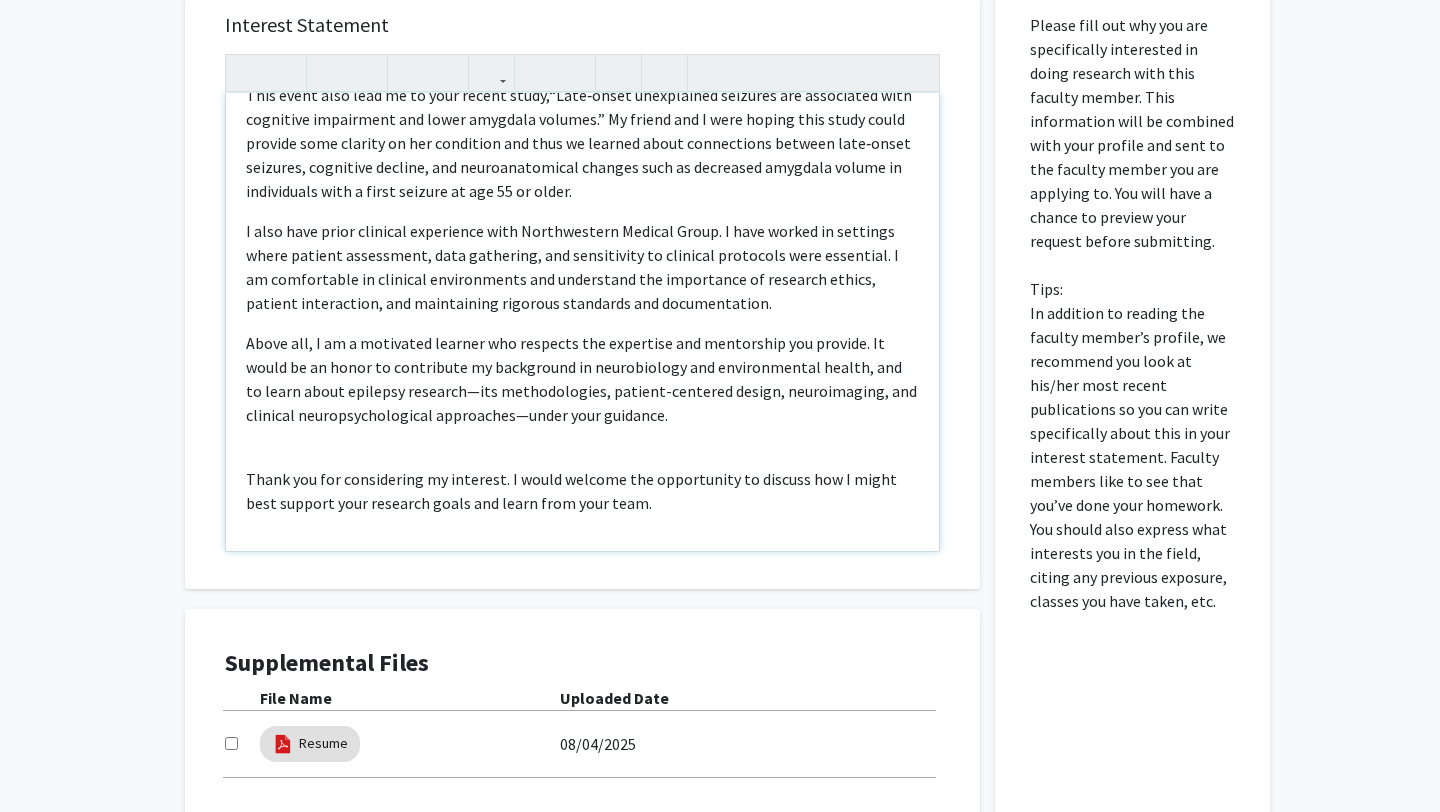 click on "Above all, I am a motivated learner who respects the expertise and mentorship you provide. It would be an honor to contribute my background in neurobiology and environmental health, and to learn about epilepsy research—its methodologies, patient-centered design, neuroimaging, and clinical neuropsychological approaches—under your guidance." at bounding box center (582, 379) 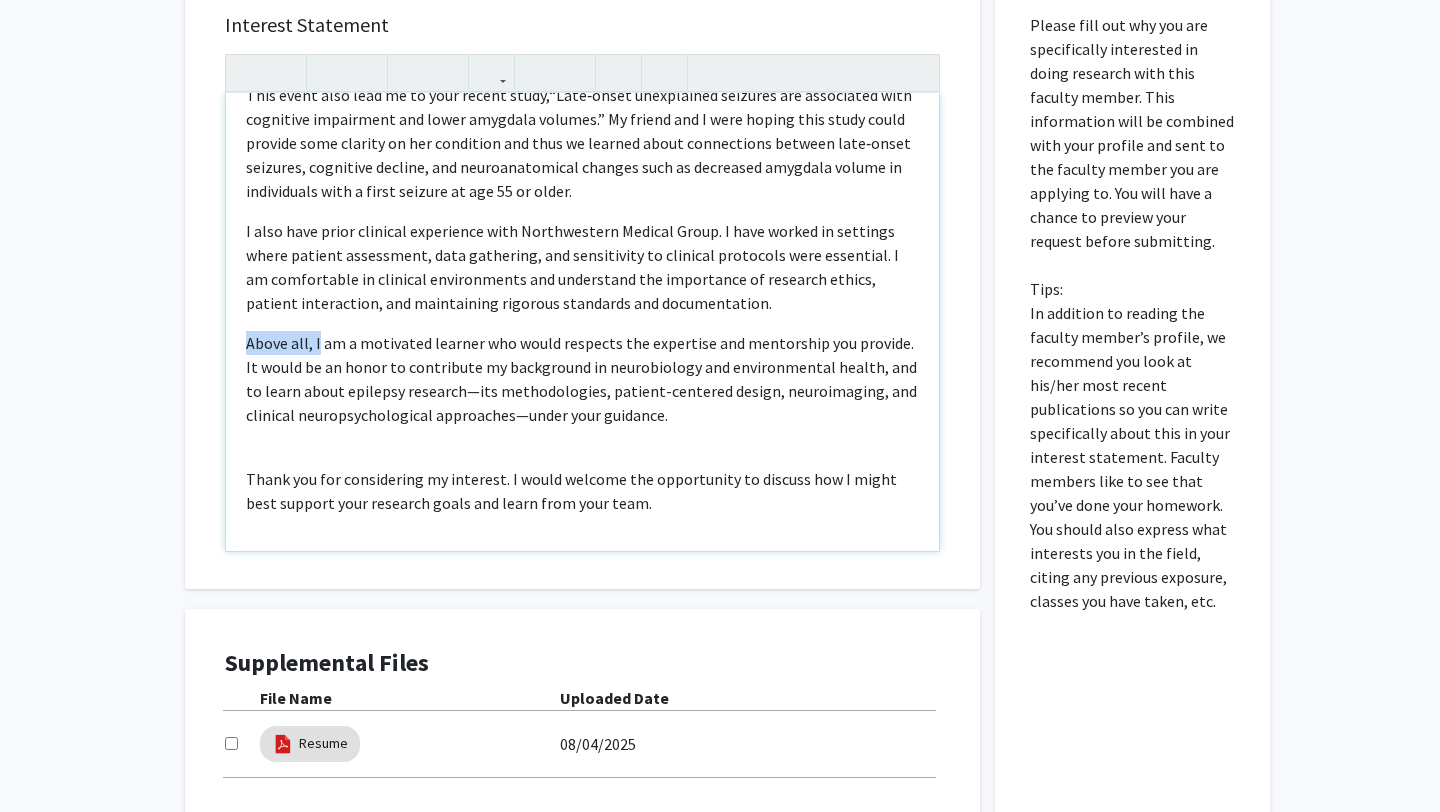 drag, startPoint x: 316, startPoint y: 320, endPoint x: 204, endPoint y: 319, distance: 112.00446 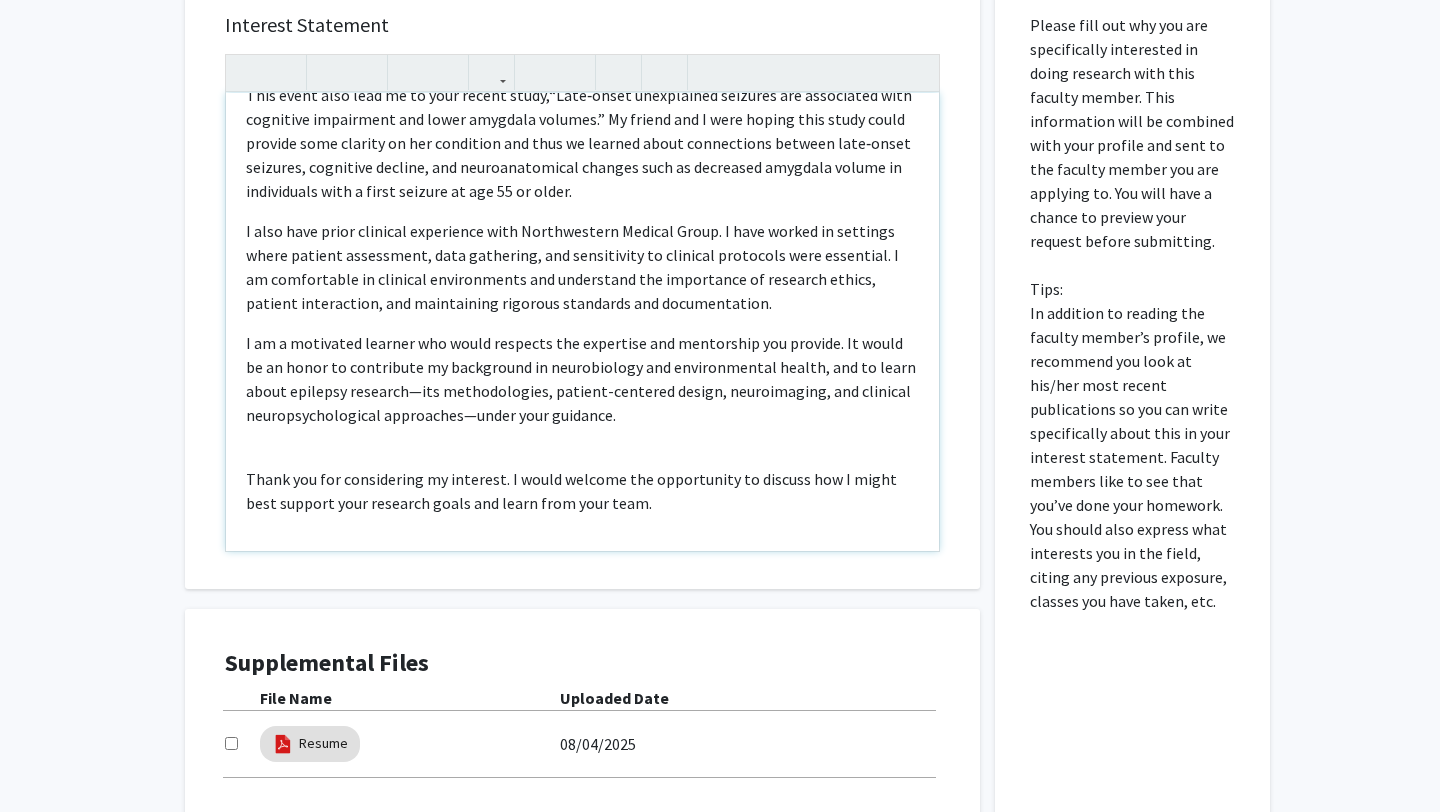 click on "I am a motivated learner who would respects the expertise and mentorship you provide. It would be an honor to contribute my background in neurobiology and environmental health, and to learn about epilepsy research—its methodologies, patient-centered design, neuroimaging, and clinical neuropsychological approaches—under your guidance." at bounding box center (582, 379) 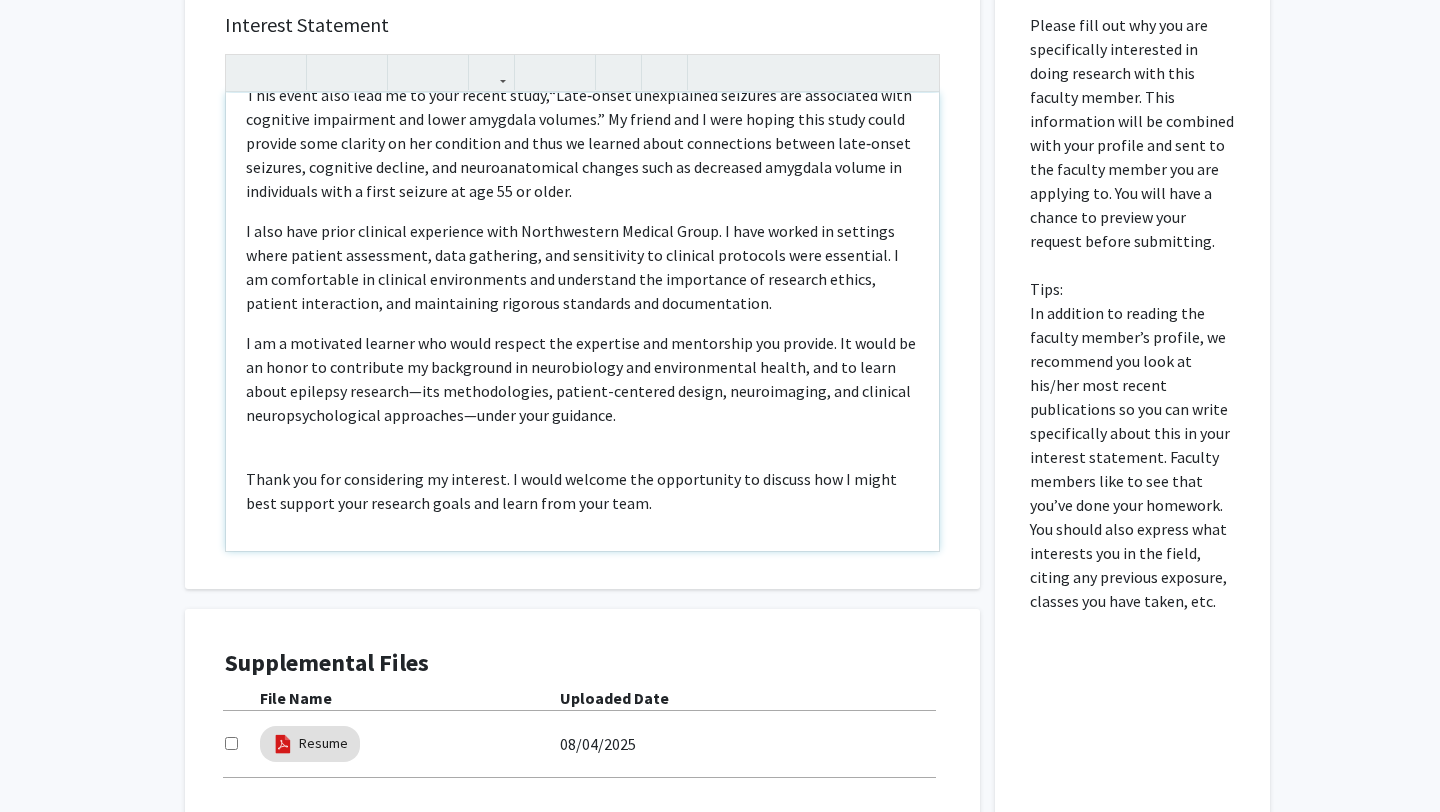 click on "I am a motivated learner who would respect the expertise and mentorship you provide. It would be an honor to contribute my background in neurobiology and environmental health, and to learn about epilepsy research—its methodologies, patient-centered design, neuroimaging, and clinical neuropsychological approaches—under your guidance." at bounding box center [582, 379] 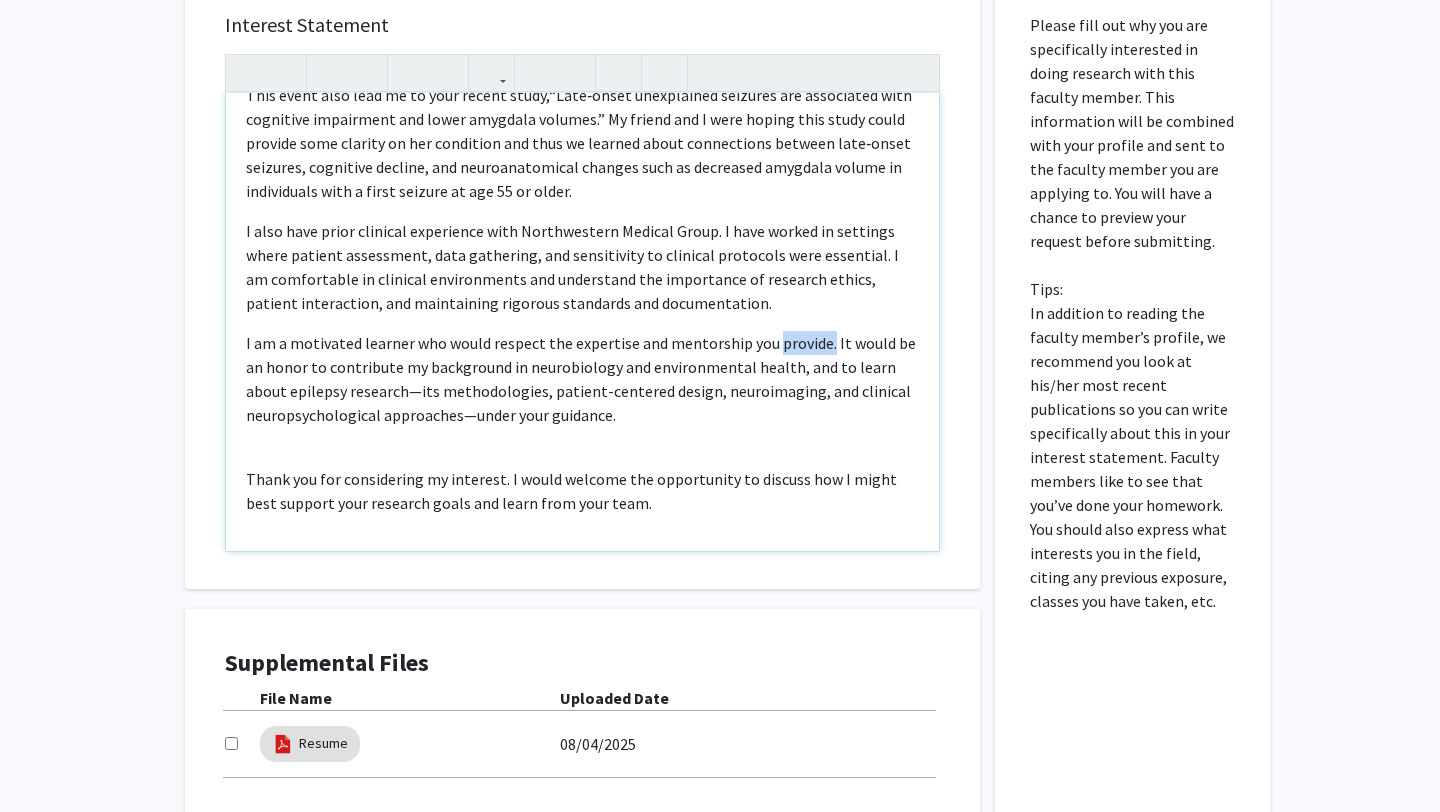 drag, startPoint x: 818, startPoint y: 319, endPoint x: 782, endPoint y: 319, distance: 36 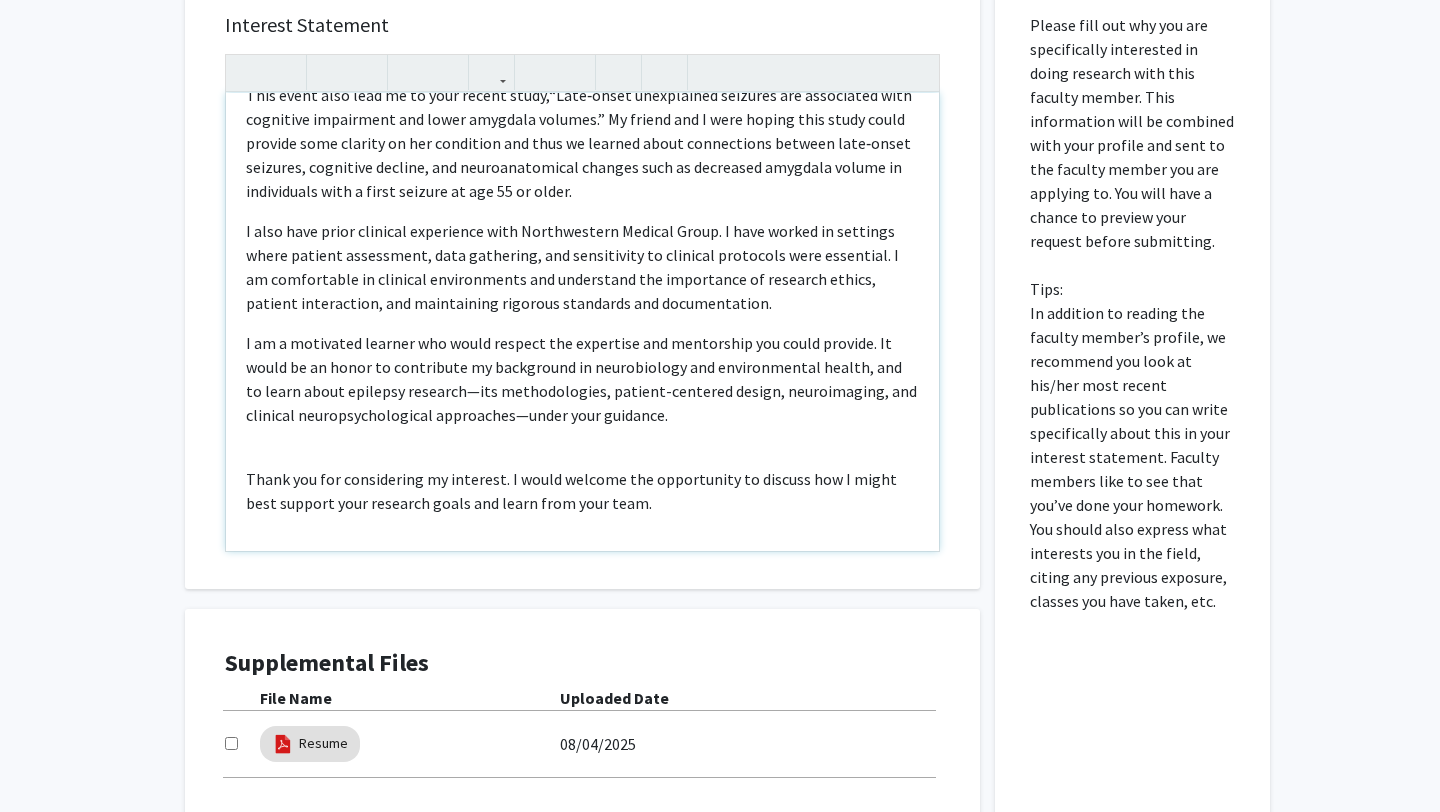 click on "I am a motivated learner who would respect the expertise and mentorship you could provide. It would be an honor to contribute my background in neurobiology and environmental health, and to learn about epilepsy research—its methodologies, patient-centered design, neuroimaging, and clinical neuropsychological approaches—under your guidance." at bounding box center (582, 379) 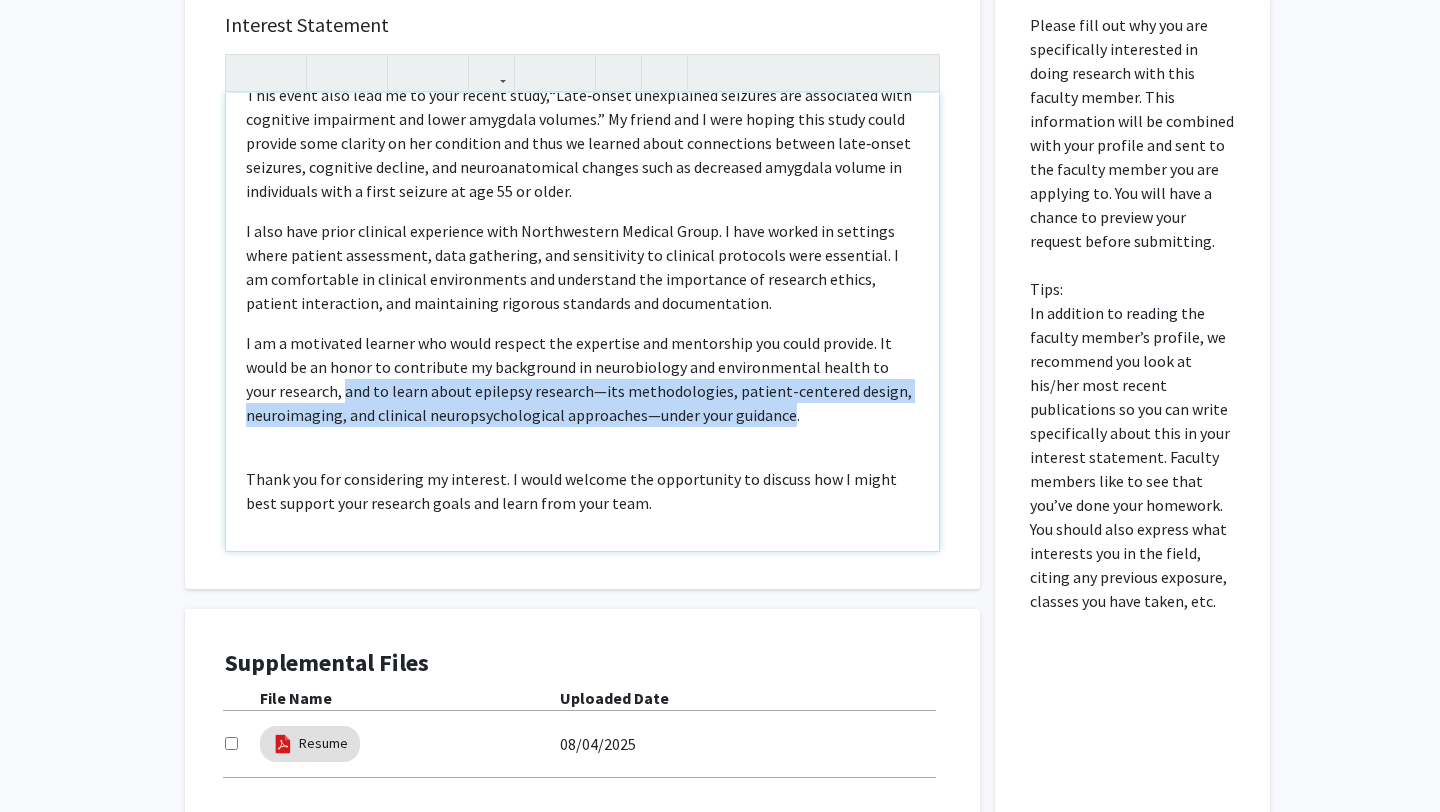 drag, startPoint x: 791, startPoint y: 390, endPoint x: 311, endPoint y: 376, distance: 480.20413 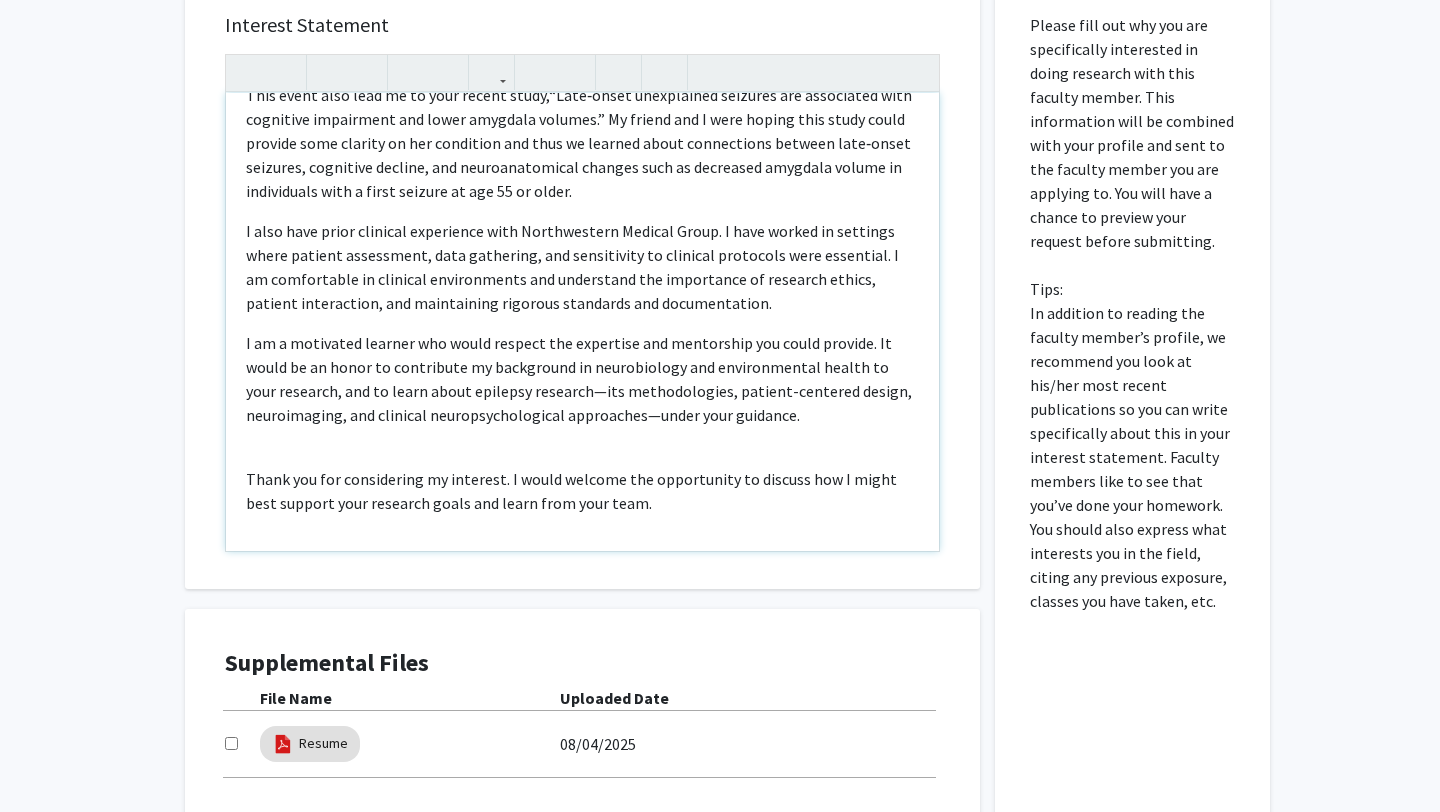 scroll, scrollTop: 302, scrollLeft: 0, axis: vertical 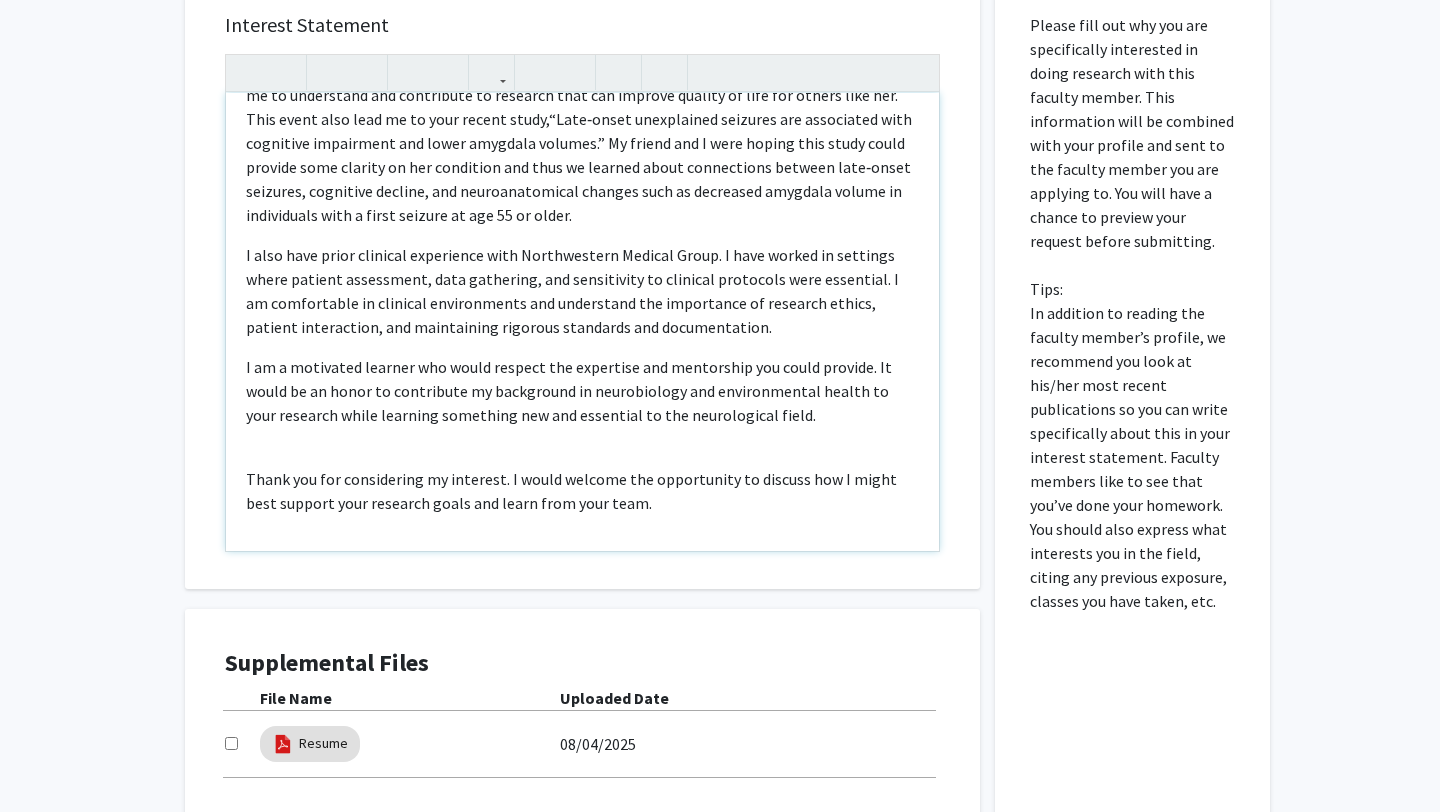 click on "I earned my B.S. in Neurobiology from the University of Wisconsin–Madison, where my coursework centered on perception, cognitive development, cognitive biology, psychology, and child brain development. Currently, I am enrolled in the Master of Health Science in Environmental Health program at the Bloomberg School of Public Health. While my undergraduate studies focused predominantly on cognition and developmental neuroscience, I am hoping to explore other domains that I have not specifically engaged in yet. This includes epilepsy. I am able to bring a strong foundation in neuroscience and a passionate willingness to learn, particularly about areas of the brain and research methodologies new to me. I am a motivated learner who would respect the expertise and mentorship you could provide. It would be an honor to contribute my background in neurobiology and environmental health to your research while learning something new and essential to the neurological field." at bounding box center [582, 322] 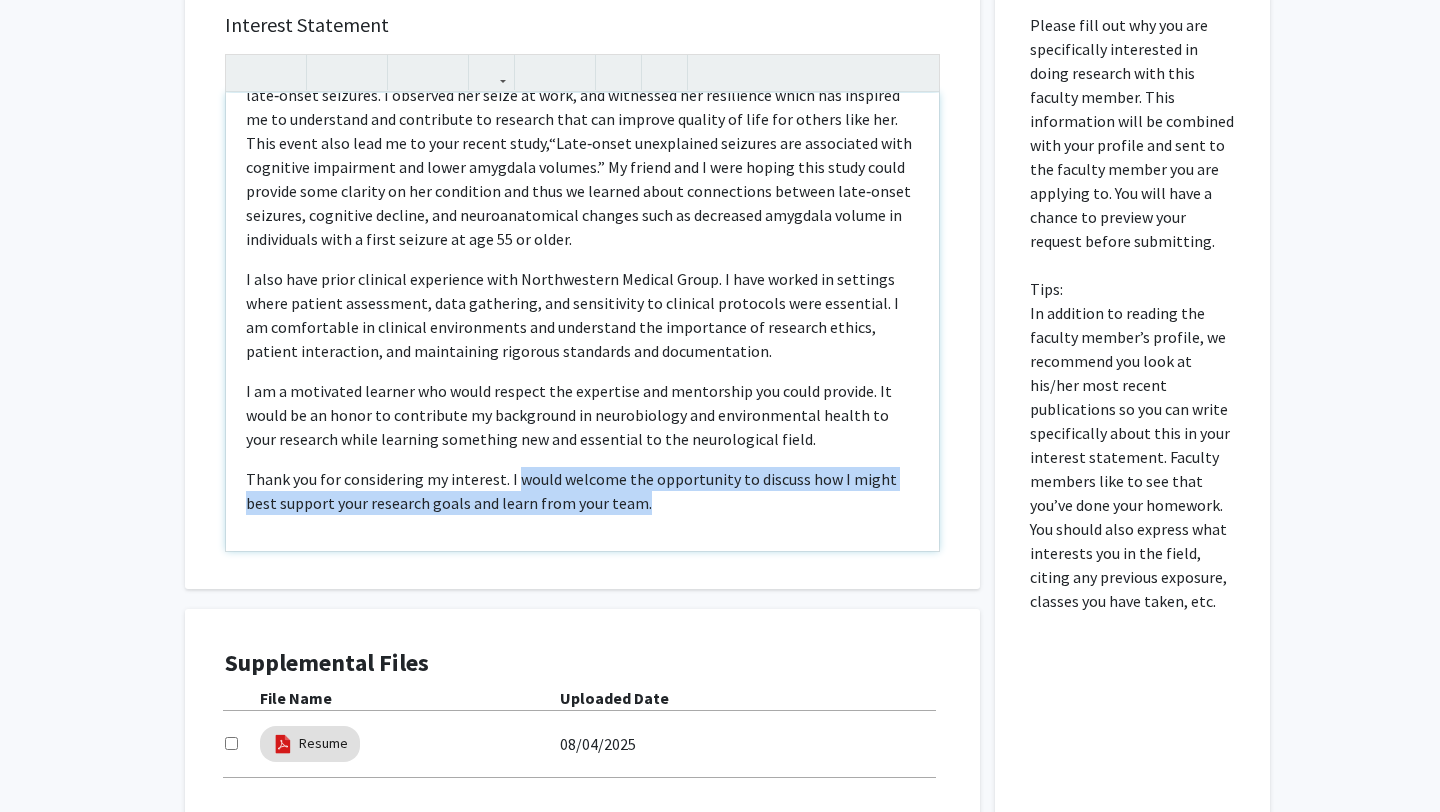 drag, startPoint x: 663, startPoint y: 483, endPoint x: 510, endPoint y: 454, distance: 155.72412 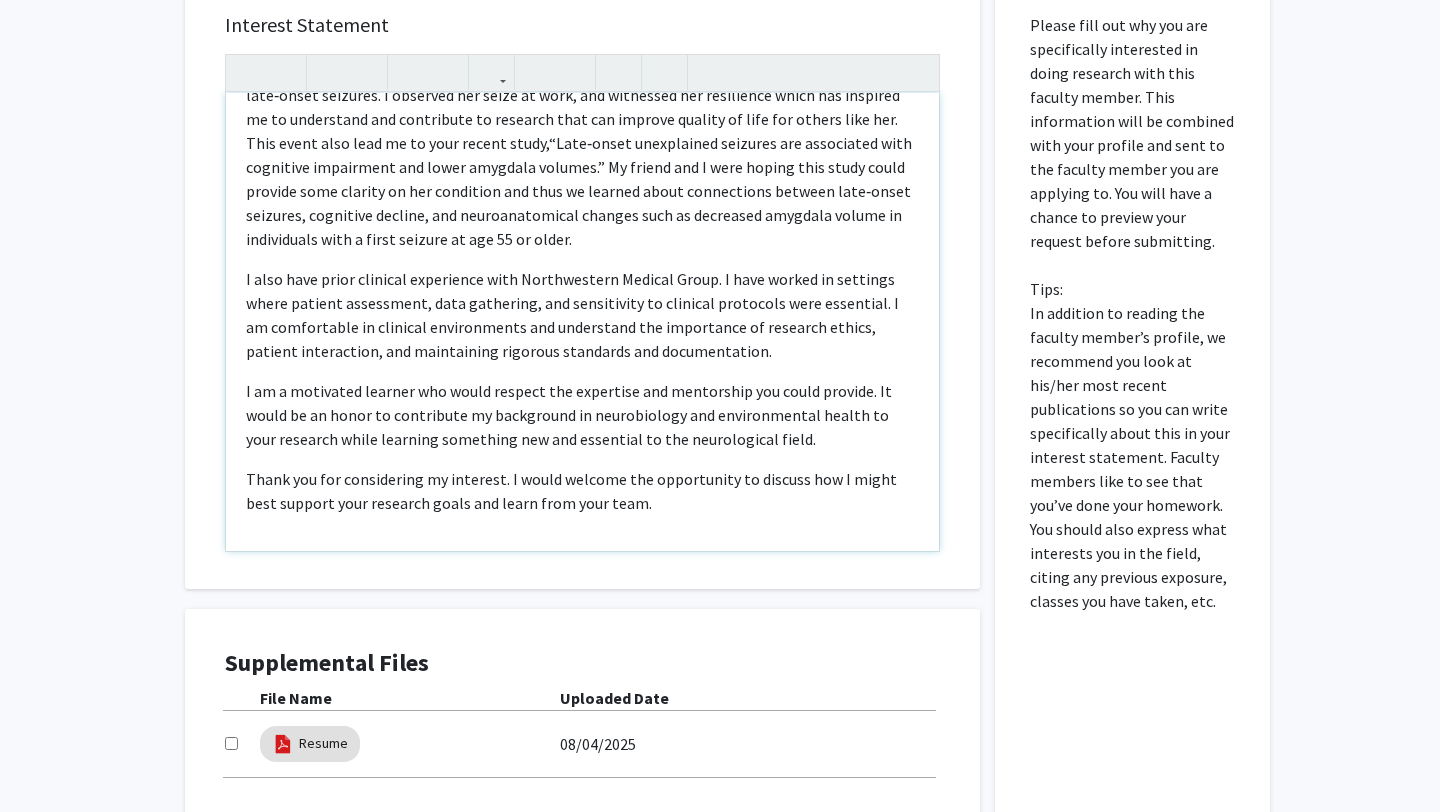 click on "Thank you for considering my interest. I would welcome the opportunity to discuss how I might best support your research goals and learn from your team." at bounding box center [582, 491] 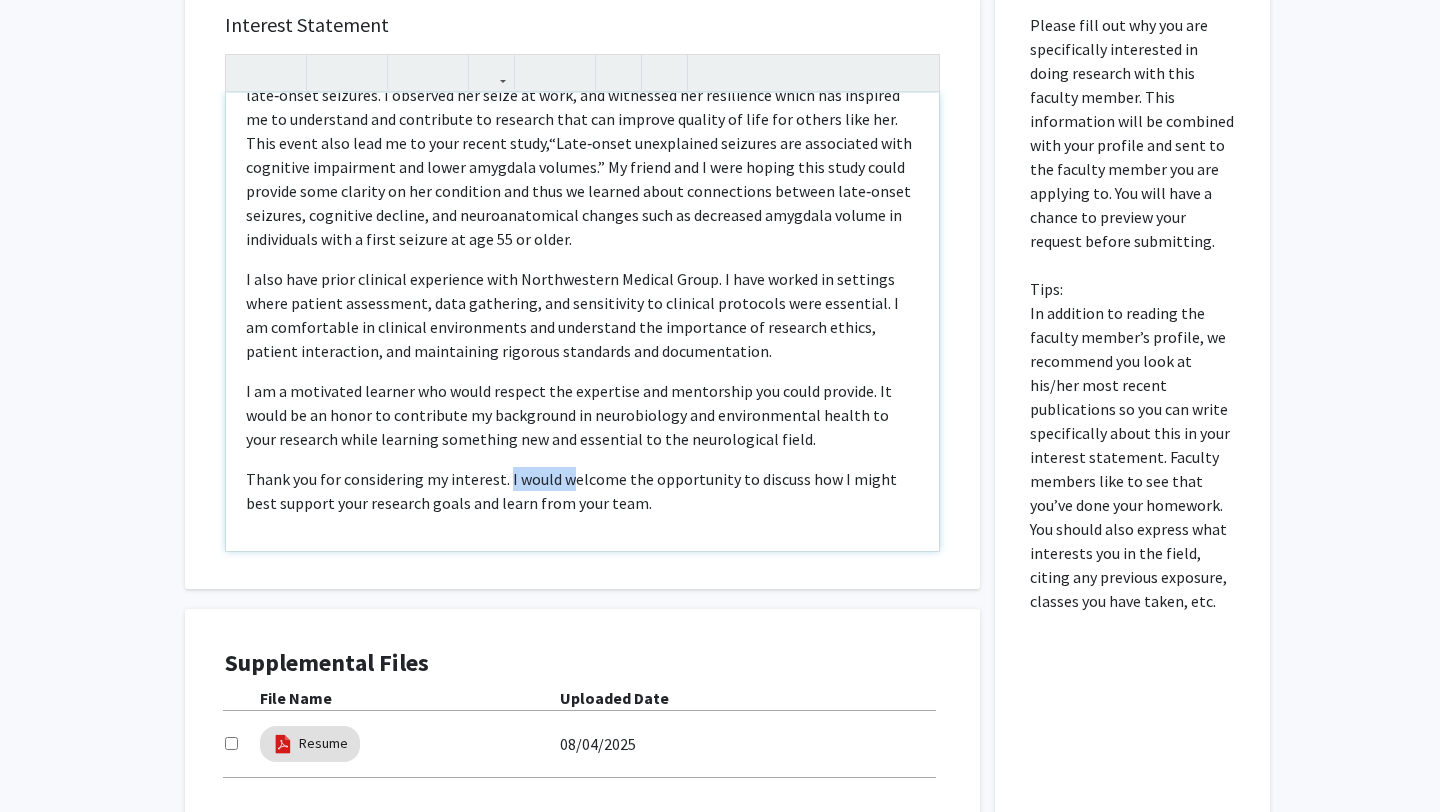 drag, startPoint x: 506, startPoint y: 456, endPoint x: 571, endPoint y: 457, distance: 65.00769 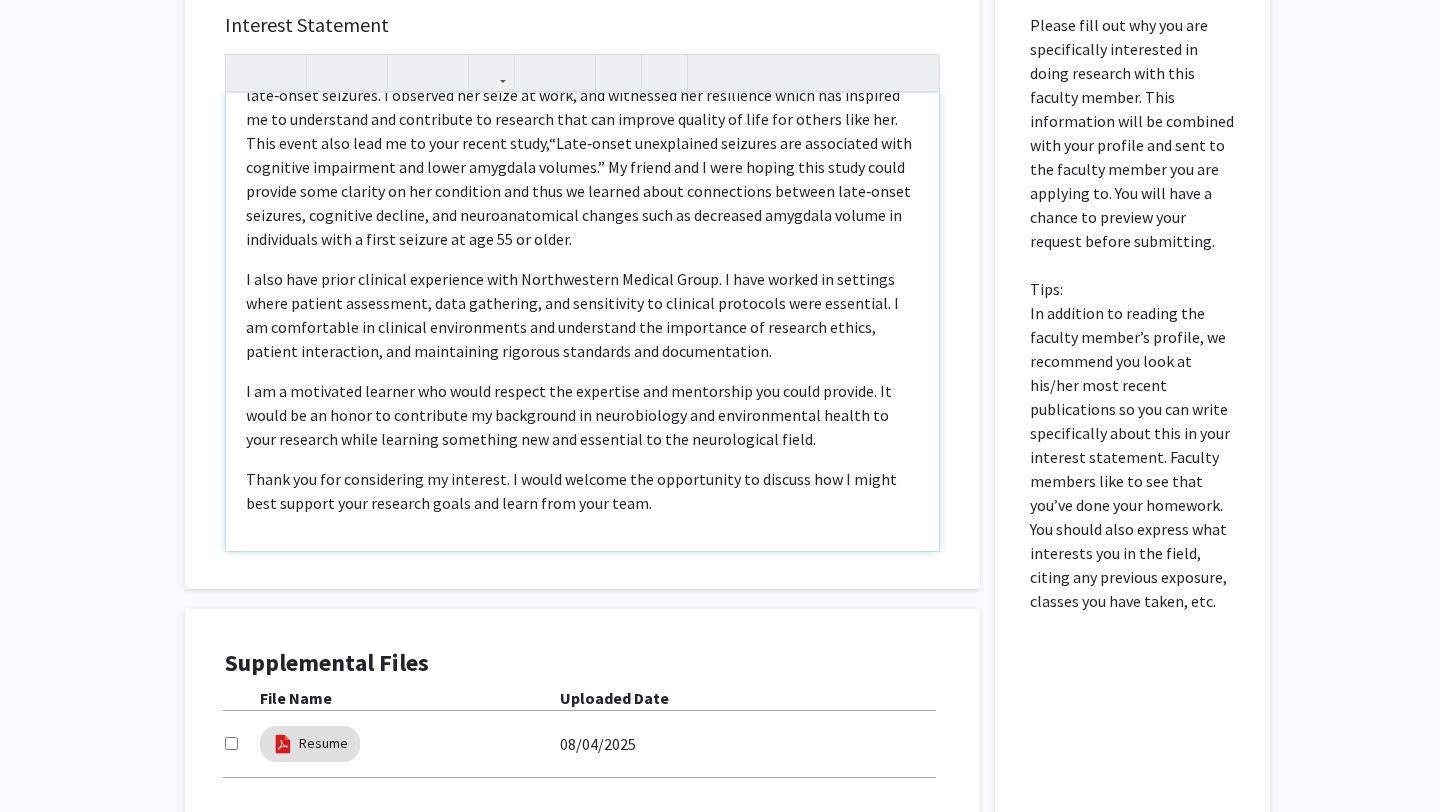click on "Thank you for considering my interest. I would welcome the opportunity to discuss how I might best support your research goals and learn from your team." at bounding box center (582, 491) 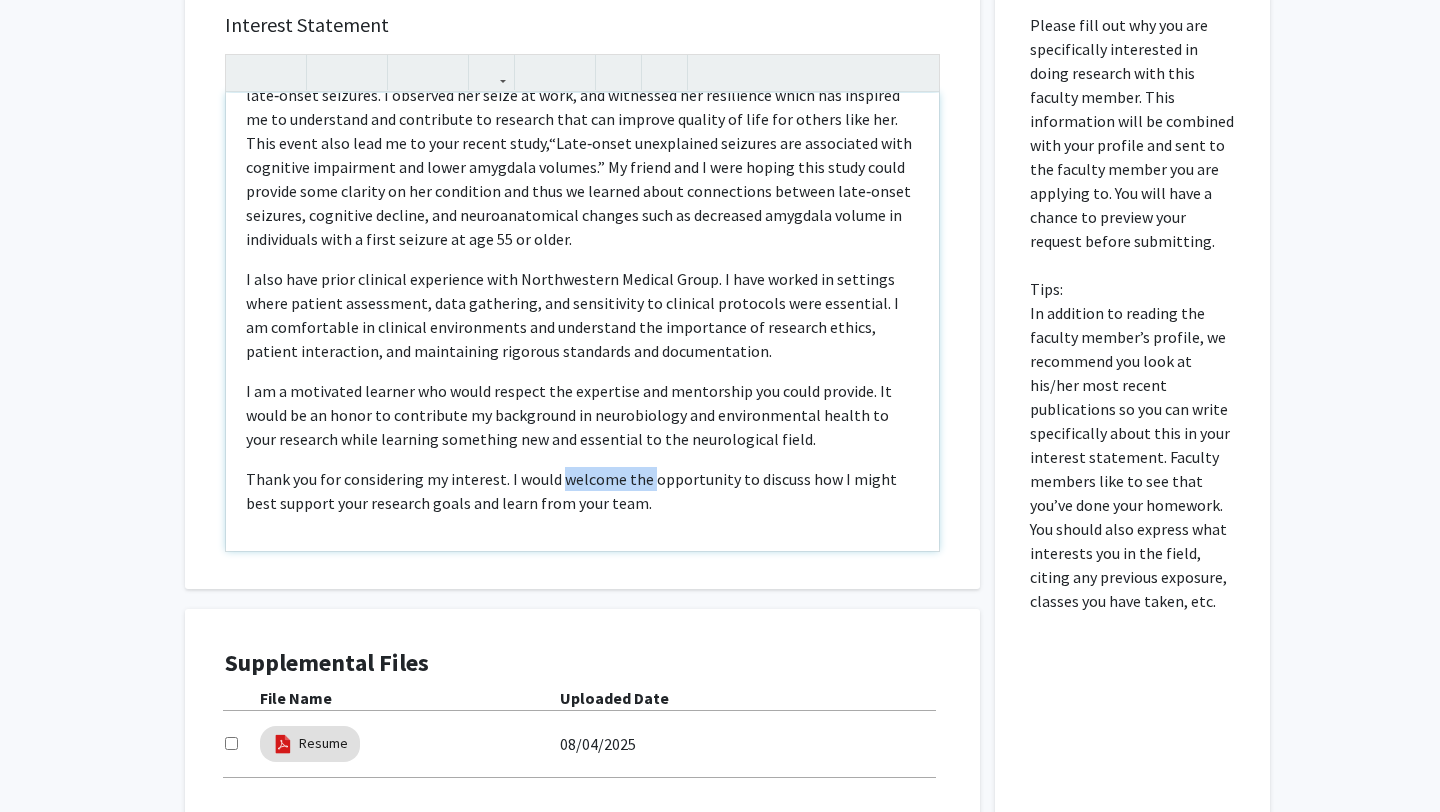 drag, startPoint x: 645, startPoint y: 456, endPoint x: 557, endPoint y: 457, distance: 88.005684 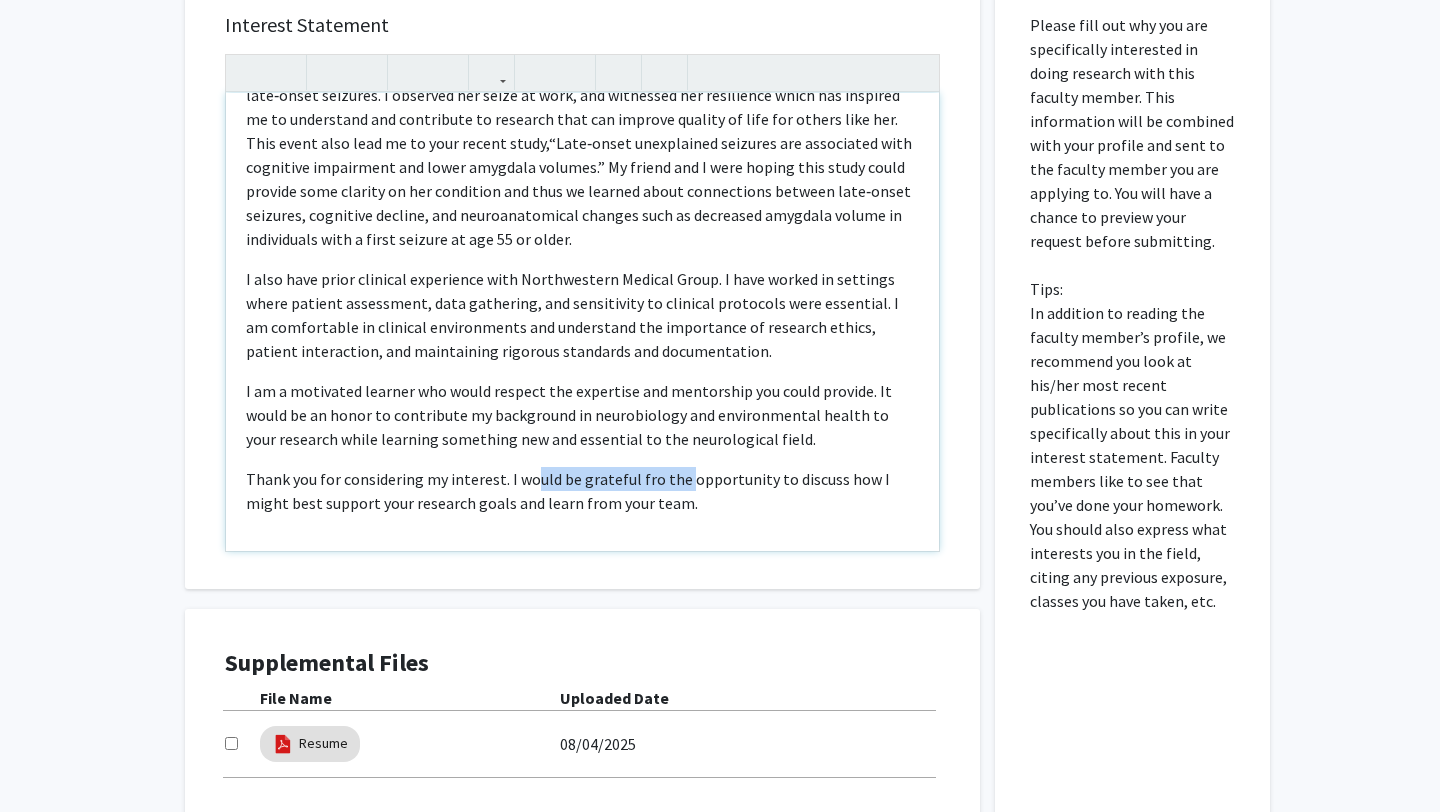 drag, startPoint x: 682, startPoint y: 453, endPoint x: 524, endPoint y: 453, distance: 158 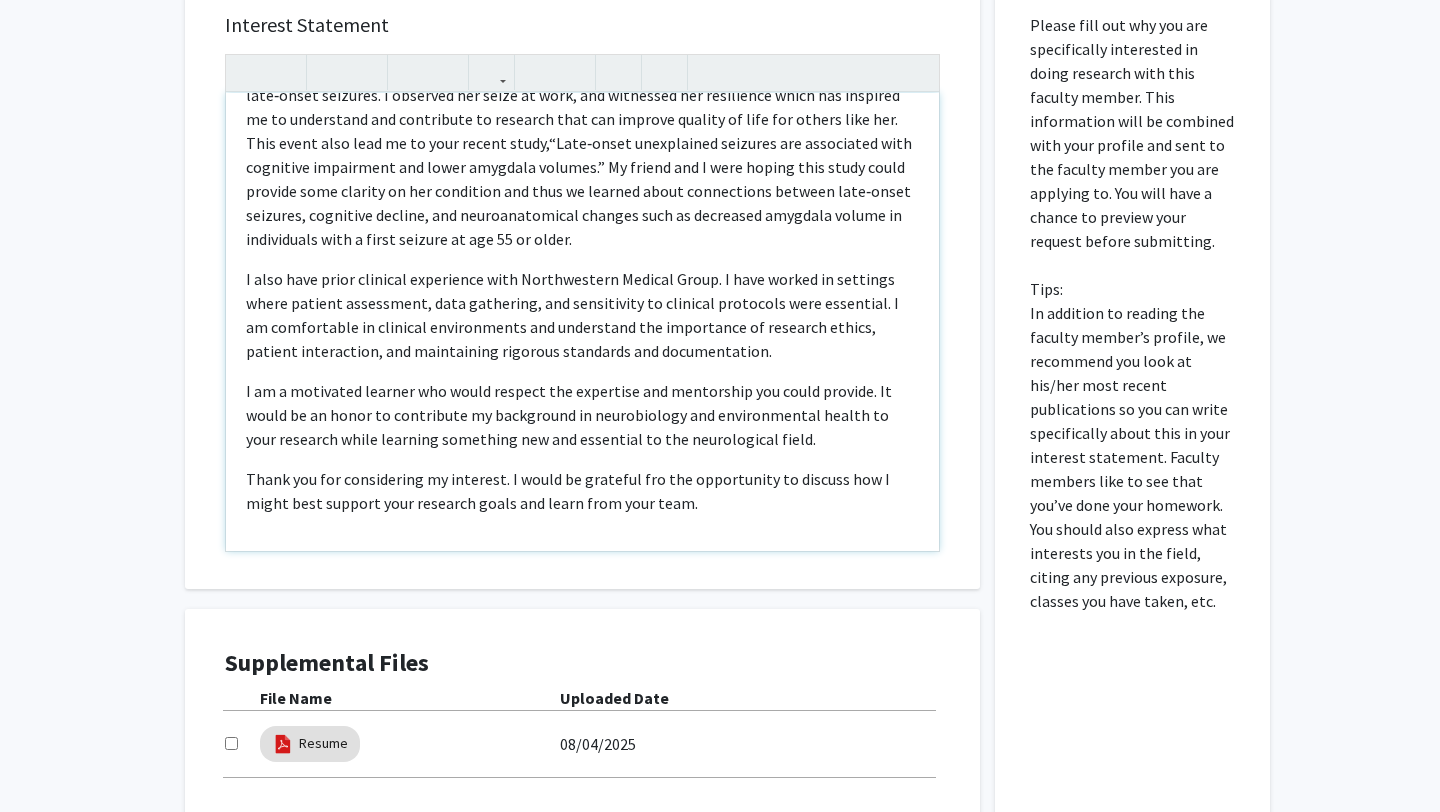 click on "Thank you for considering my interest. I would be grateful fro the opportunity to discuss how I might best support your research goals and learn from your team." at bounding box center [582, 491] 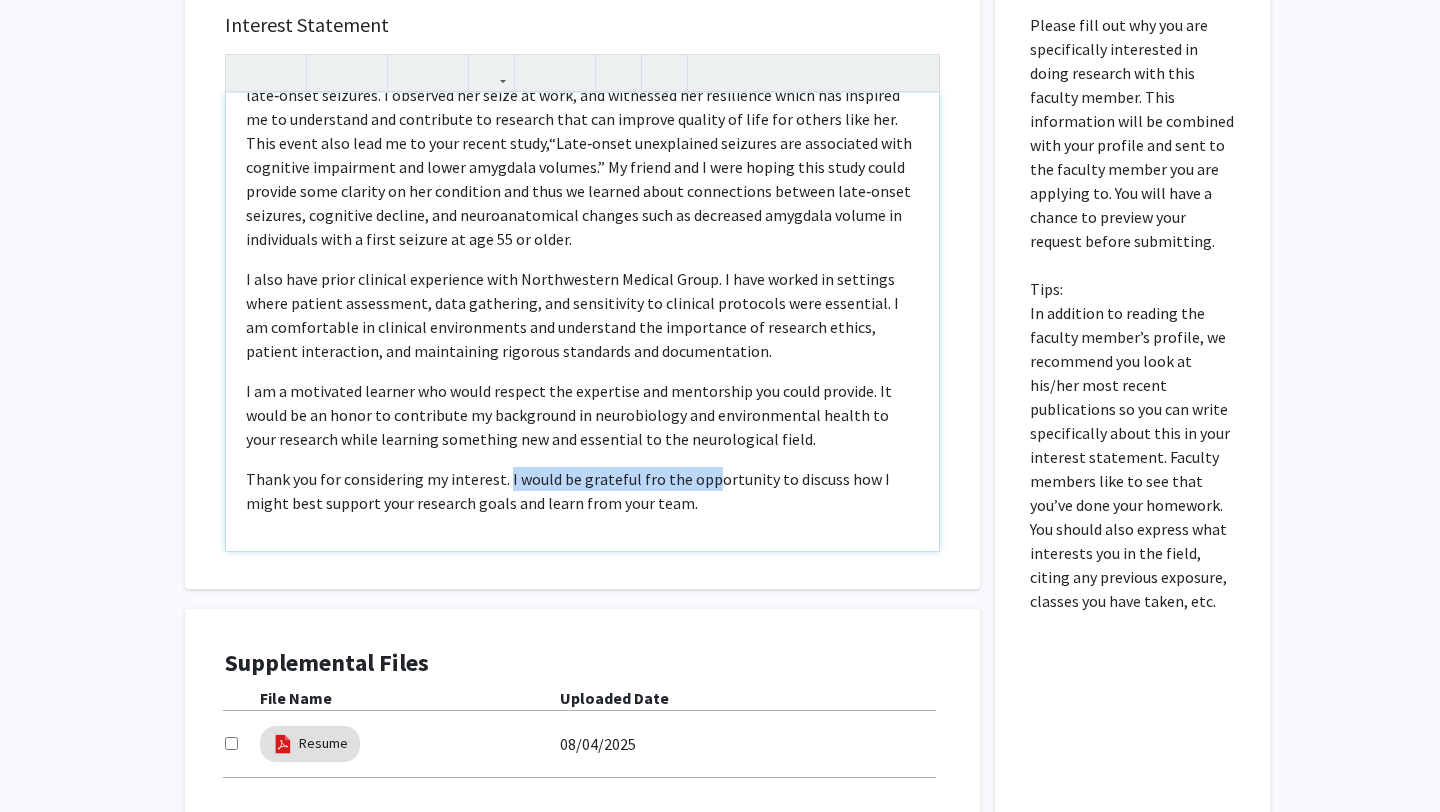 drag, startPoint x: 505, startPoint y: 453, endPoint x: 704, endPoint y: 458, distance: 199.0628 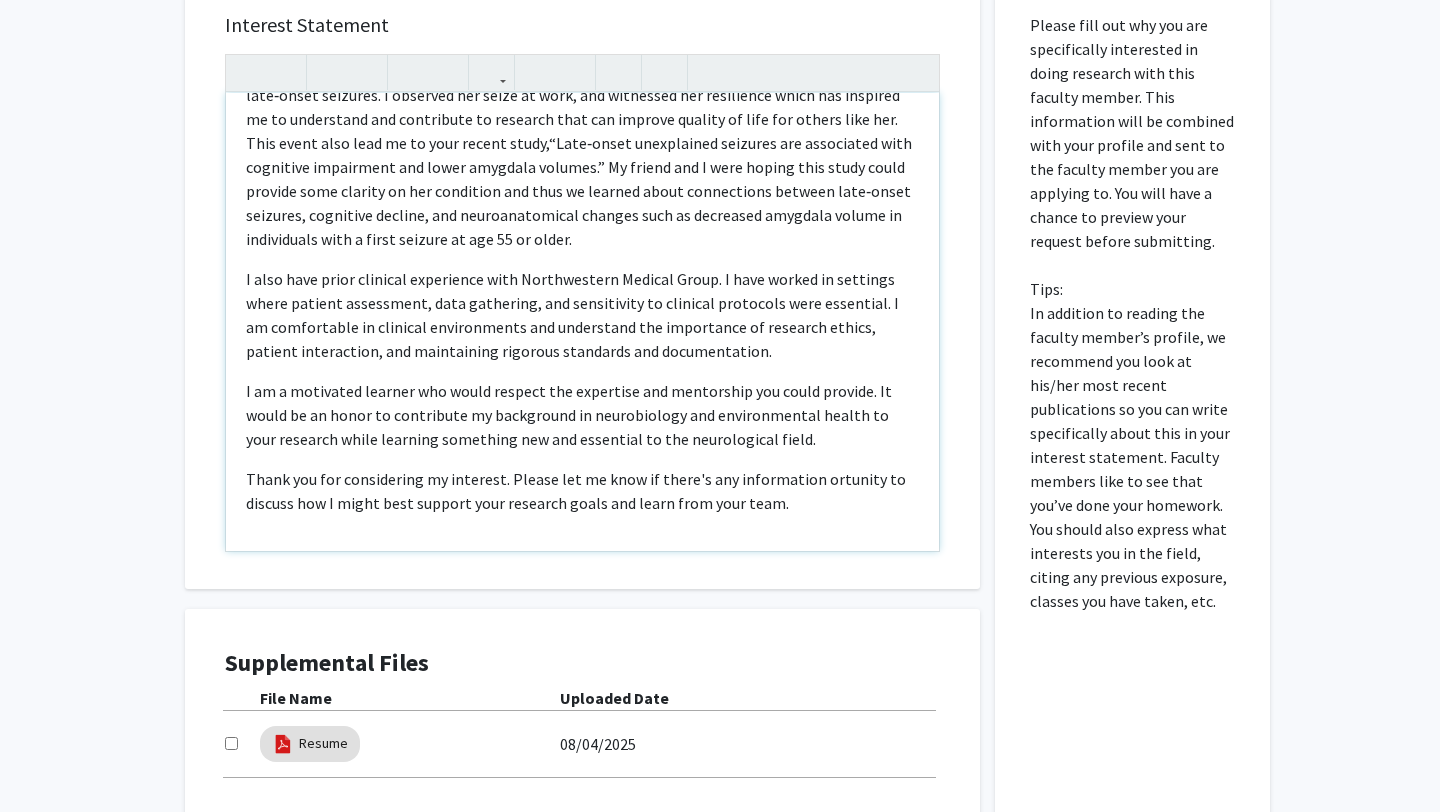 click on "Thank you for considering my interest. Please let me know if there's any information ortunity to discuss how I might best support your research goals and learn from your team." at bounding box center (582, 491) 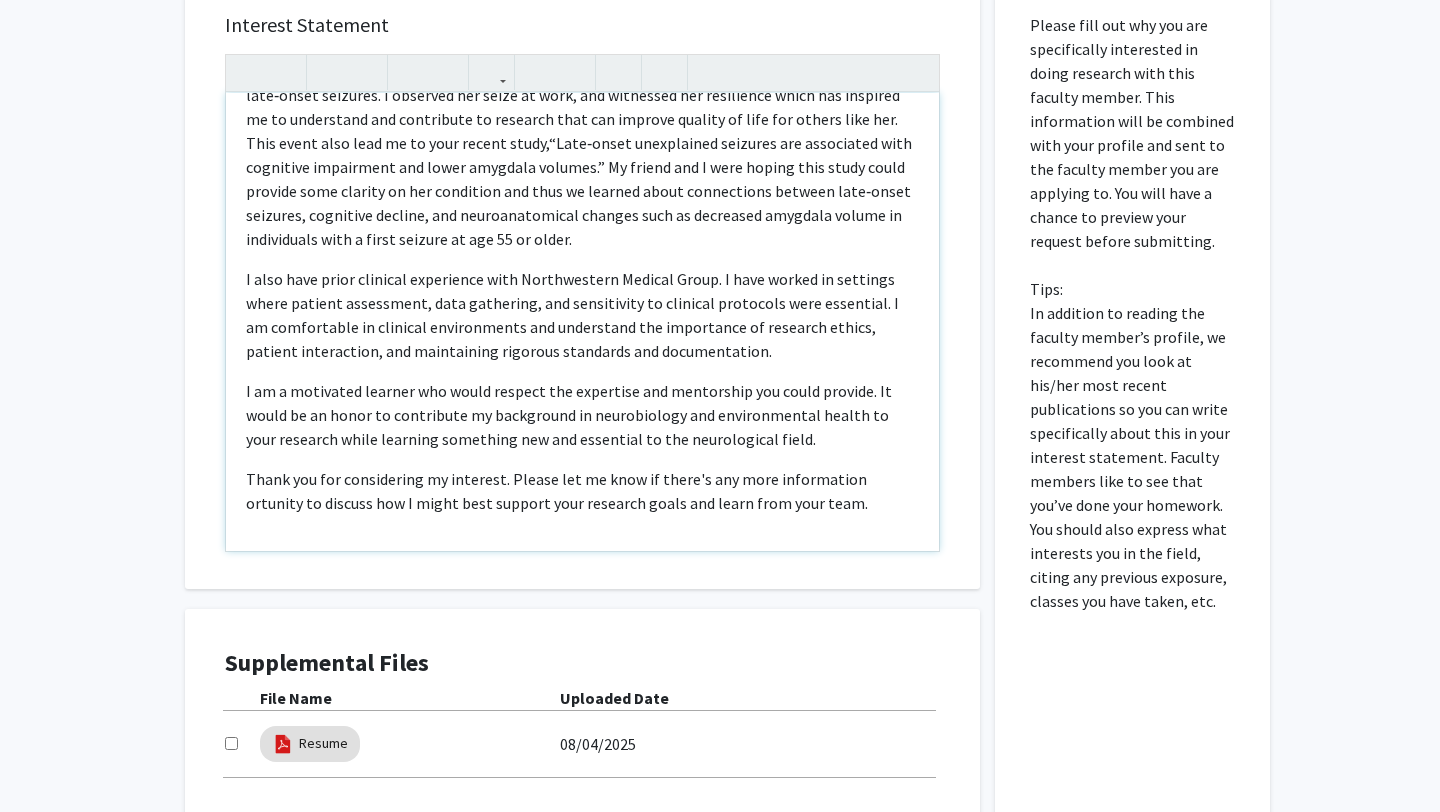 click on "Thank you for considering my interest. Please let me know if there's any more information ortunity to discuss how I might best support your research goals and learn from your team." at bounding box center [582, 491] 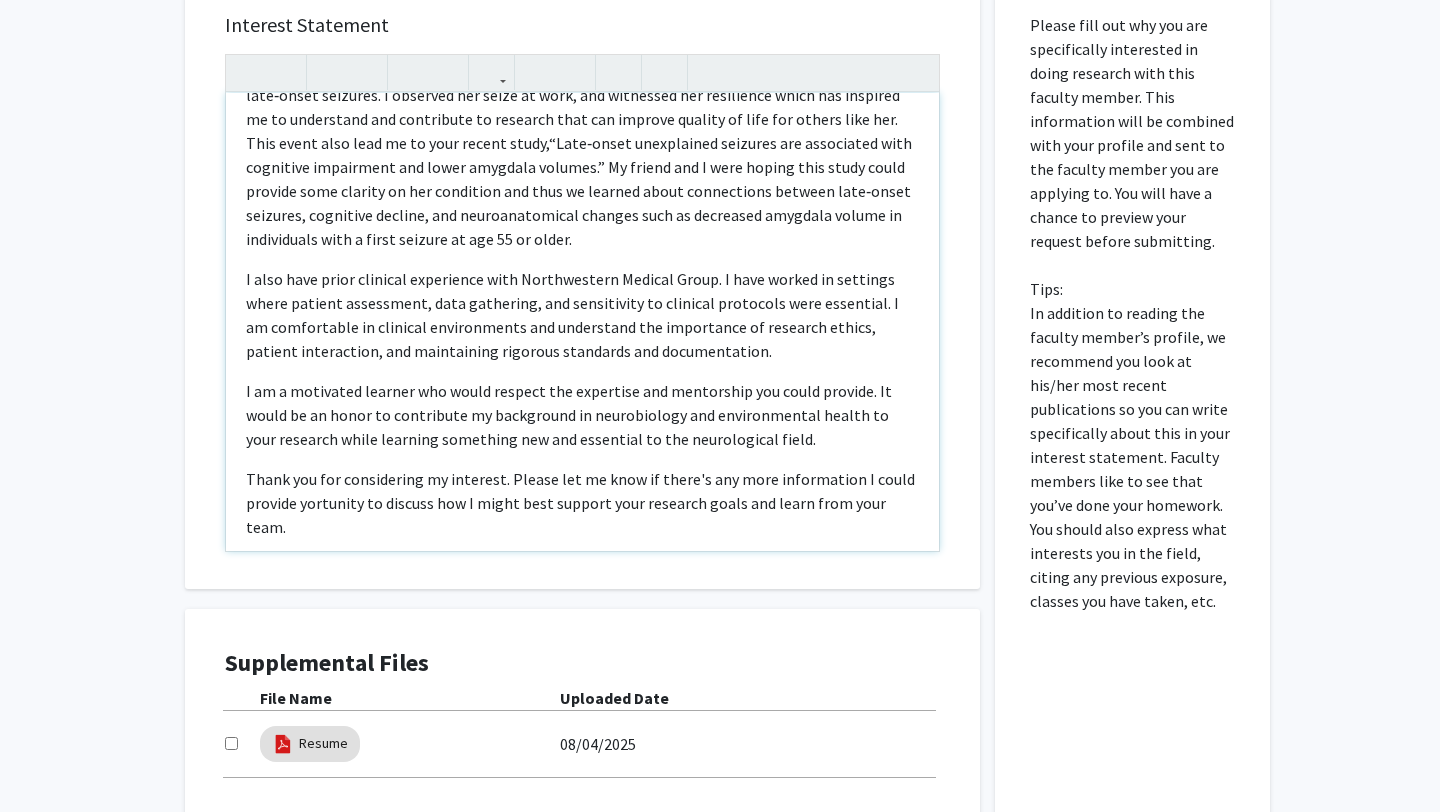 scroll, scrollTop: 302, scrollLeft: 0, axis: vertical 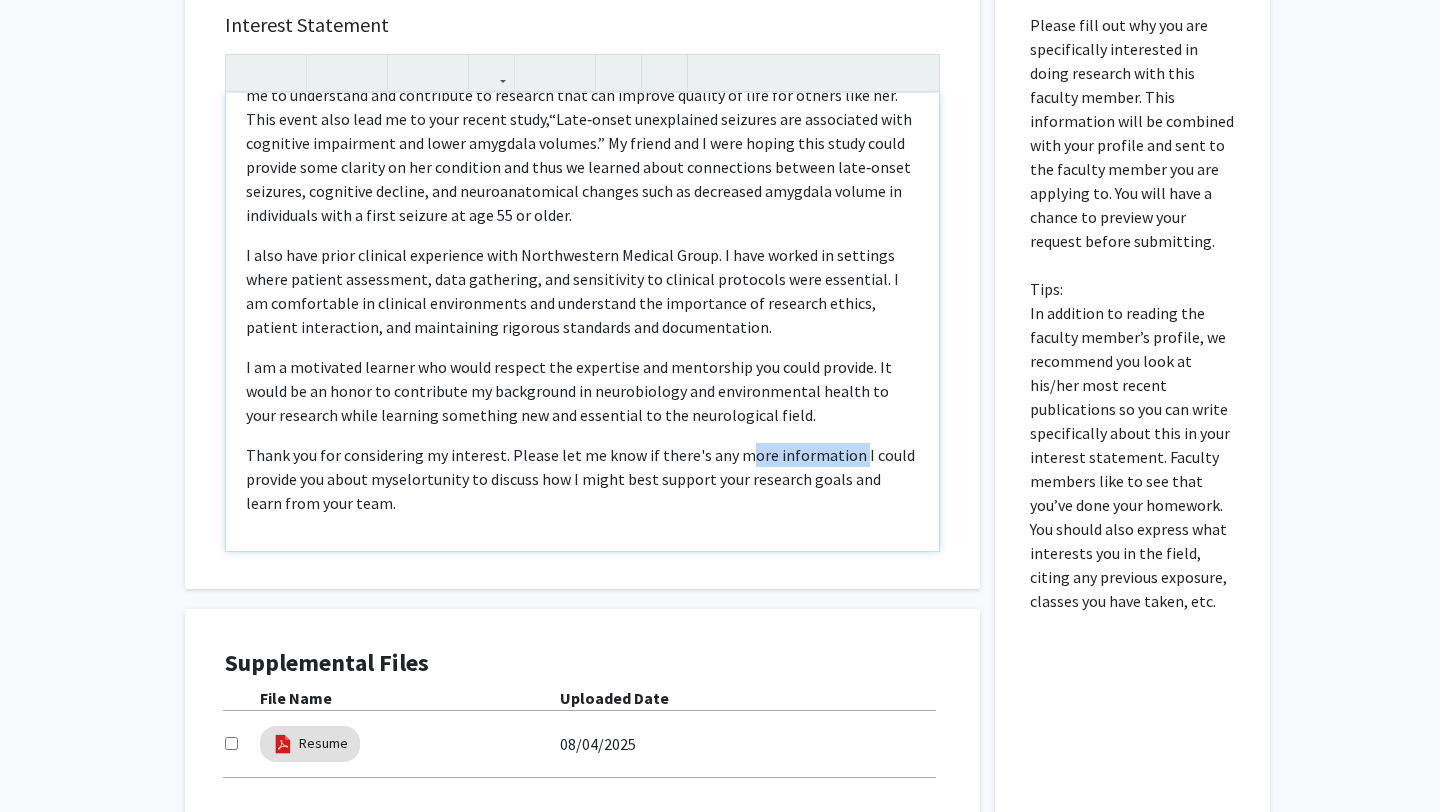 drag, startPoint x: 844, startPoint y: 436, endPoint x: 742, endPoint y: 437, distance: 102.0049 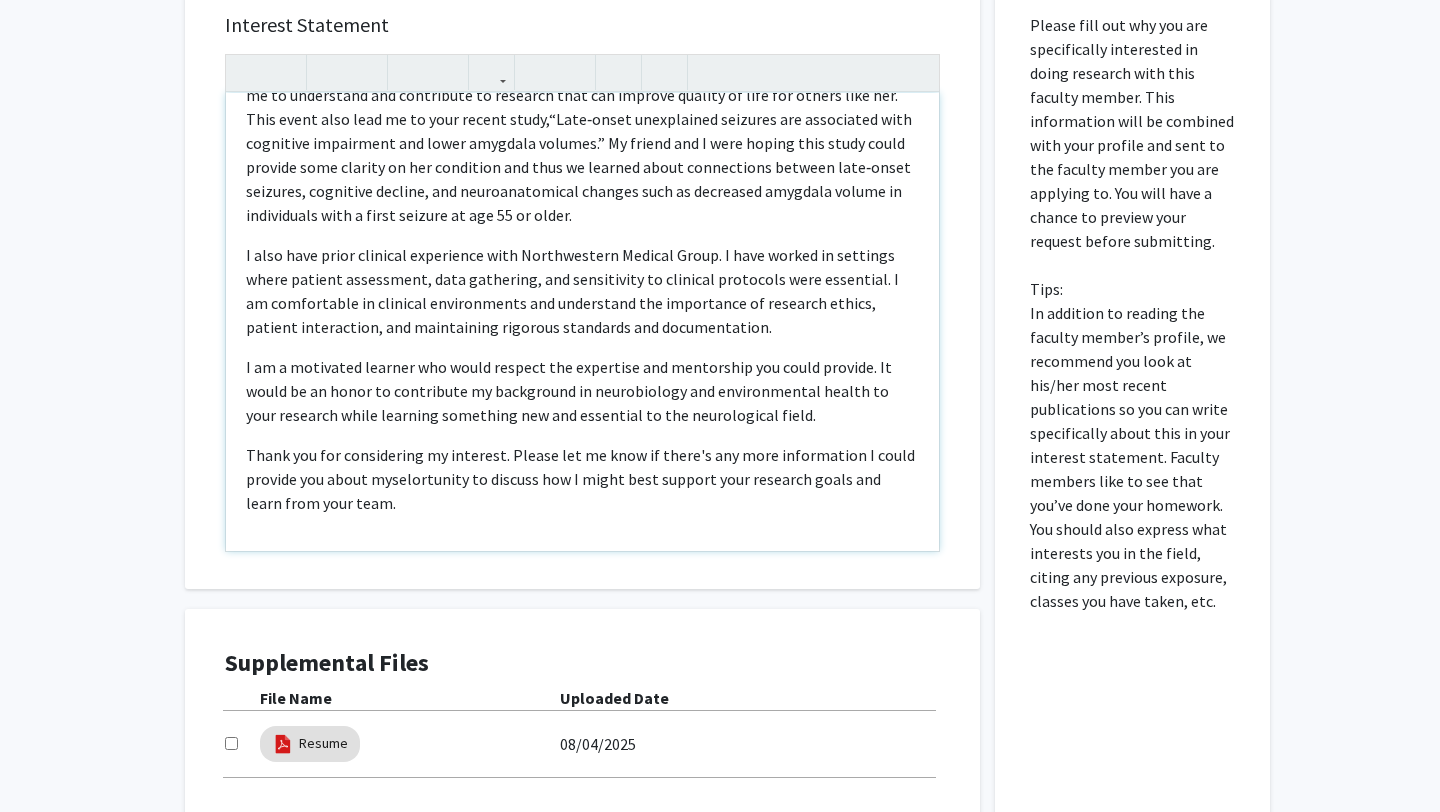 click on "Thank you for considering my interest. Please let me know if there's any more information I could provide you about myselortunity to discuss how I might best support your research goals and learn from your team." at bounding box center [582, 479] 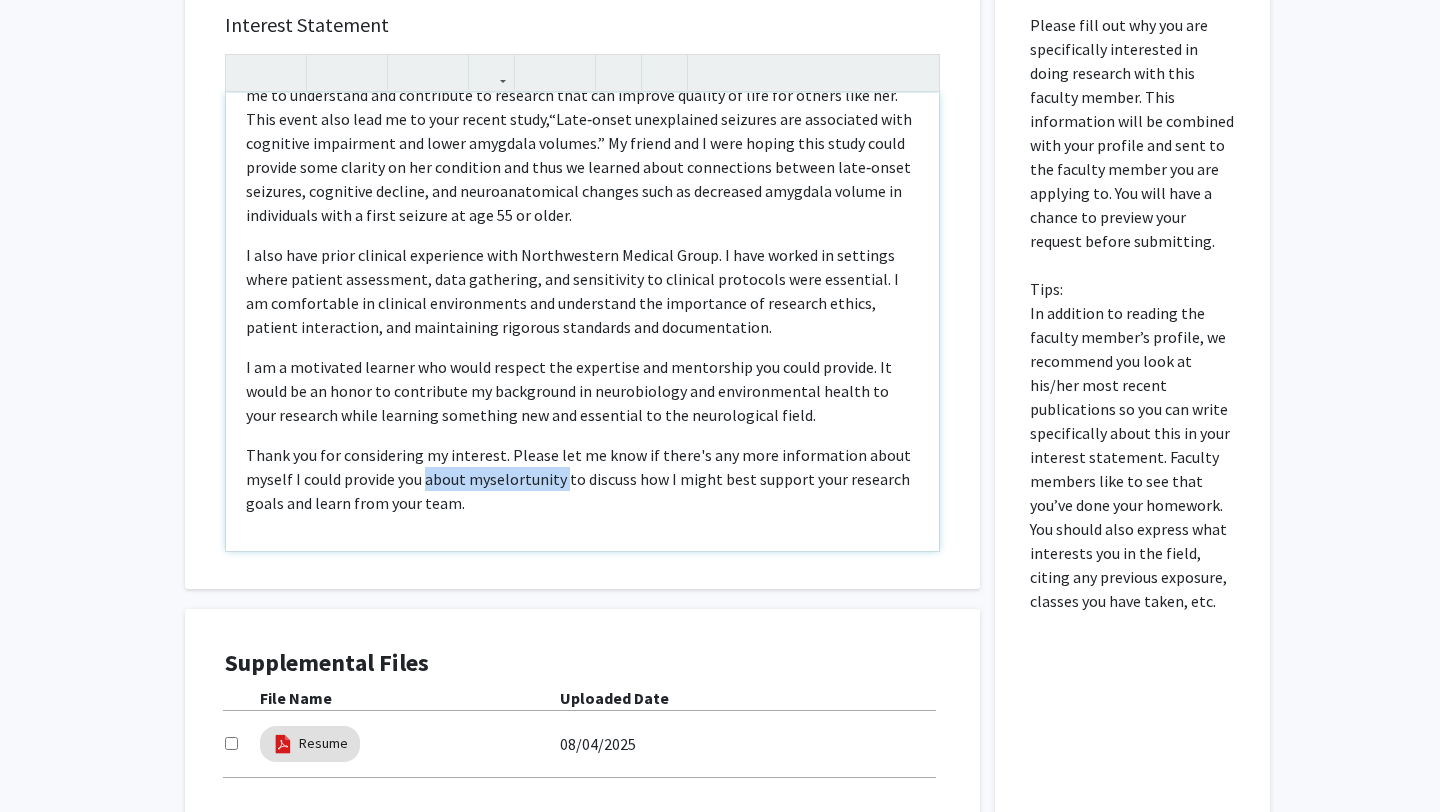 drag, startPoint x: 562, startPoint y: 456, endPoint x: 426, endPoint y: 456, distance: 136 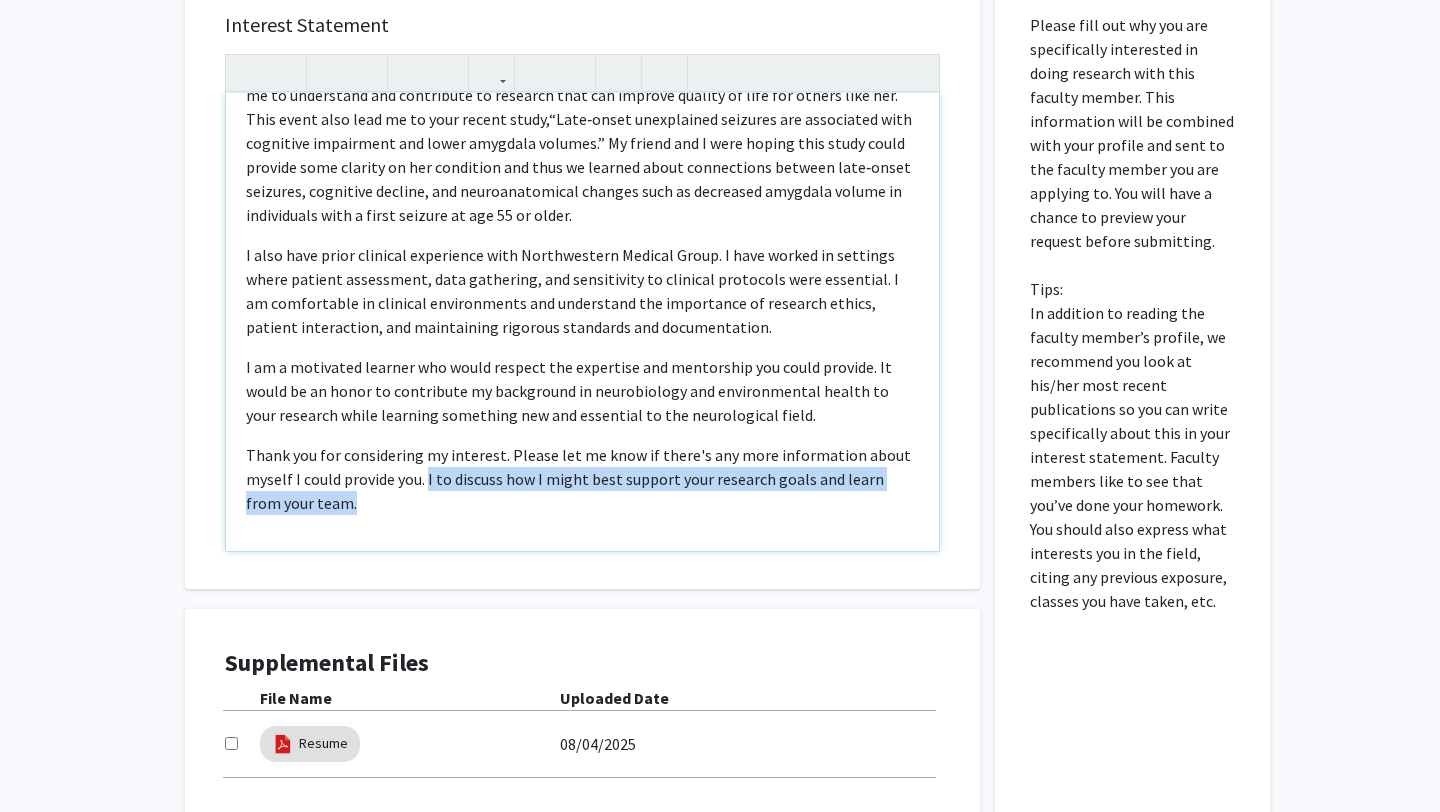 drag, startPoint x: 516, startPoint y: 477, endPoint x: 428, endPoint y: 459, distance: 89.822044 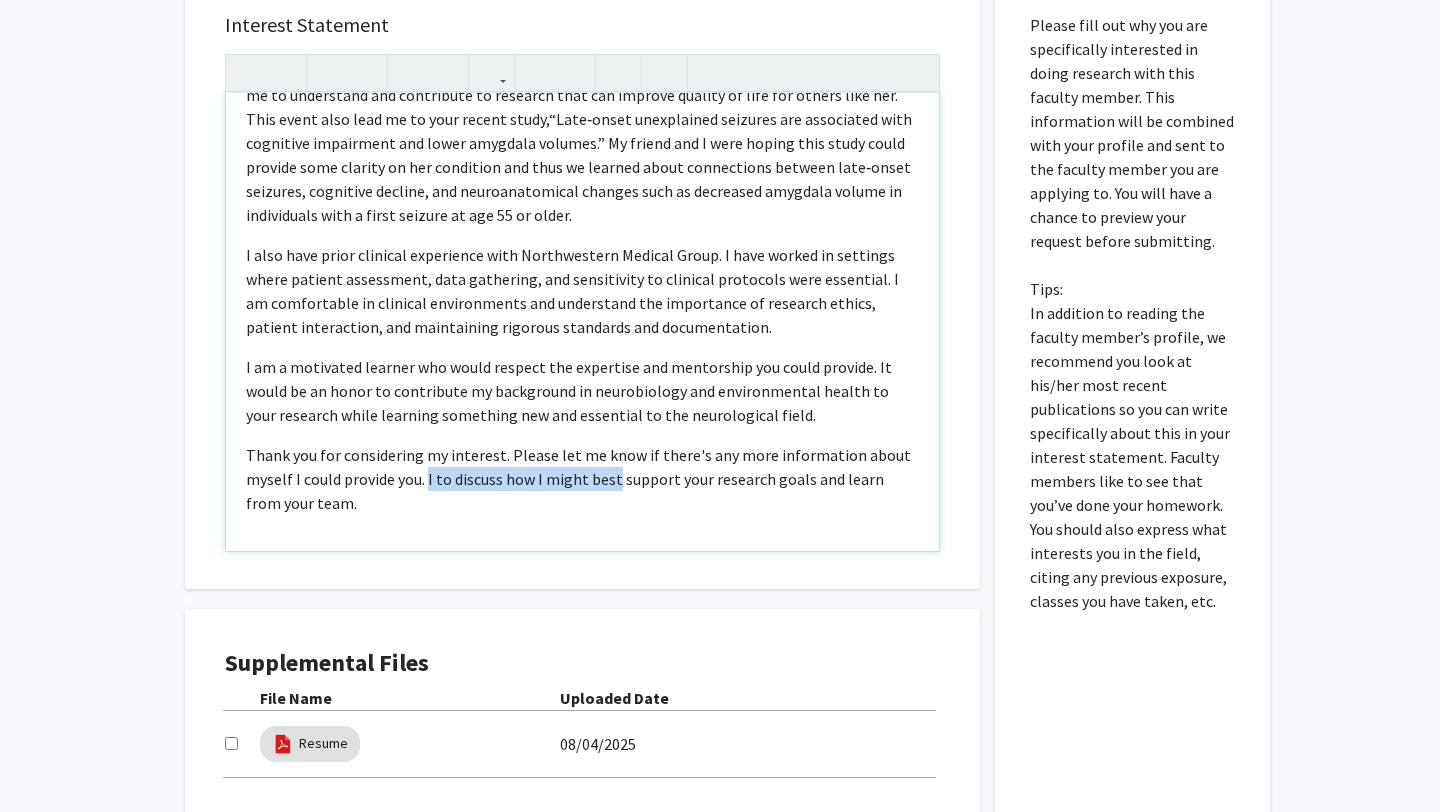 drag, startPoint x: 428, startPoint y: 459, endPoint x: 607, endPoint y: 462, distance: 179.02513 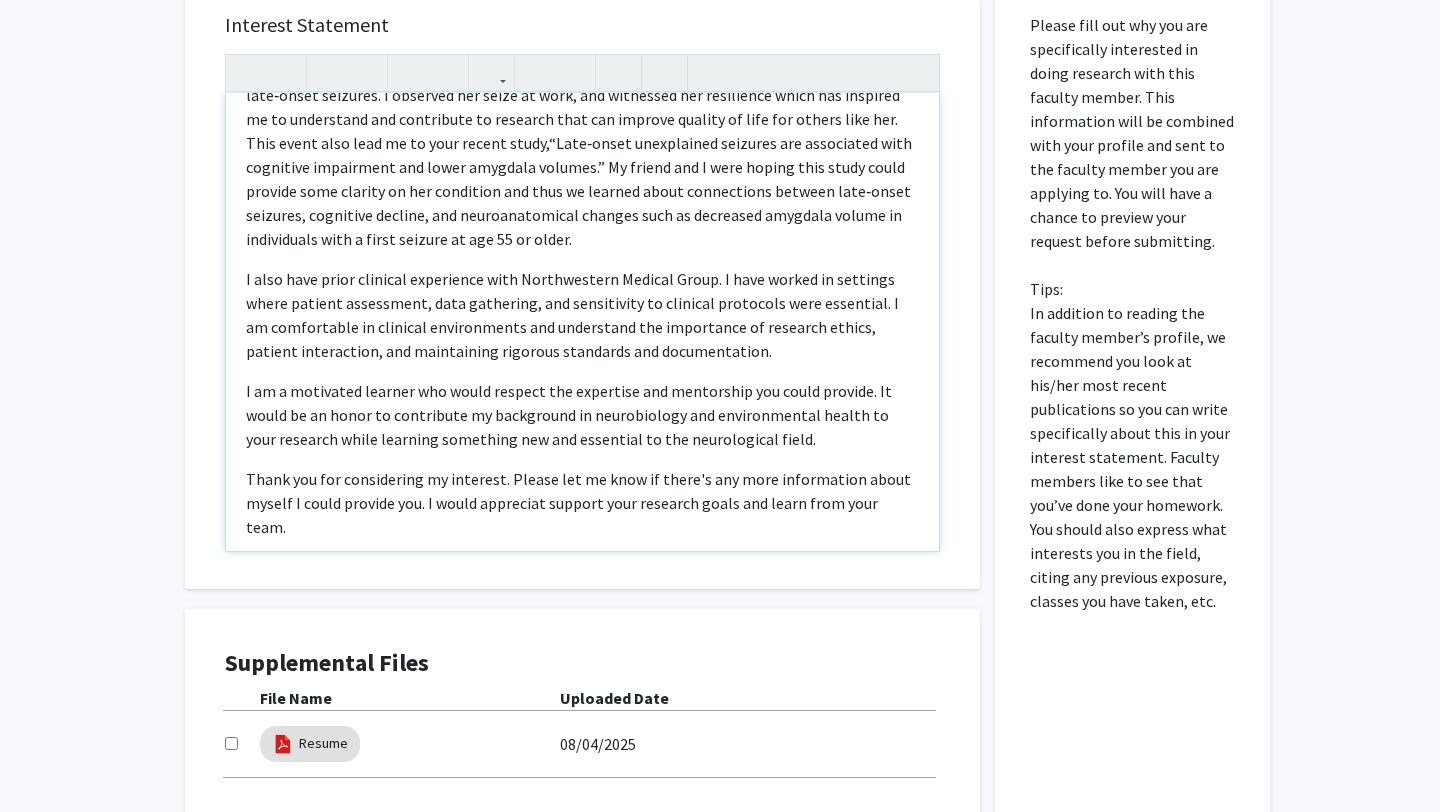 scroll, scrollTop: 302, scrollLeft: 0, axis: vertical 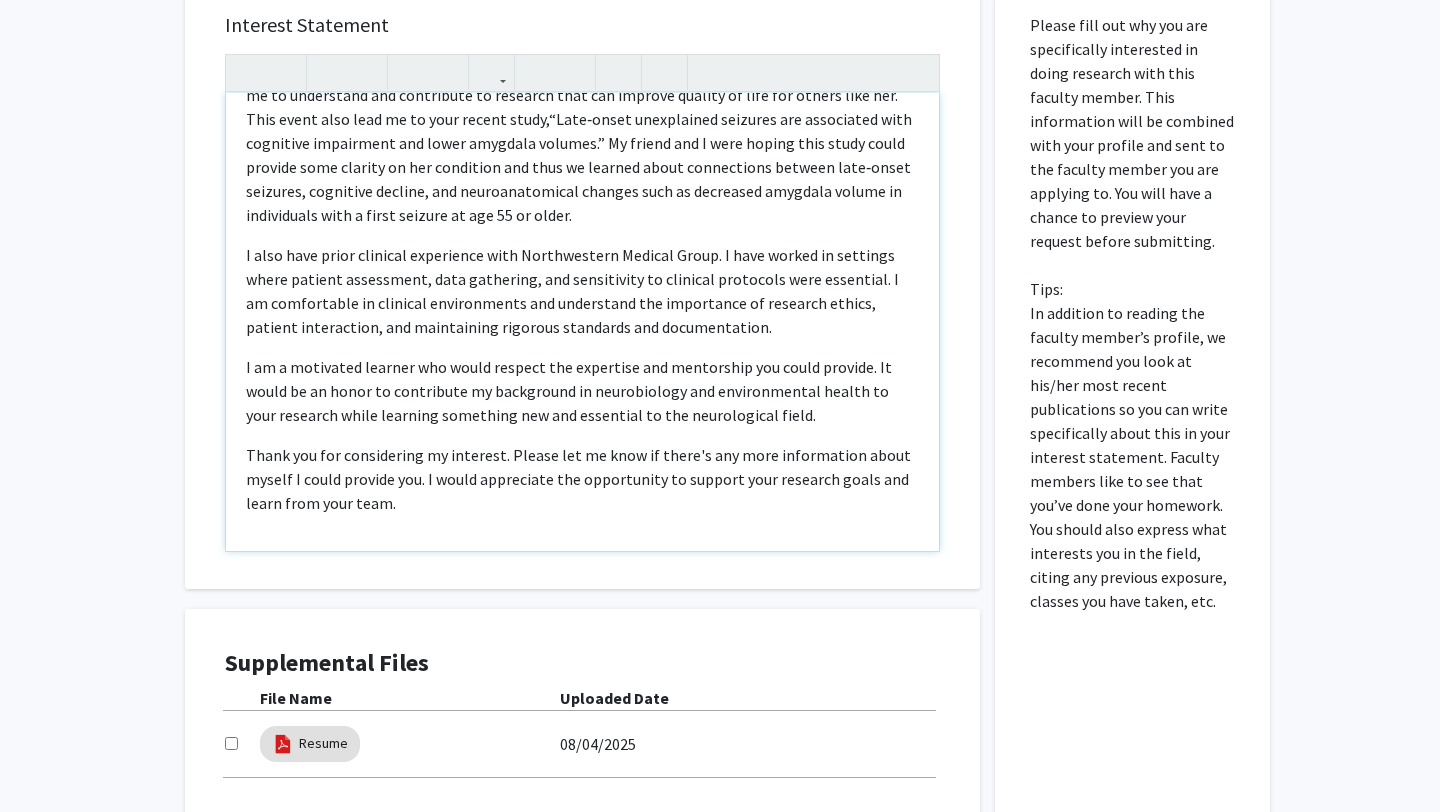click on "Thank you for considering my interest. Please let me know if there's any more information about myself I could provide you. I would appreciate the opportunity to support your research goals and learn from your team." at bounding box center [582, 479] 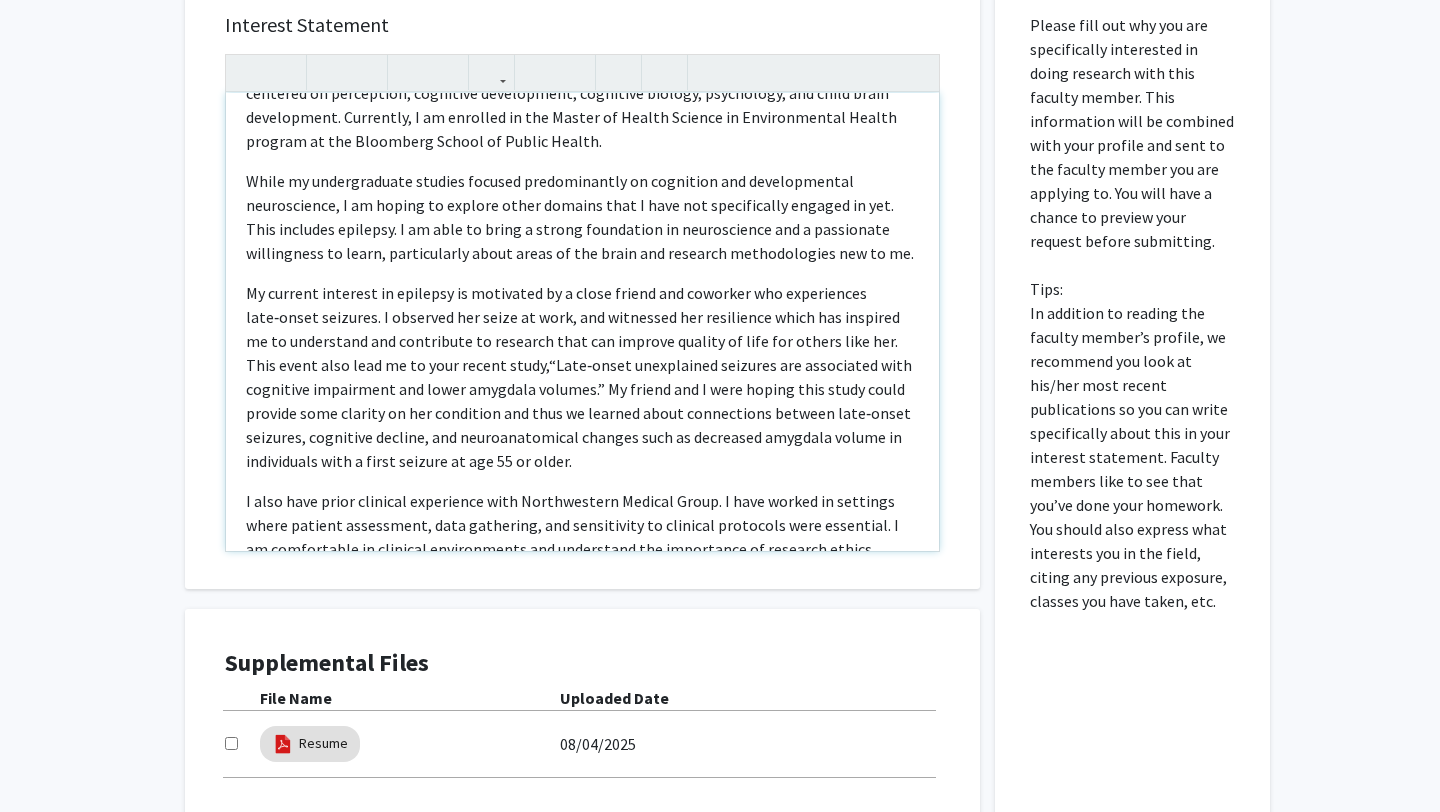 scroll, scrollTop: 0, scrollLeft: 0, axis: both 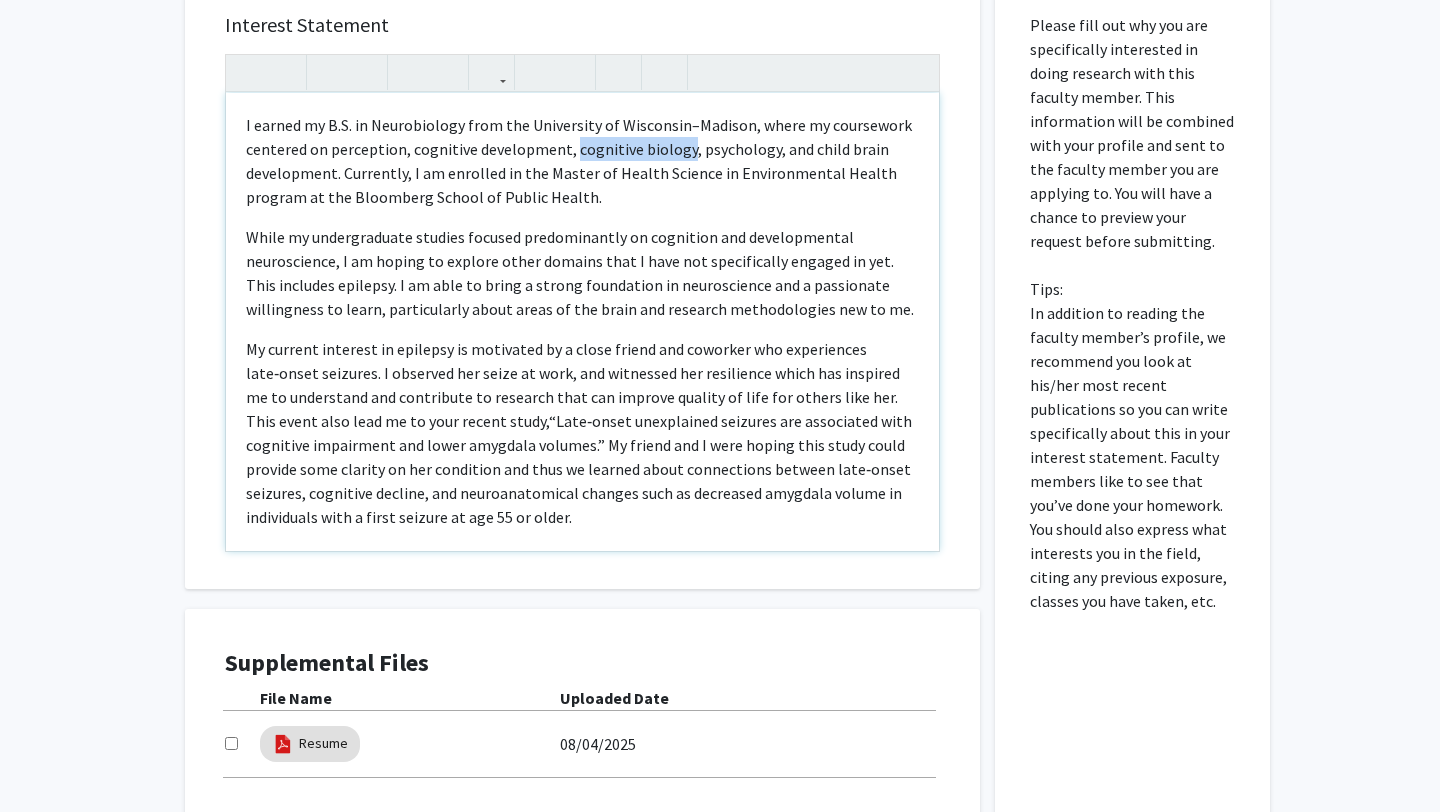 drag, startPoint x: 682, startPoint y: 128, endPoint x: 571, endPoint y: 127, distance: 111.0045 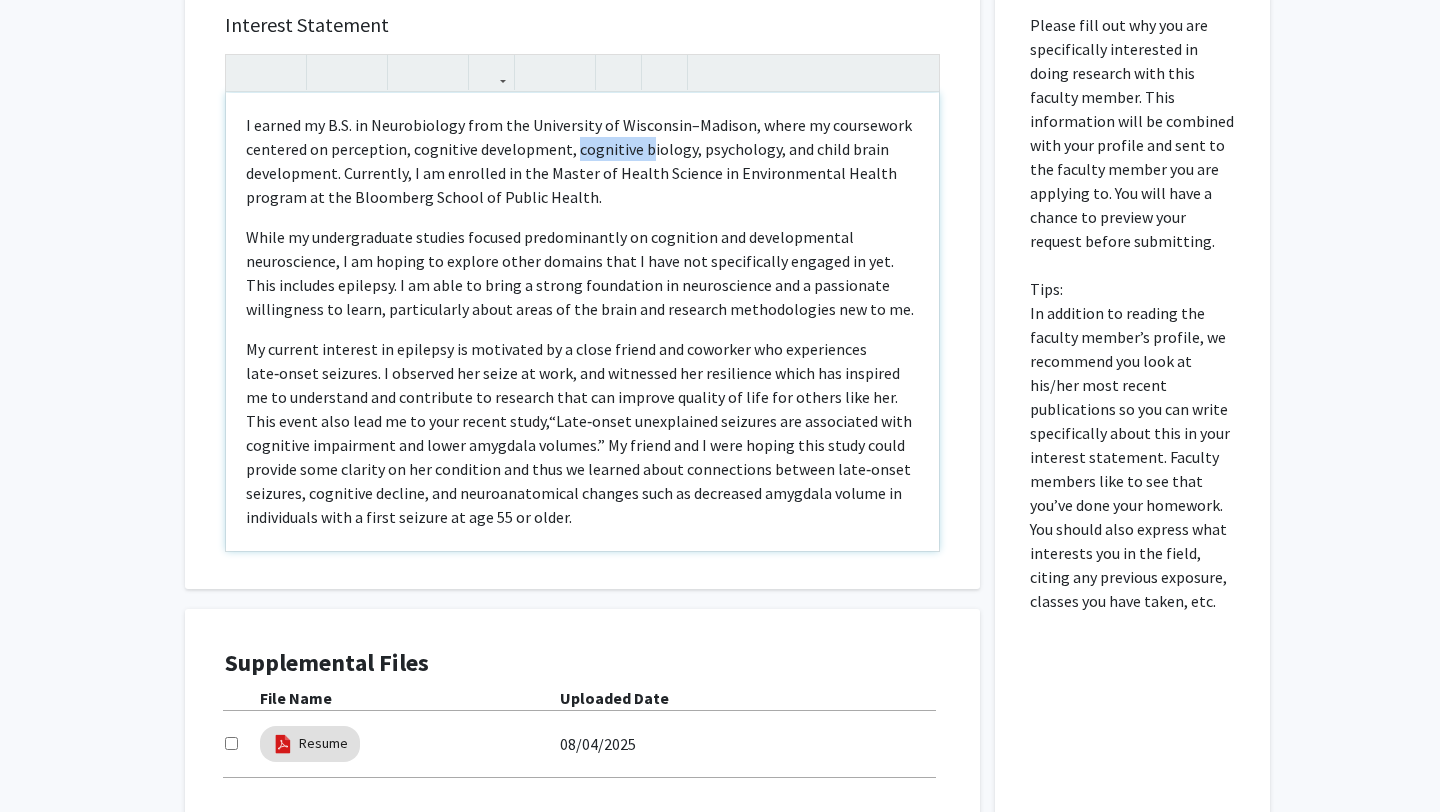drag, startPoint x: 570, startPoint y: 128, endPoint x: 636, endPoint y: 130, distance: 66.0303 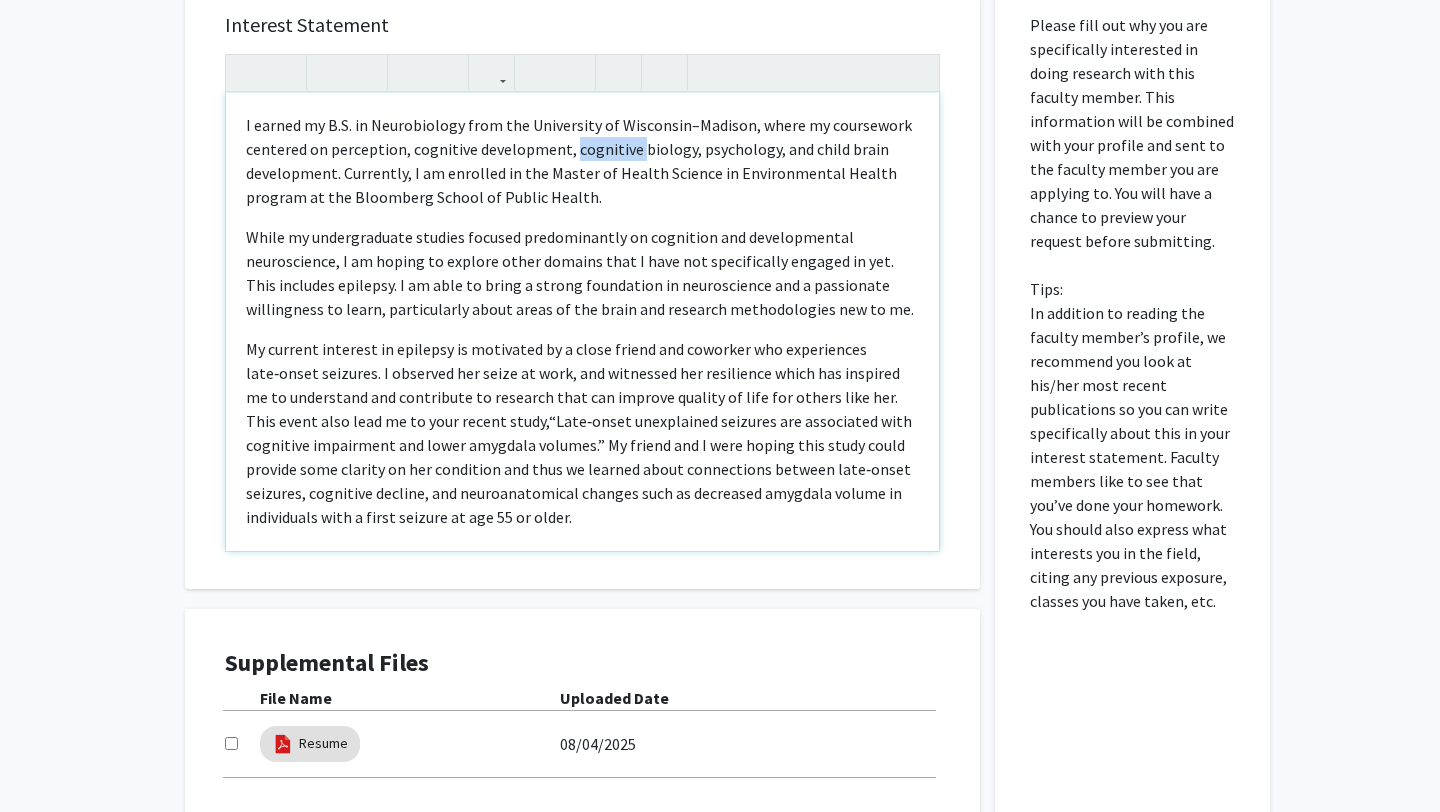drag, startPoint x: 637, startPoint y: 127, endPoint x: 570, endPoint y: 124, distance: 67.06713 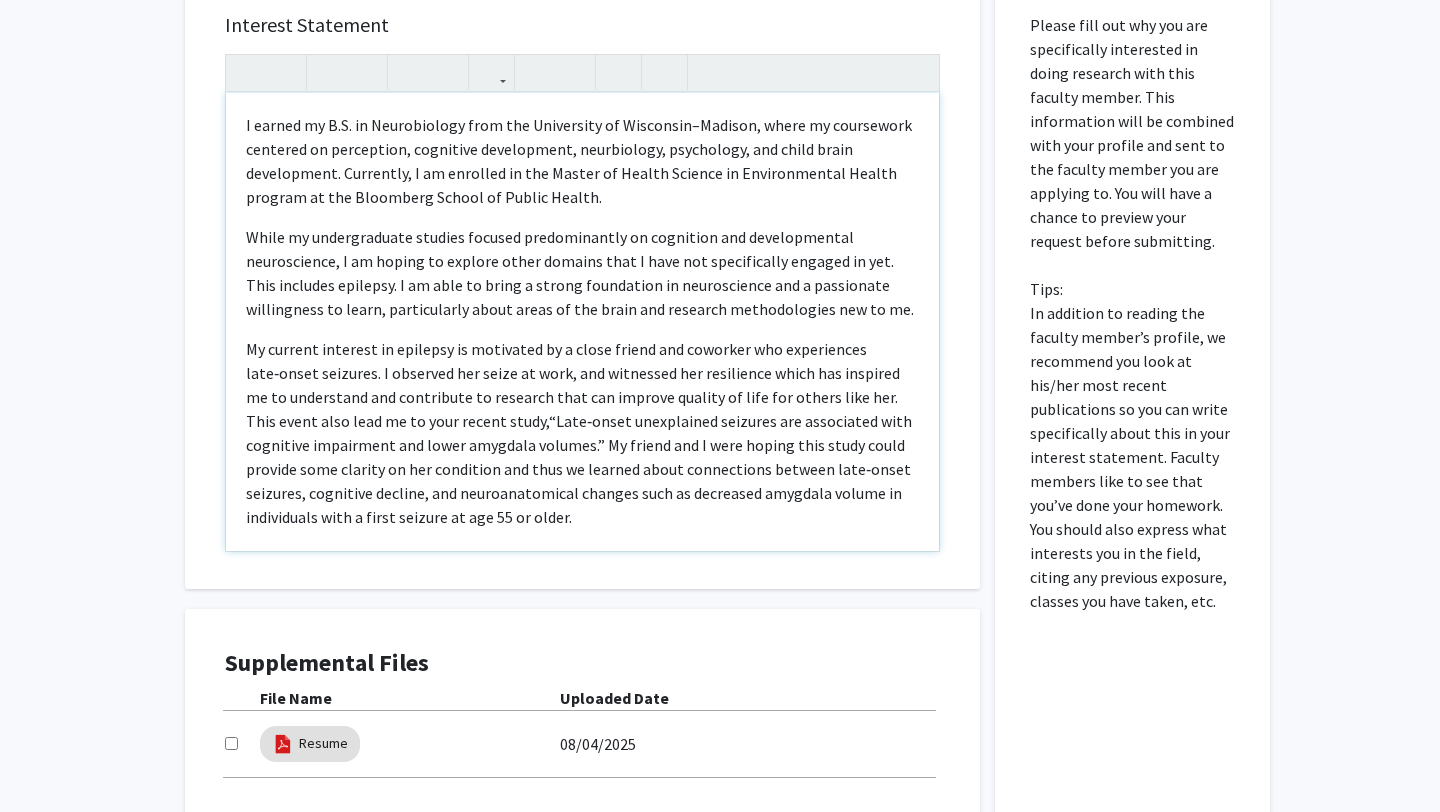 type on "<p>I earned my B.S. in Neurobiology from the University of Wisconsin–Madison, where my coursework centered on perception, cognitive development, neurobiology, psychology, and child brain development. Currently, I am enrolled in the Master of Health Science in Environmental Health program at the Bloomberg School of Public Health.</p><p>While my undergraduate studies focused predominantly on cognition and developmental neuroscience, I am hoping to explore other domains that I have not specifically engaged in yet. This includes epilepsy. I am able to bring a strong foundation in neuroscience and a passionate willingness to learn, particularly about areas of the brain and research methodologies new to me.</p><p>My current interest in epilepsy is motivated by a close friend and coworker who experiences late‑onset seizures. I observed her seize at work, and witnessed her resilience which has inspired me to understand and contribute to research that can improve quality of life for others like her. This event also..." 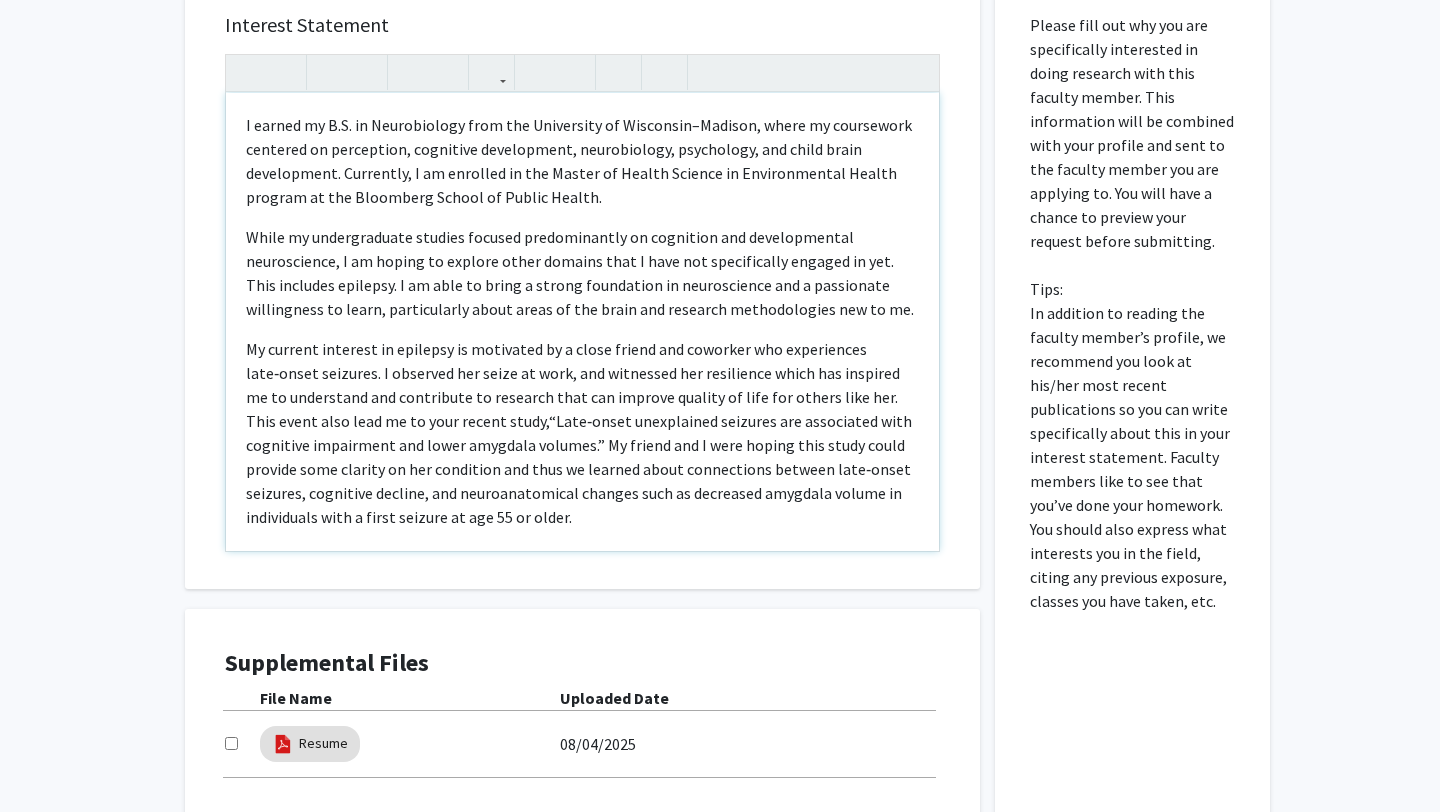 click on "I earned my B.S. in Neurobiology from the University of Wisconsin–Madison, where my coursework centered on perception, cognitive development, neurobiology, psychology, and child brain development. Currently, I am enrolled in the Master of Health Science in Environmental Health program at the Bloomberg School of Public Health." at bounding box center (582, 161) 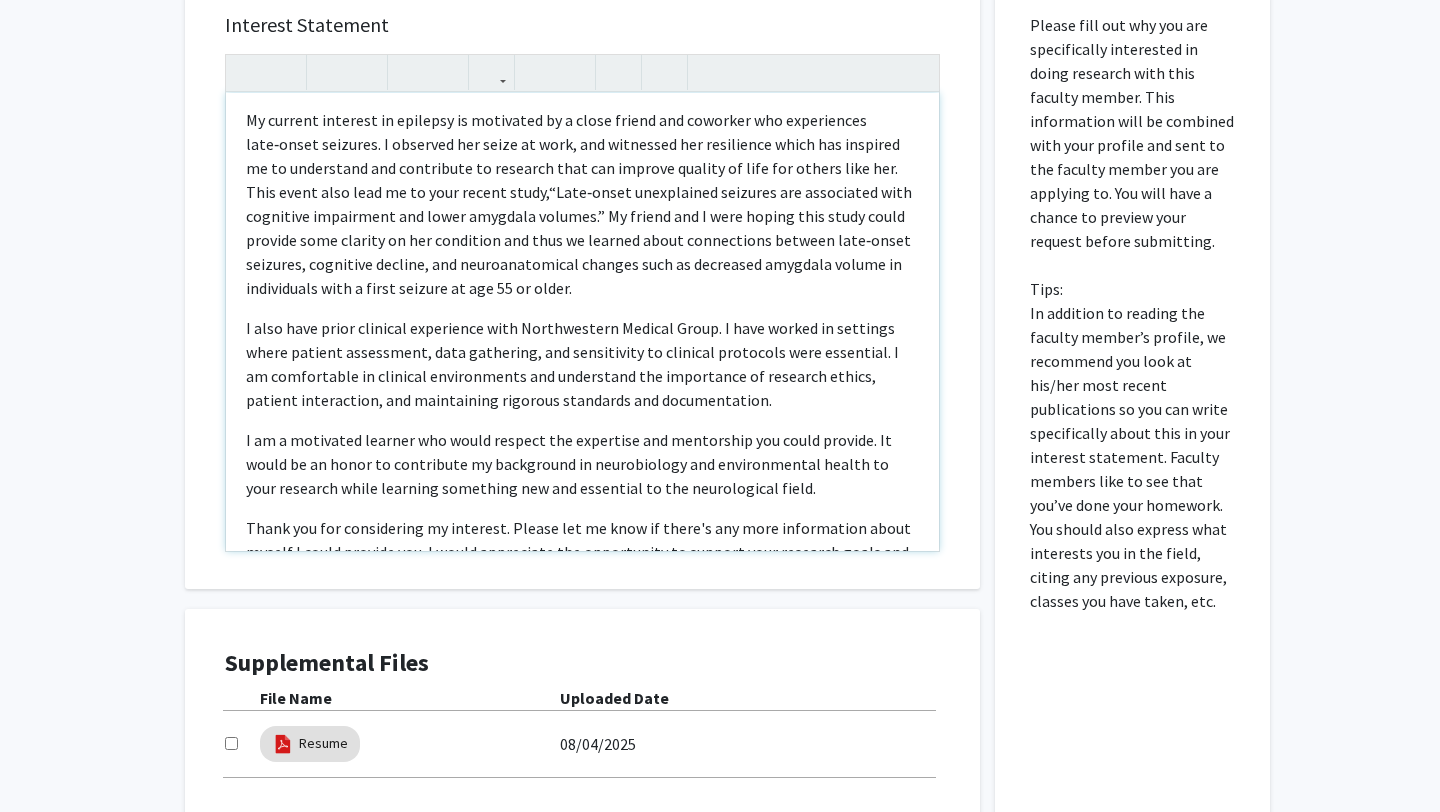 scroll, scrollTop: 302, scrollLeft: 0, axis: vertical 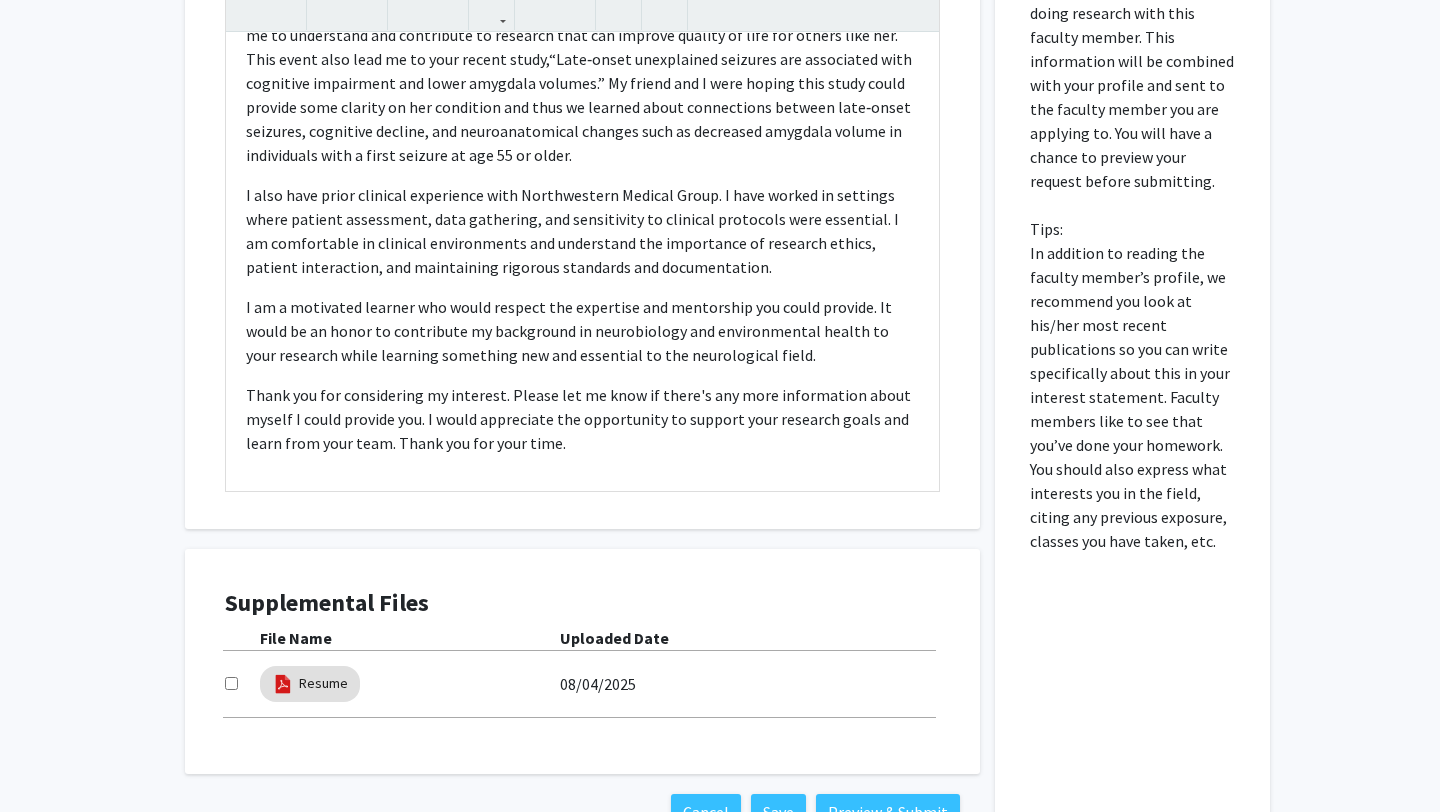 click at bounding box center [231, 683] 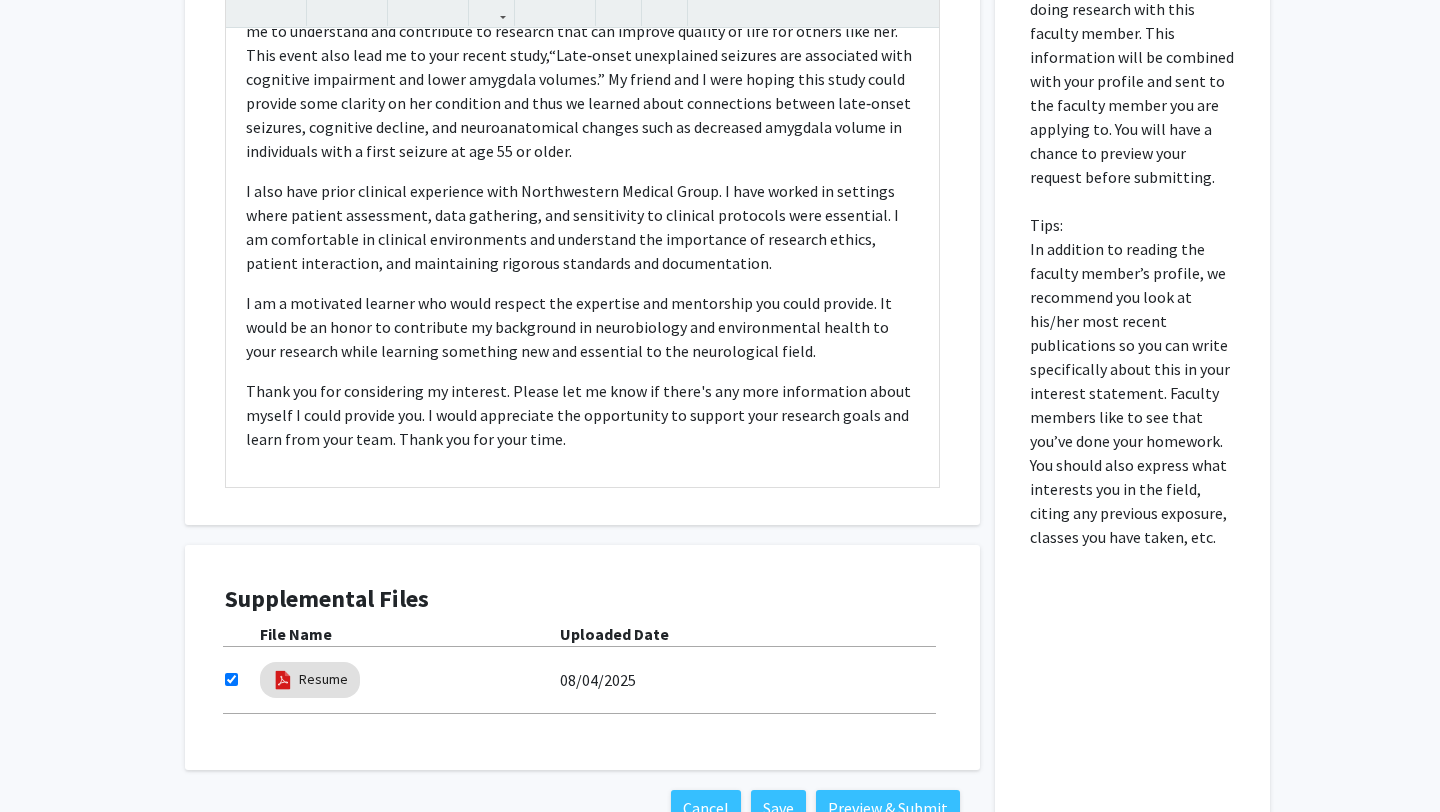 scroll, scrollTop: 863, scrollLeft: 0, axis: vertical 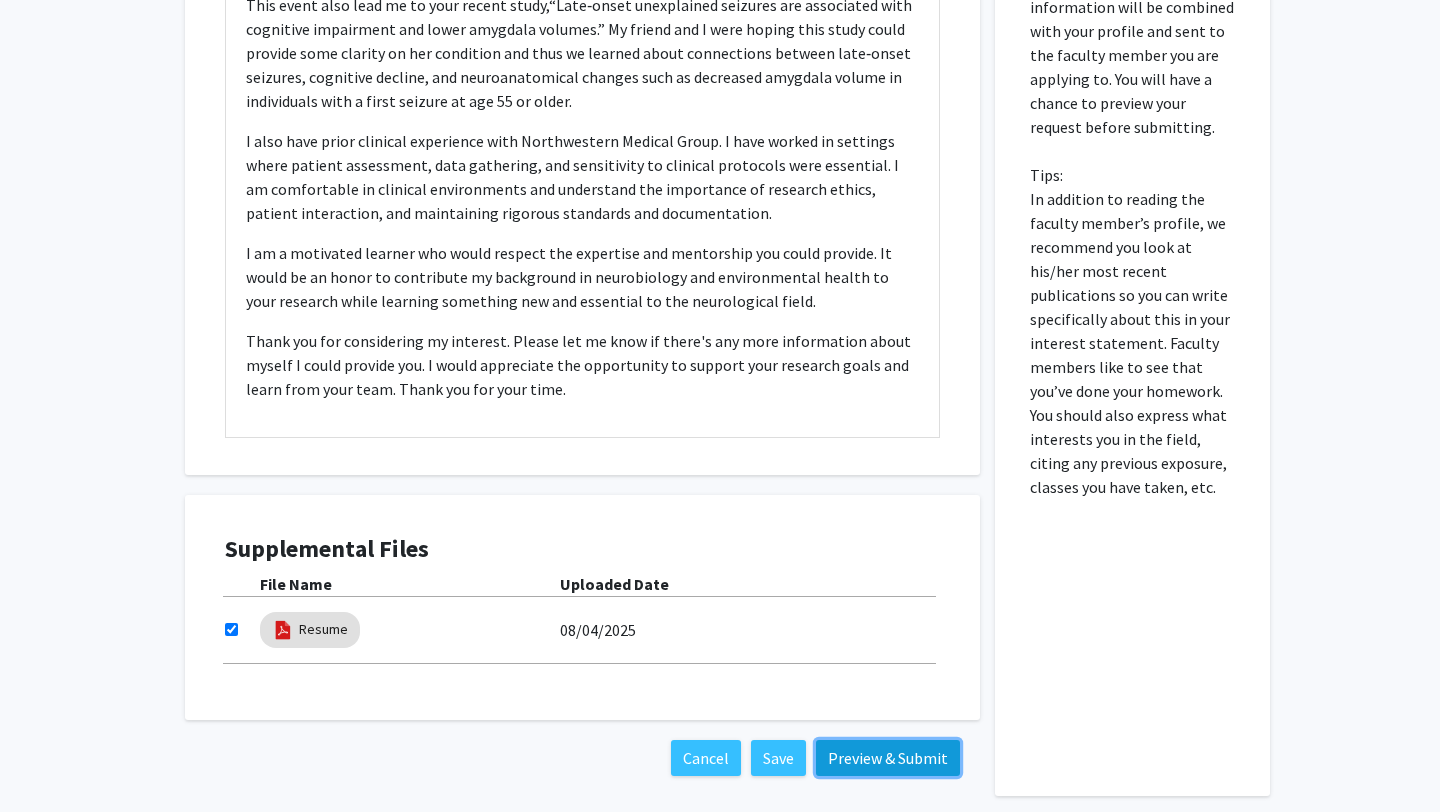 click on "Preview & Submit" at bounding box center [888, 758] 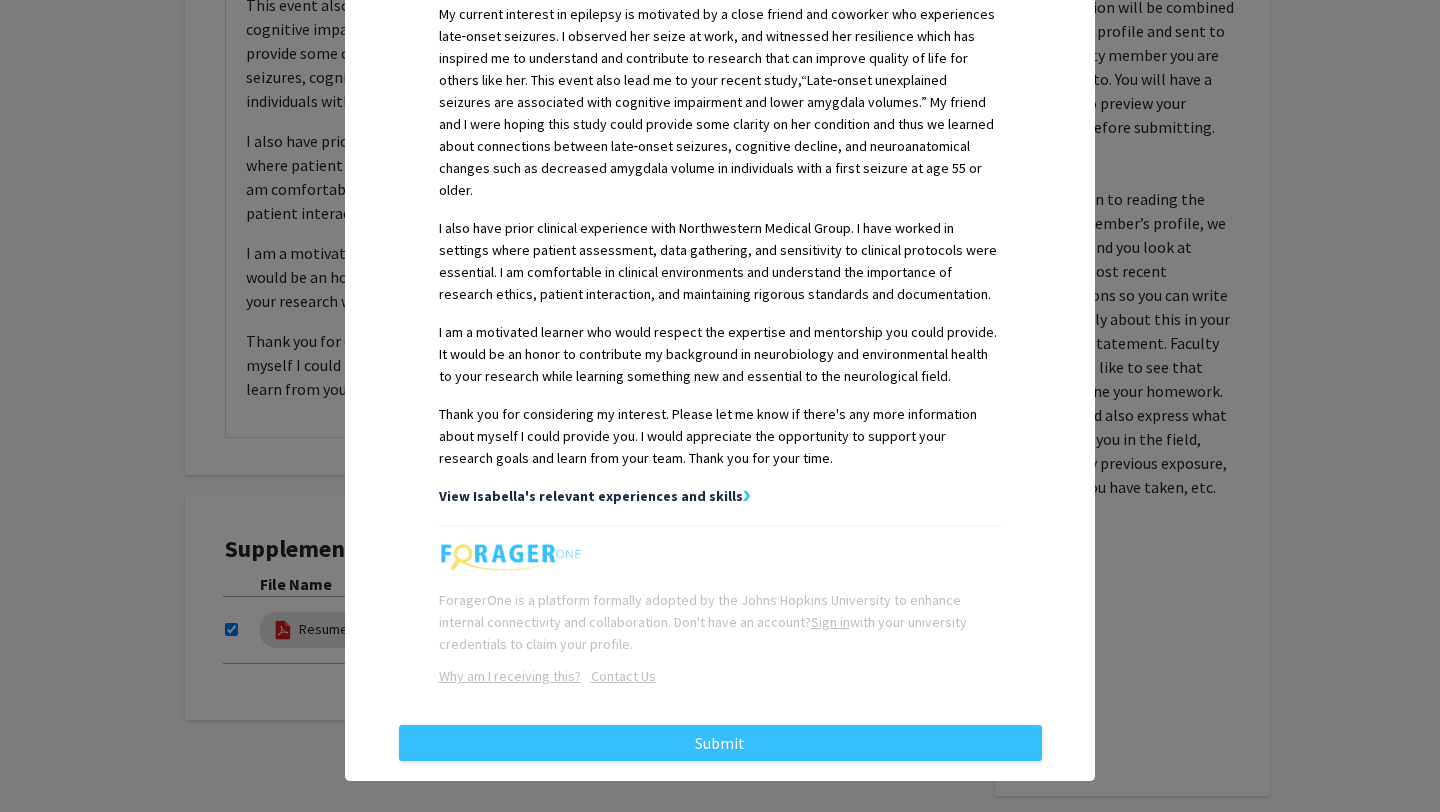 scroll, scrollTop: 774, scrollLeft: 0, axis: vertical 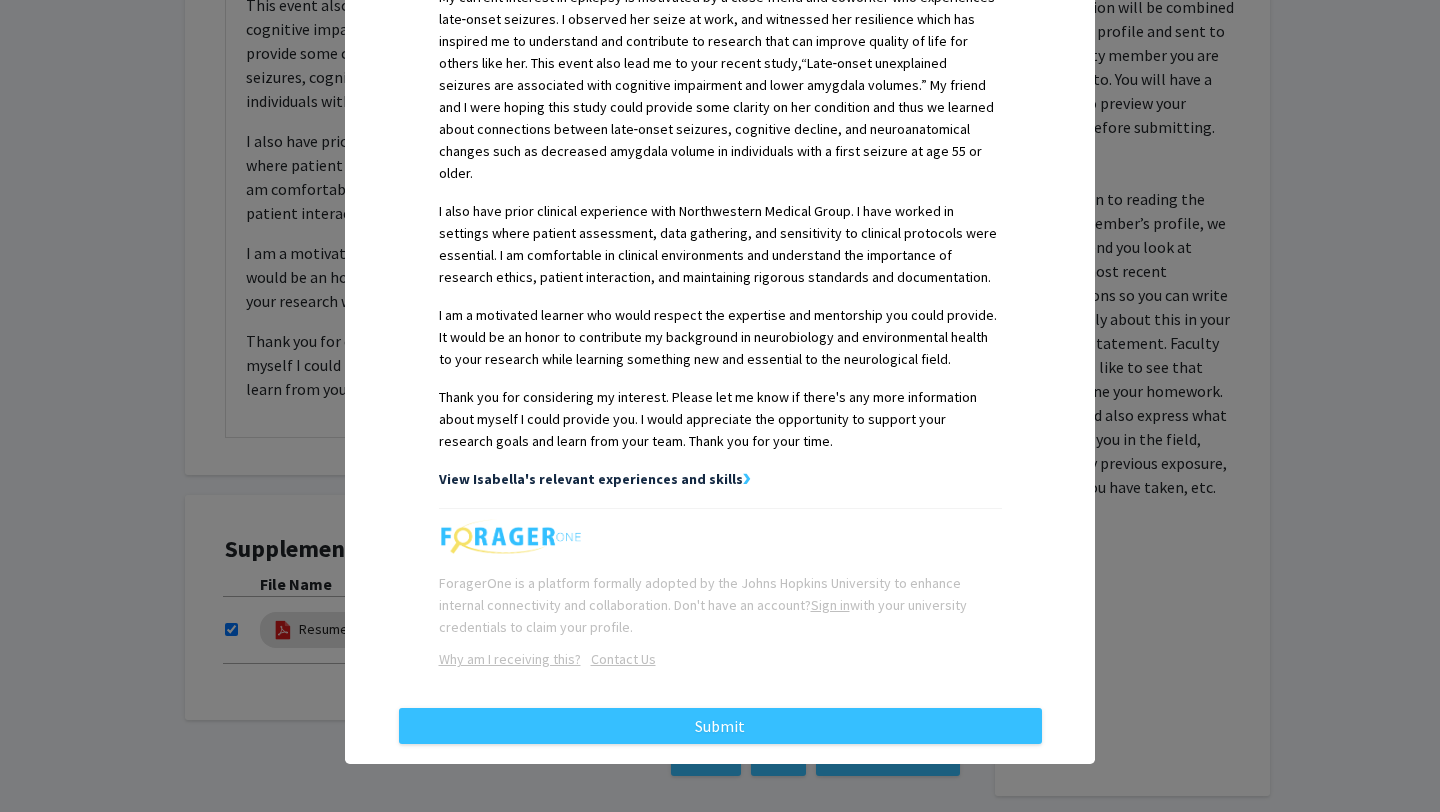 click on "View Isabella's relevant experiences and skills" at bounding box center [591, 479] 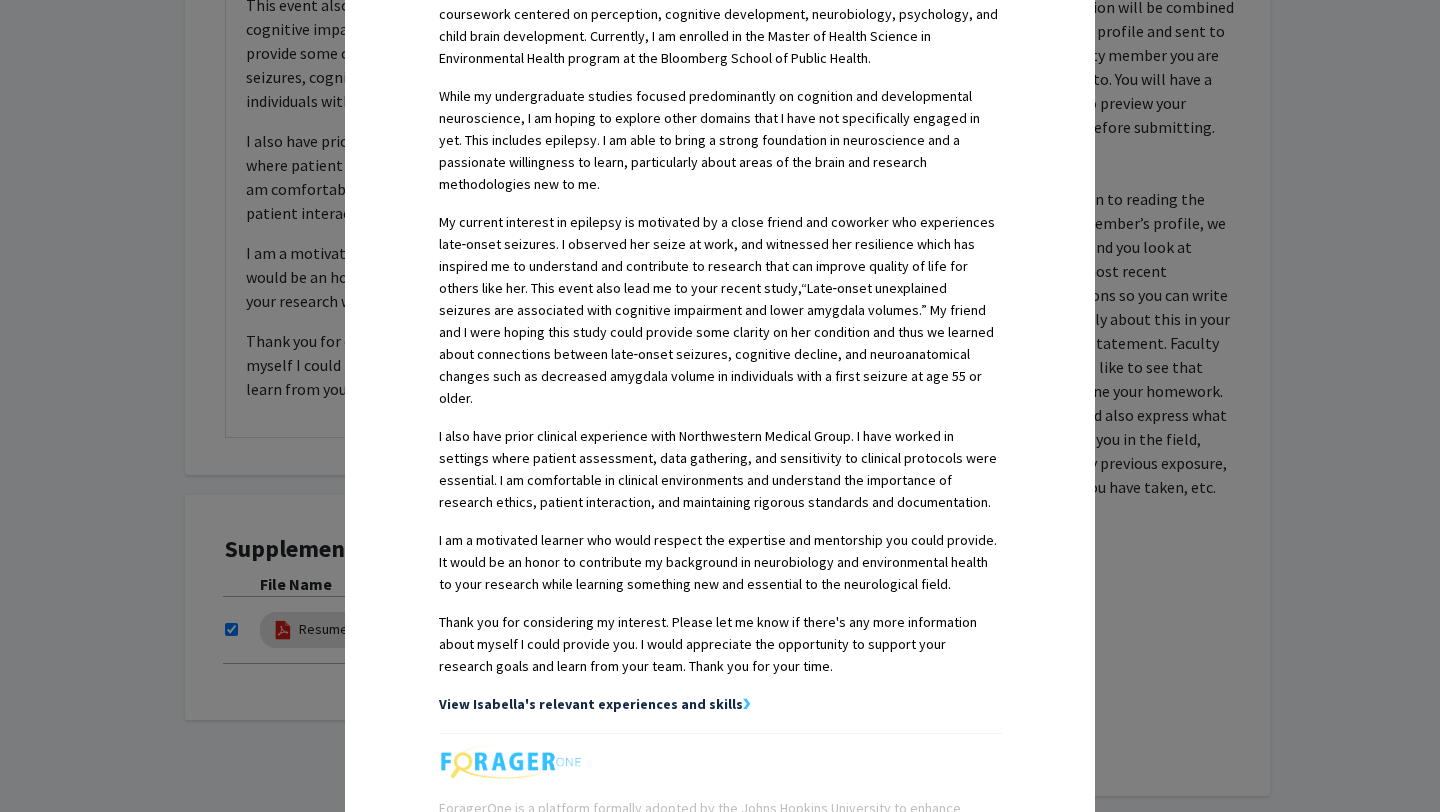 scroll, scrollTop: 774, scrollLeft: 0, axis: vertical 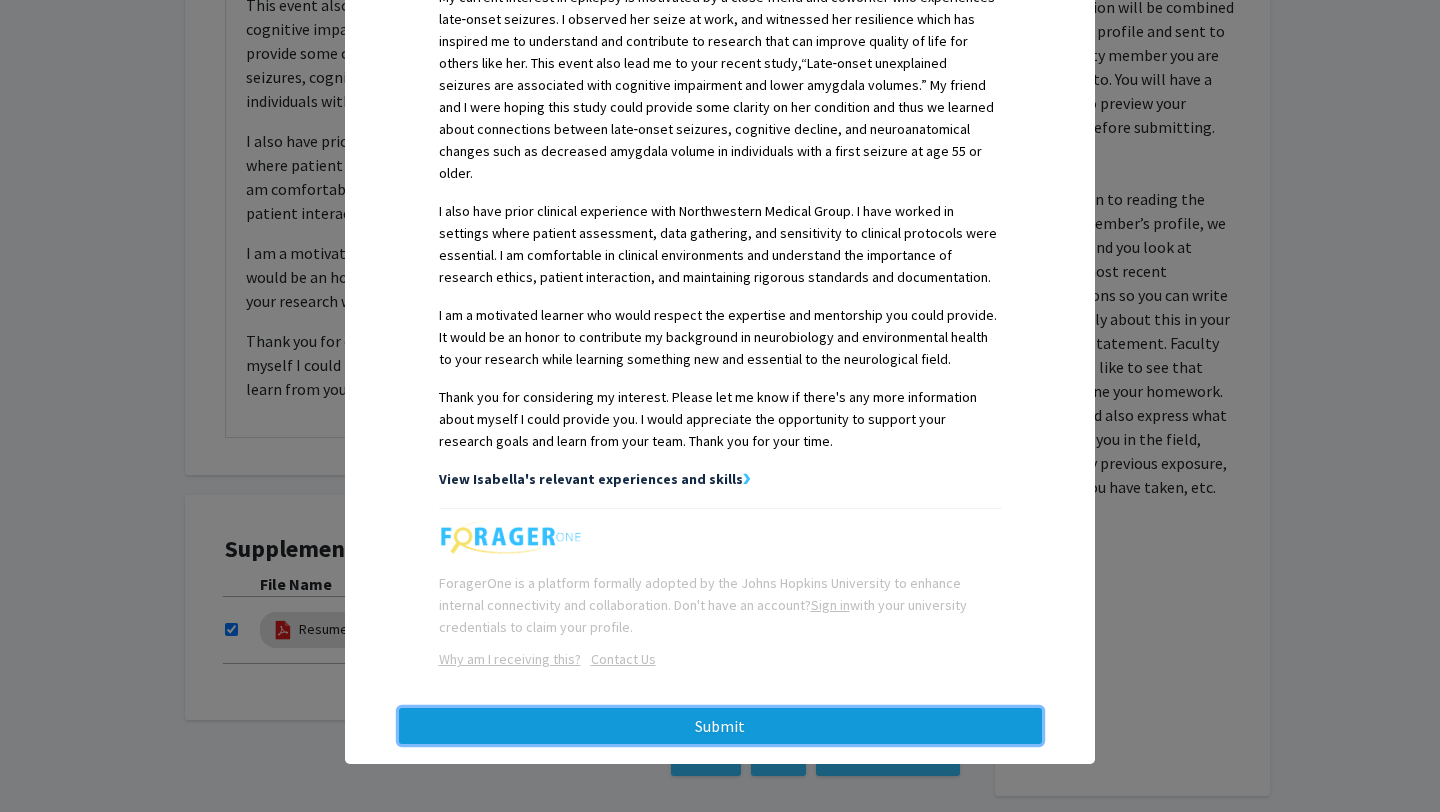 click on "Submit" at bounding box center (720, 726) 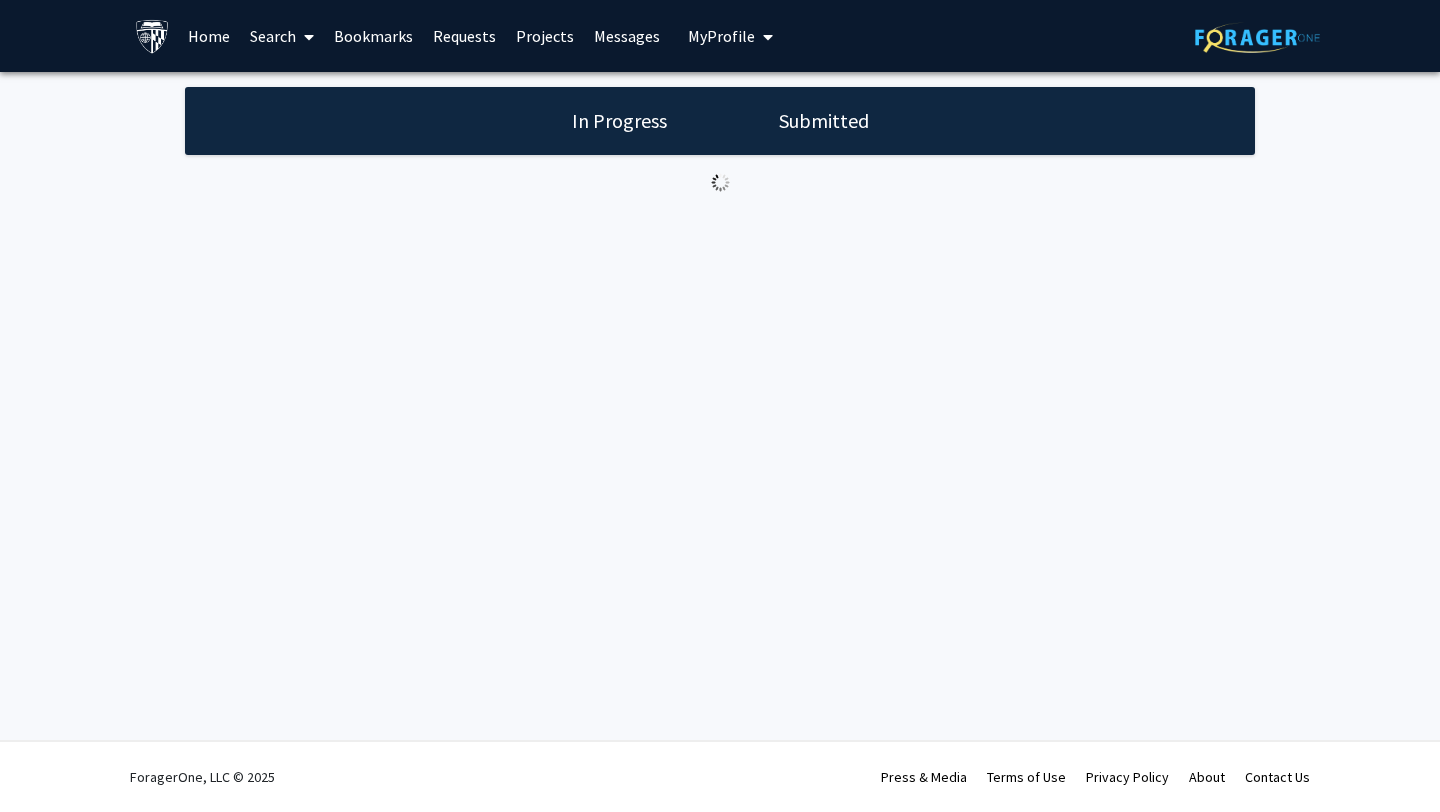 scroll, scrollTop: 0, scrollLeft: 0, axis: both 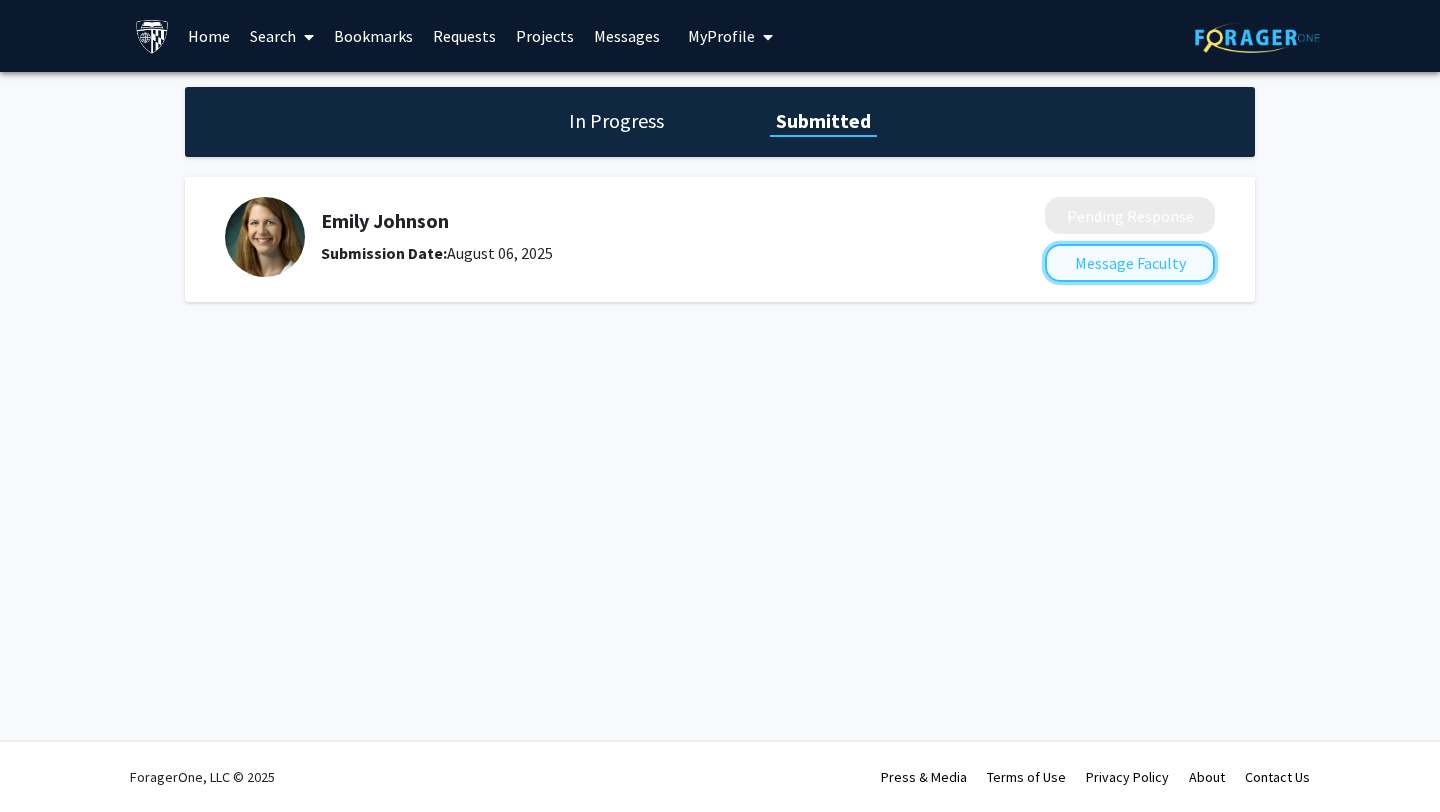 click on "Message Faculty" 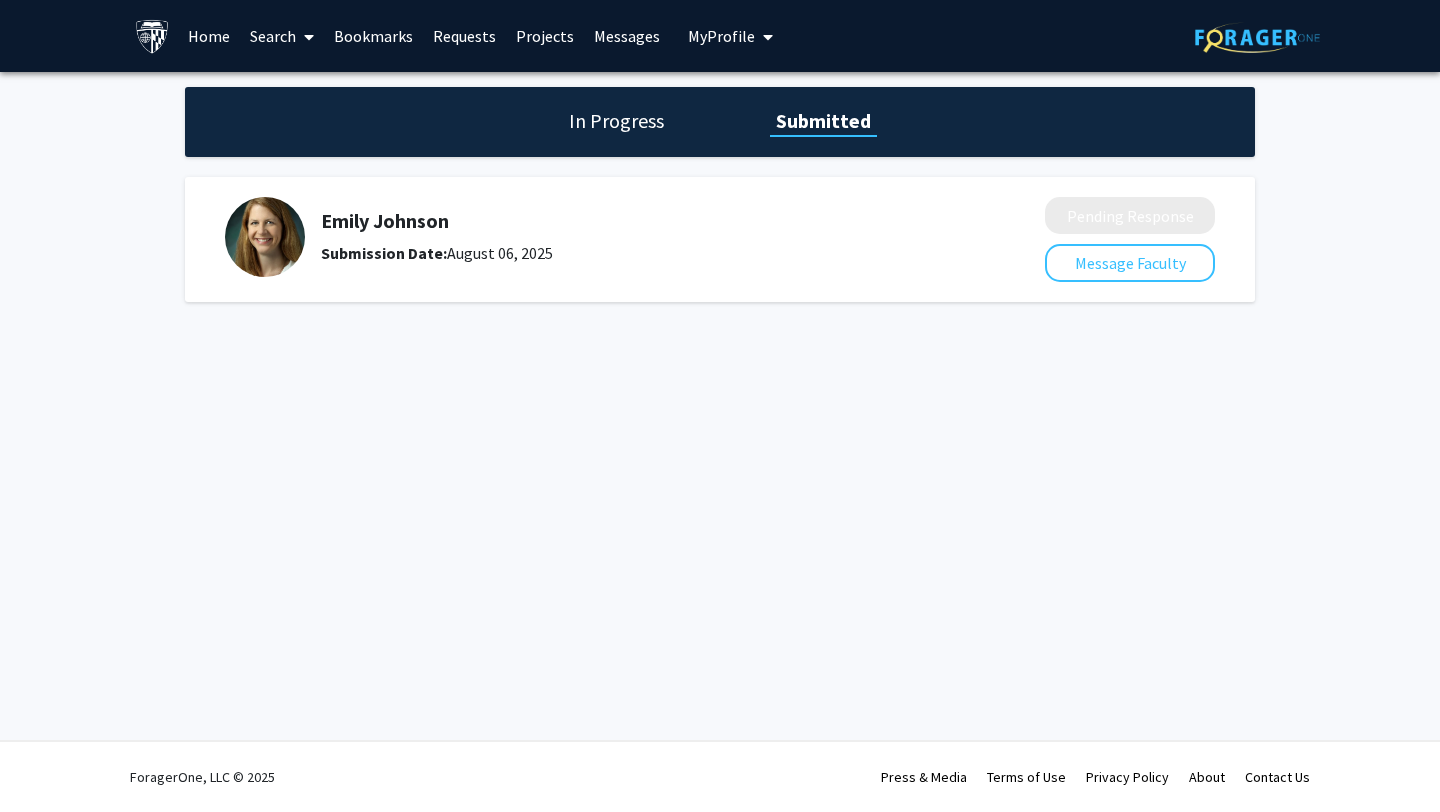 click on "In Progress" 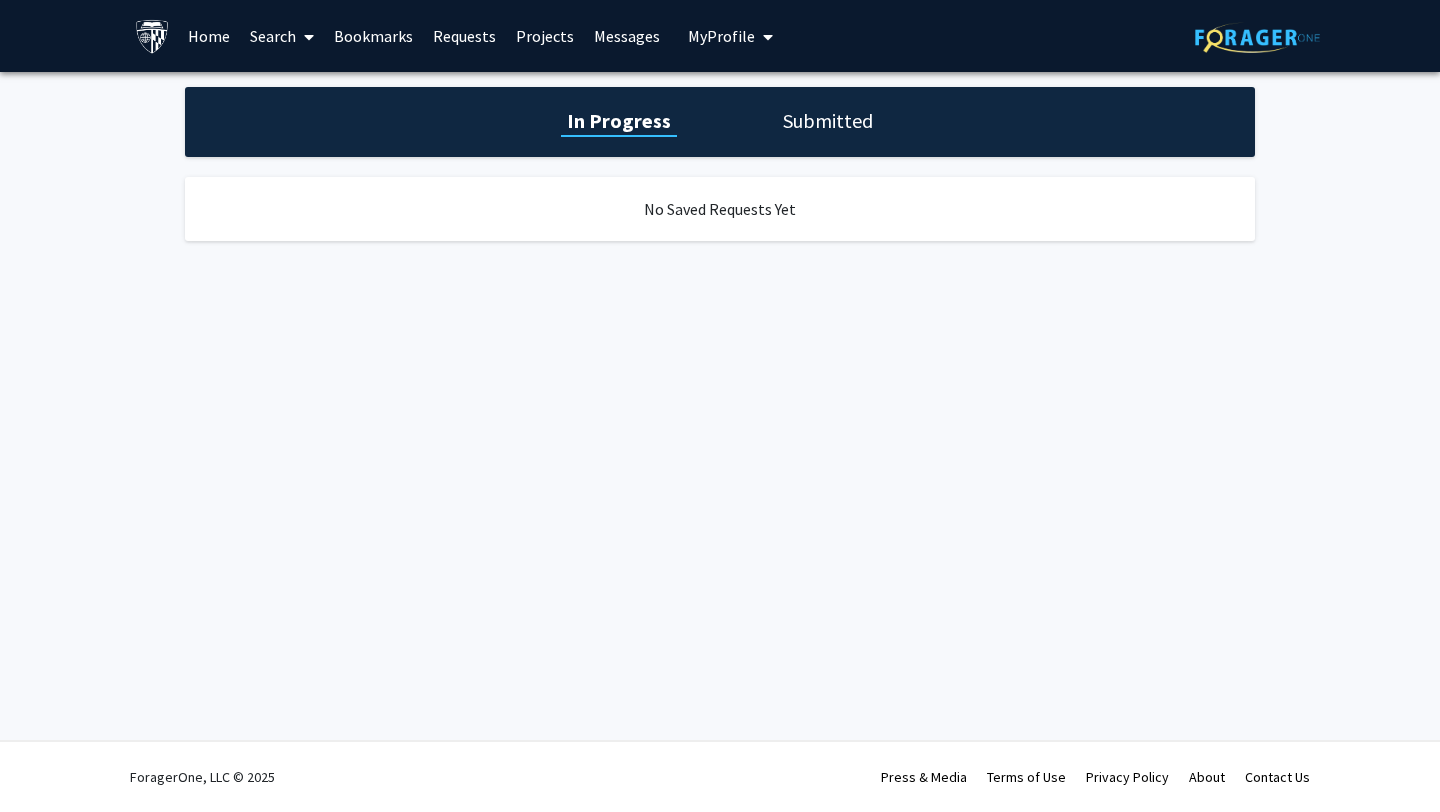 click on "Bookmarks" at bounding box center (373, 36) 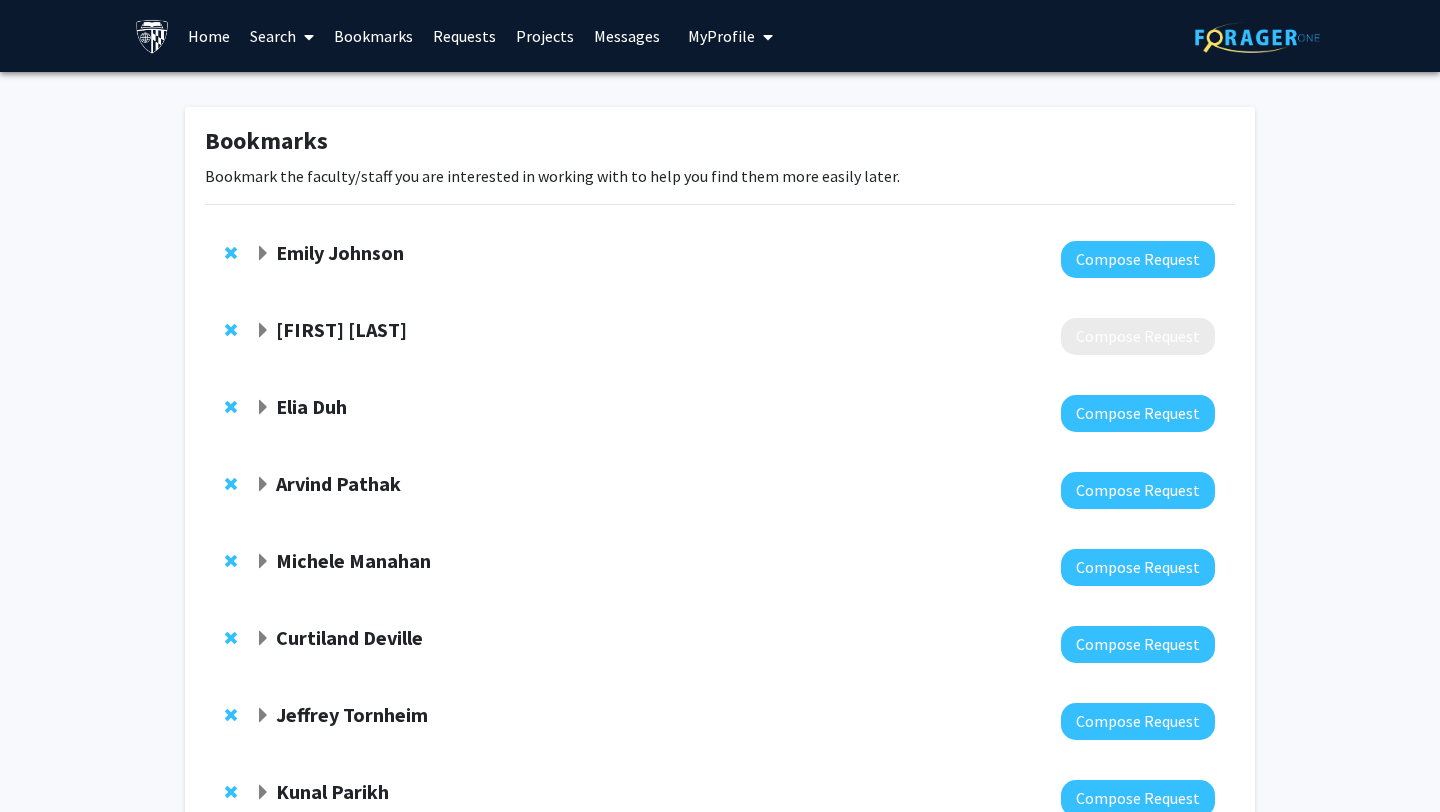 click on "Requests" at bounding box center (464, 36) 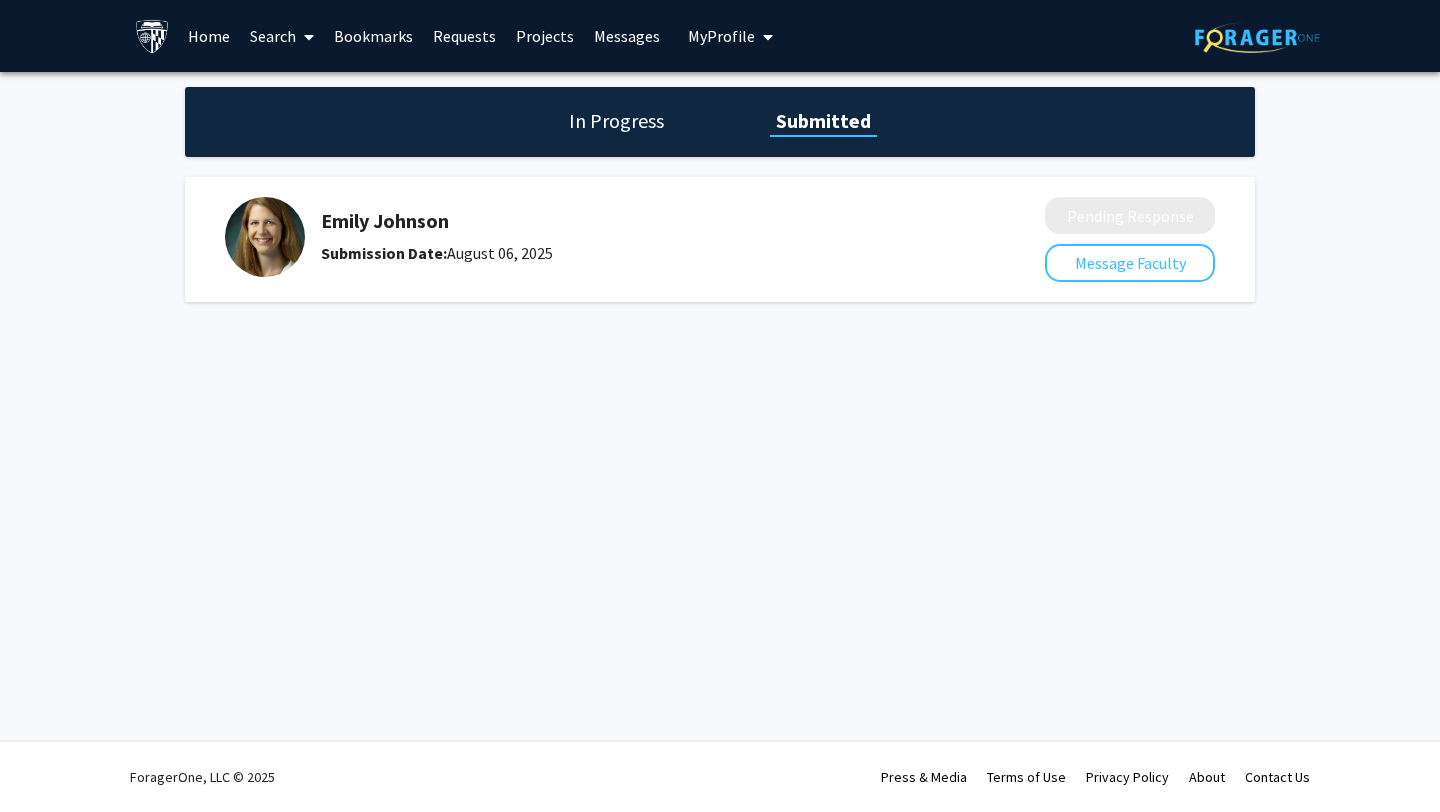 click on "In Progress Submitted" 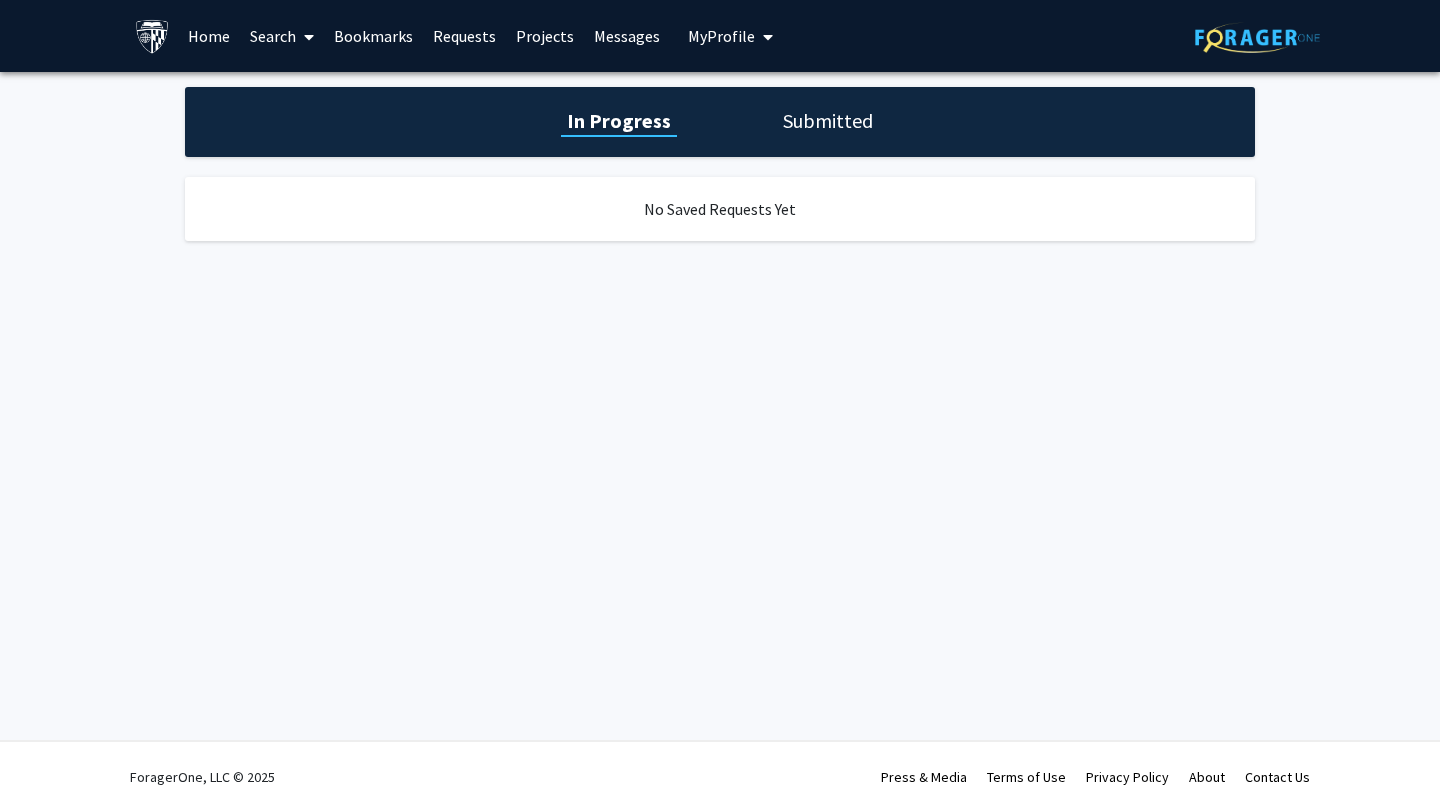 click on "Search" at bounding box center [282, 36] 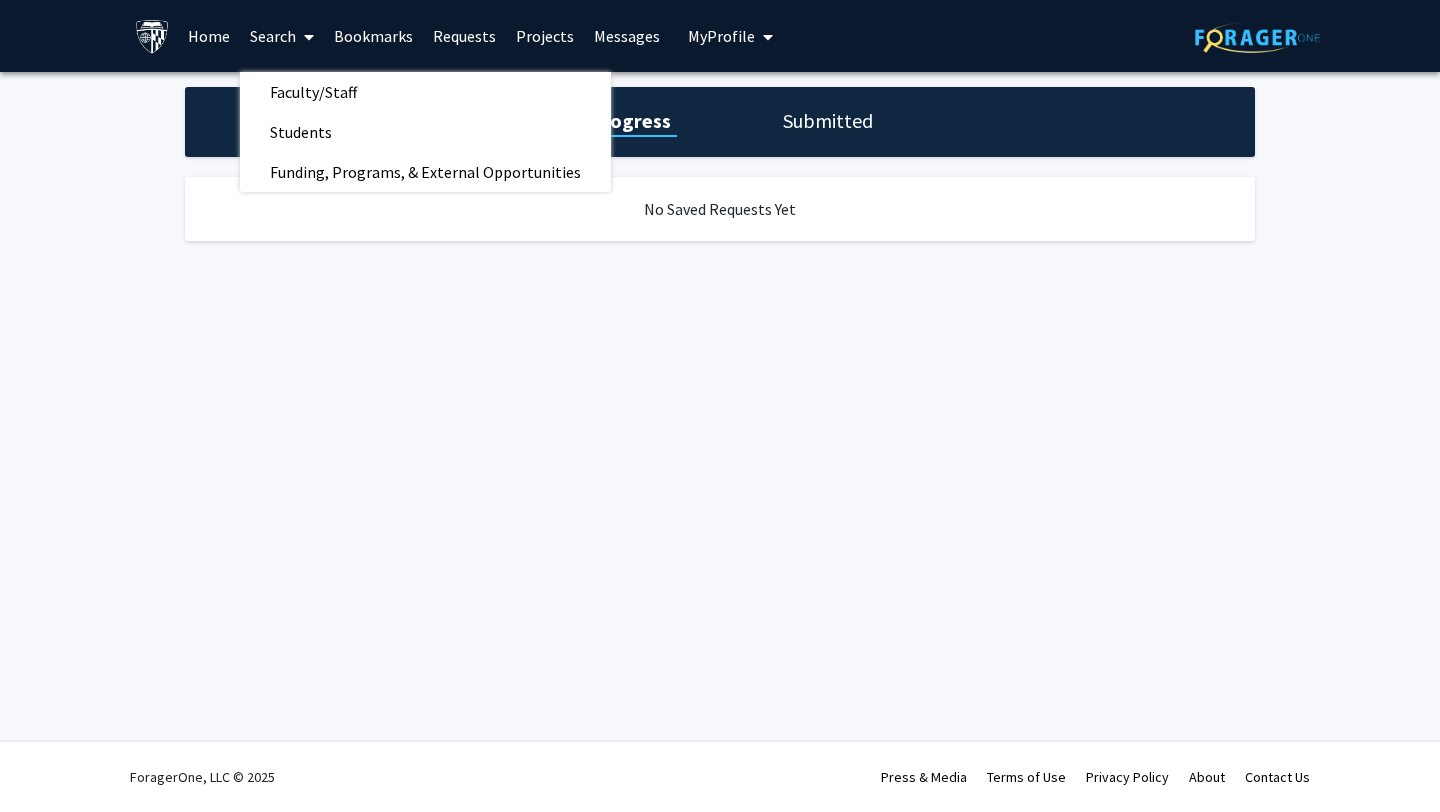 click on "Skip navigation  Home  Search  Faculty/Staff Students Funding, Programs, & External Opportunities Bookmarks  Requests  Projects Messages  My   Profile  Isabella Umali-Grawe View Profile Account Settings Log Out Complete your profile ×  To continue, you need to make sure you've filled out your name, major, and year on your profile so it can be shared with faculty members.  Trust us, we’re here to save you time!  Continue exploring the site   Go to profile  In Progress Submitted  No Saved Requests Yet   ForagerOne, LLC © 2025  Press & Media Terms of Use Privacy Policy About Contact Us" at bounding box center (720, 406) 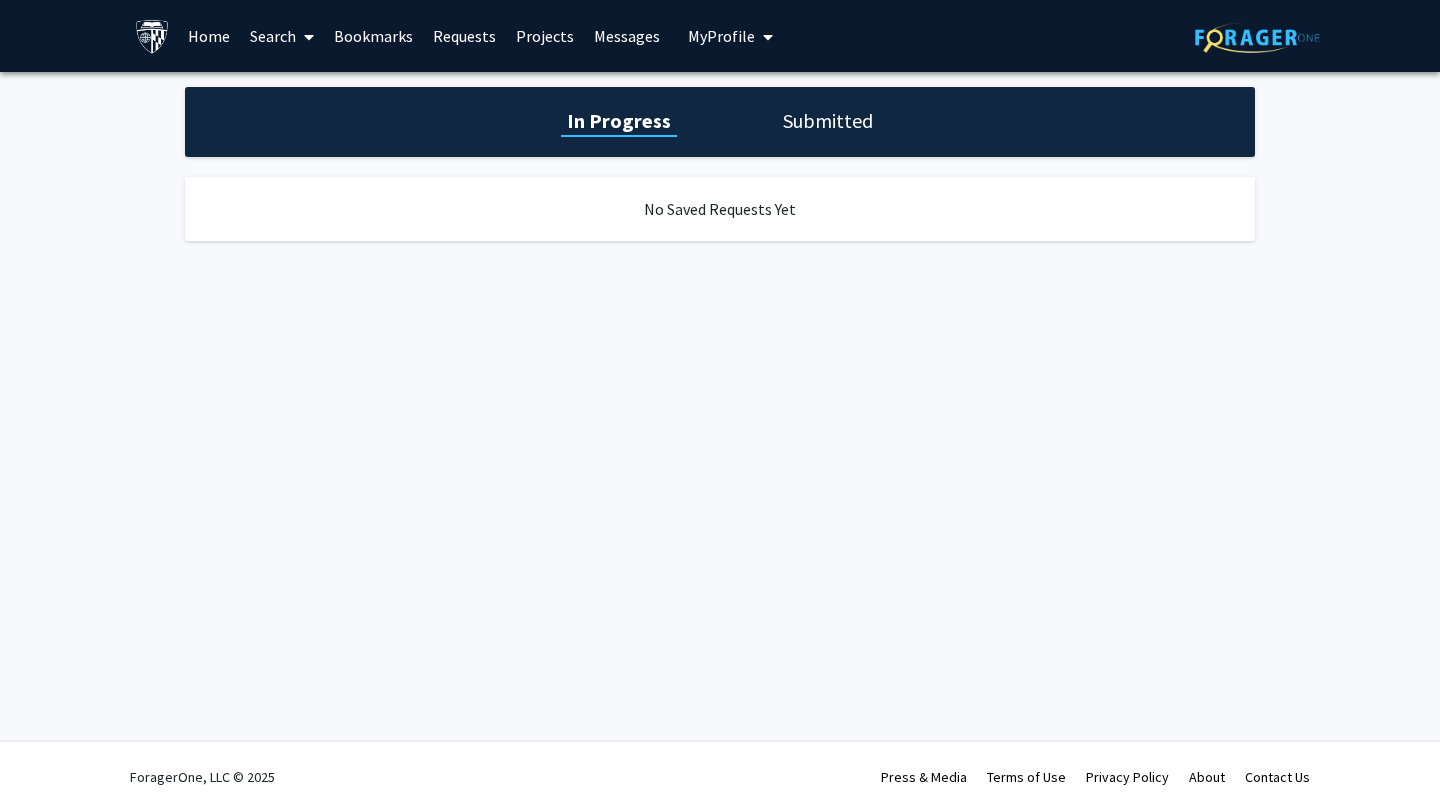 click on "Home" at bounding box center [209, 36] 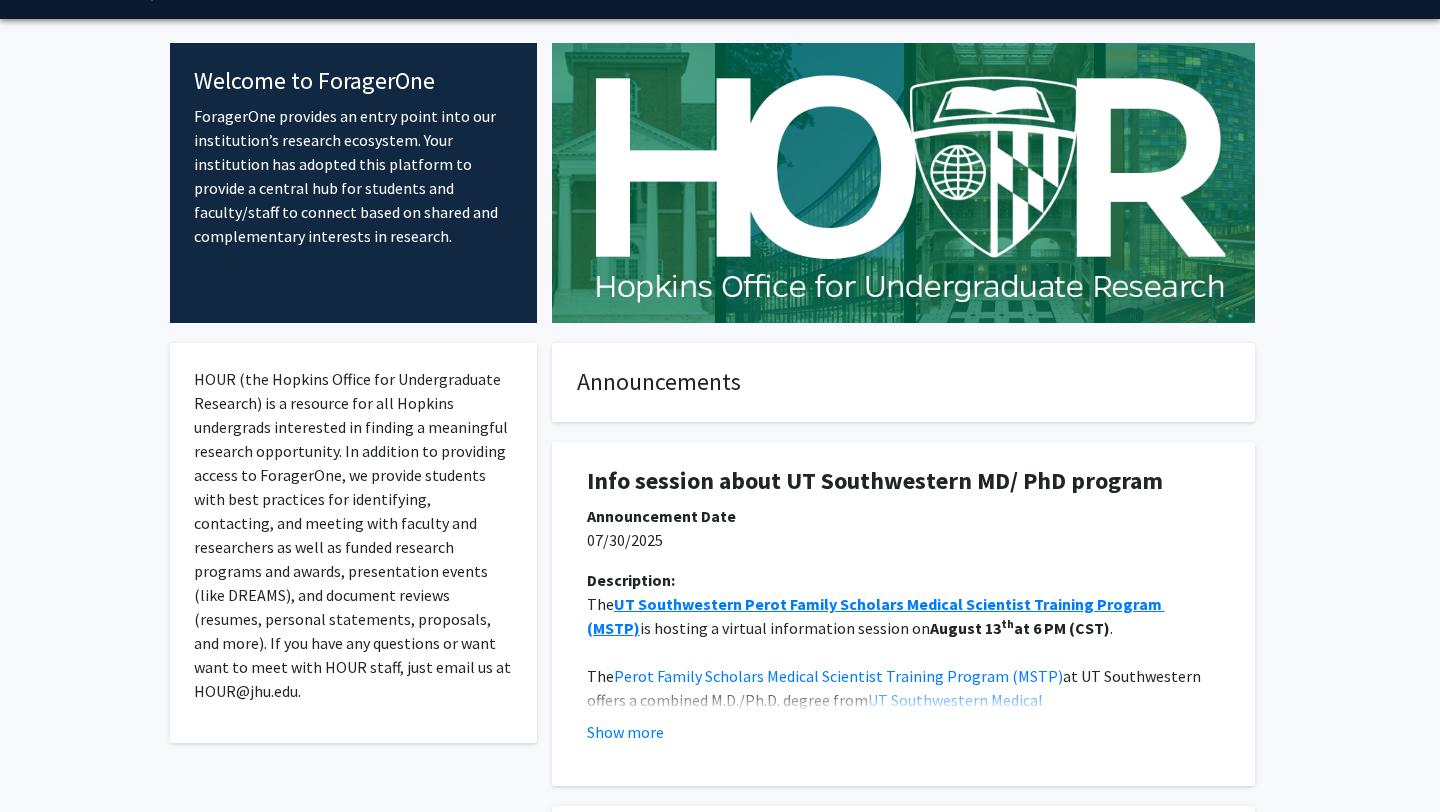 scroll, scrollTop: 0, scrollLeft: 0, axis: both 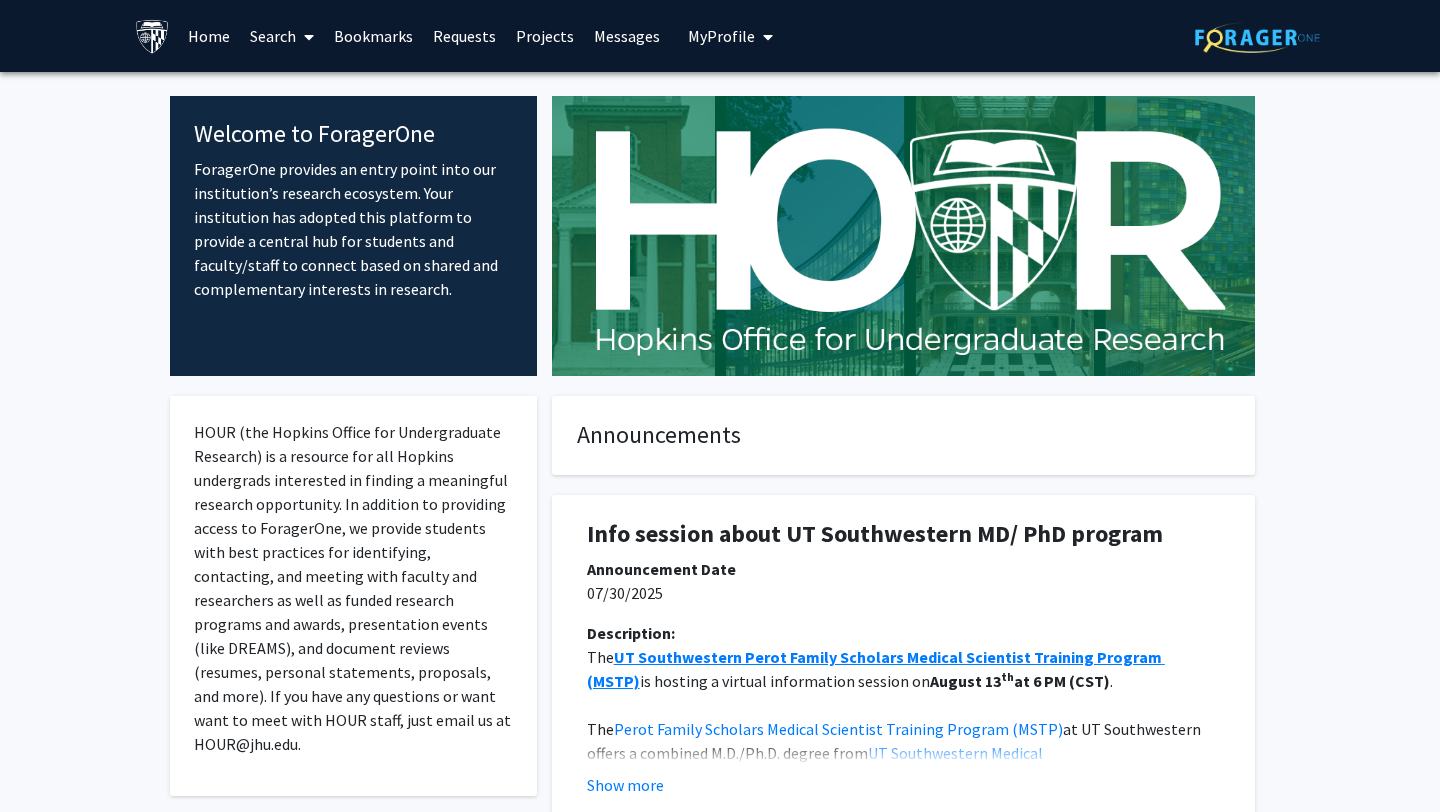 click on "Bookmarks" at bounding box center (373, 36) 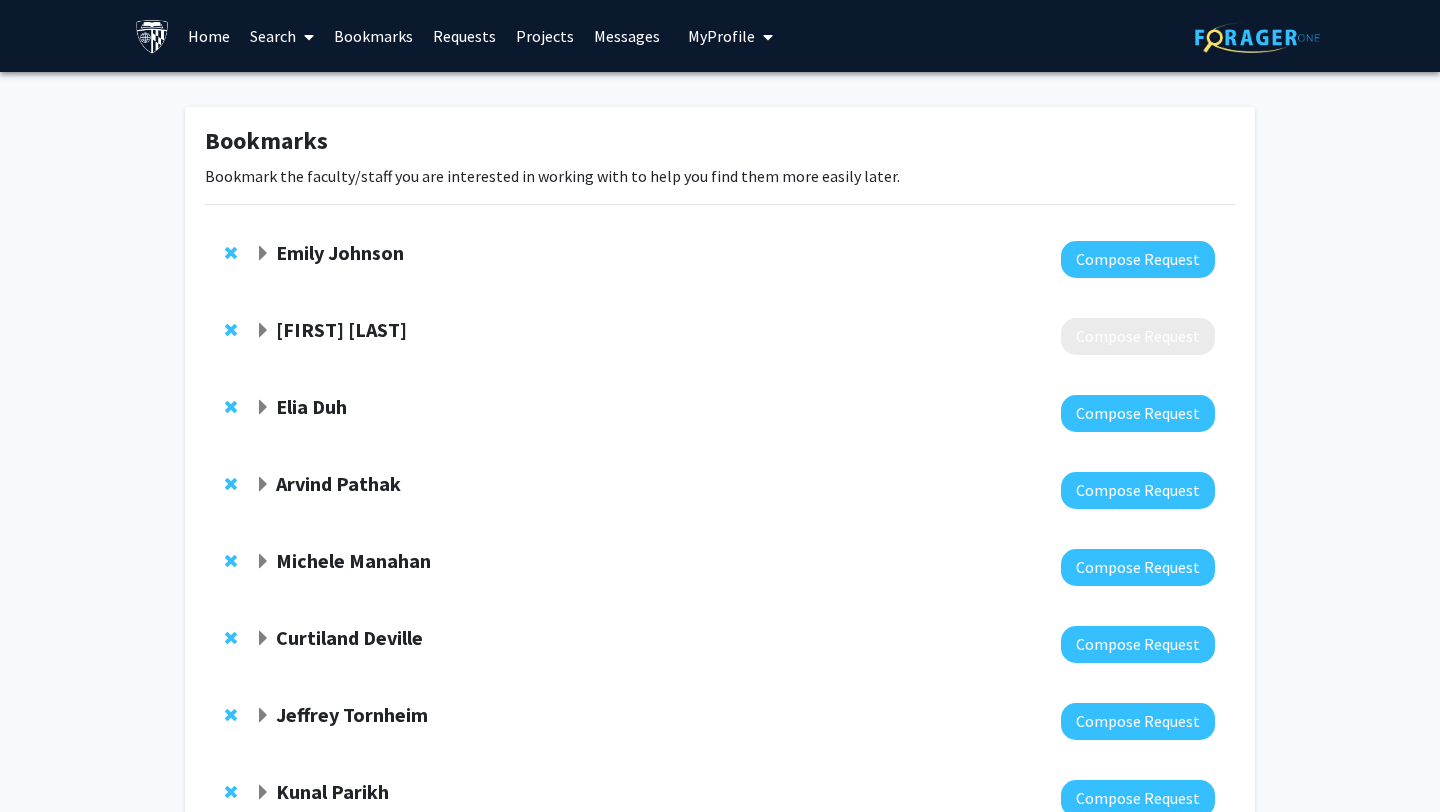 click on "Emily Johnson  Compose Request" 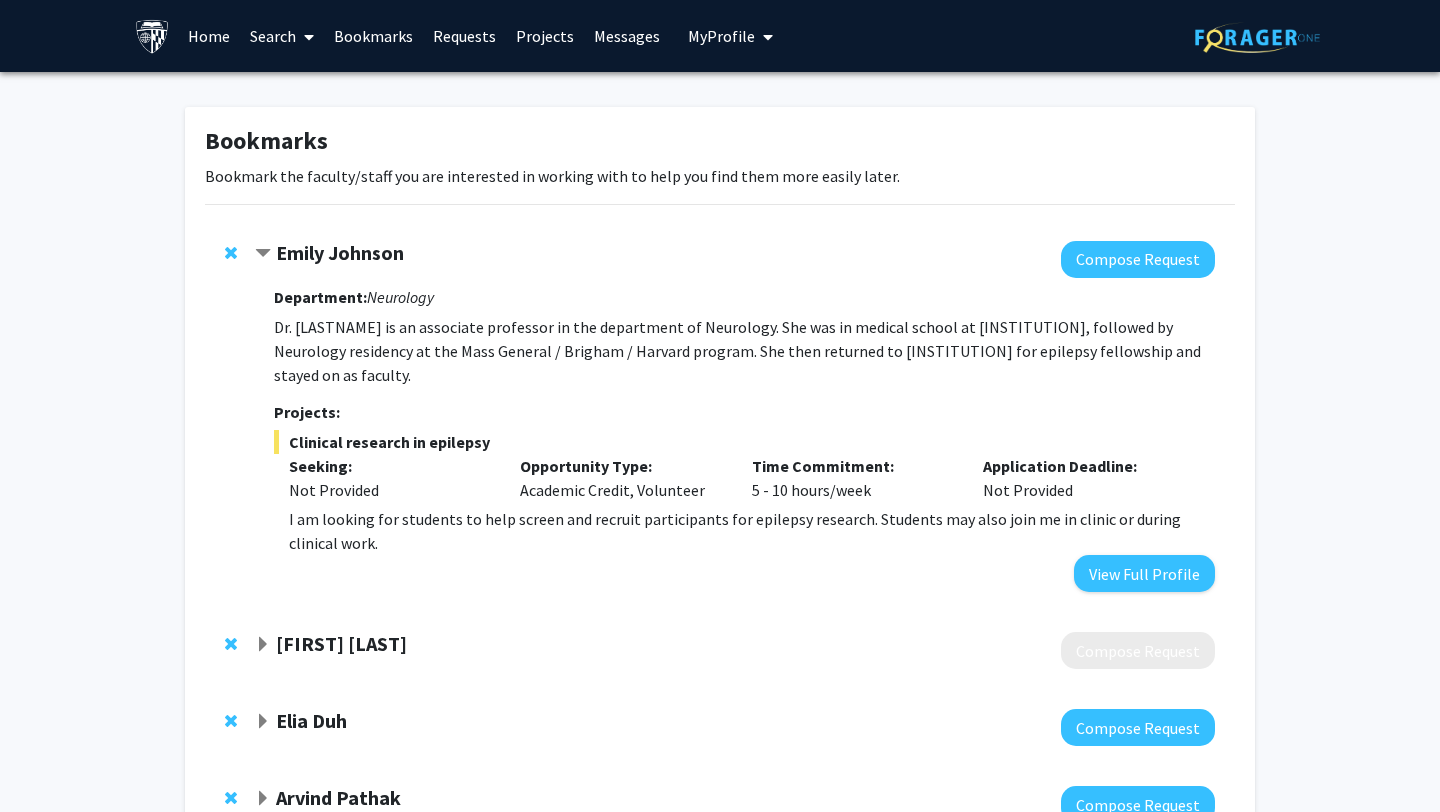 click on "Emily Johnson  Compose Request  Department:  Neurology  Dr. Johnson is an associate professor in the department of Neurology.  She was in medical school at Johns Hopkins, followed by Neurology residency at the Mass General / Brigham / Harvard program.  She then returned to Hopkins for epilepsy fellowship and stayed on as faculty. Projects:  Clinical research in epilepsy  Seeking: Not Provided Opportunity Type:  Academic Credit, Volunteer  Time Commitment:  5 - 10 hours/week  Application Deadline:  Not Provided  I am looking for students to help screen and recruit participants for epilepsy research. Students may also join me in clinic or during clinical work.  View Full Profile" 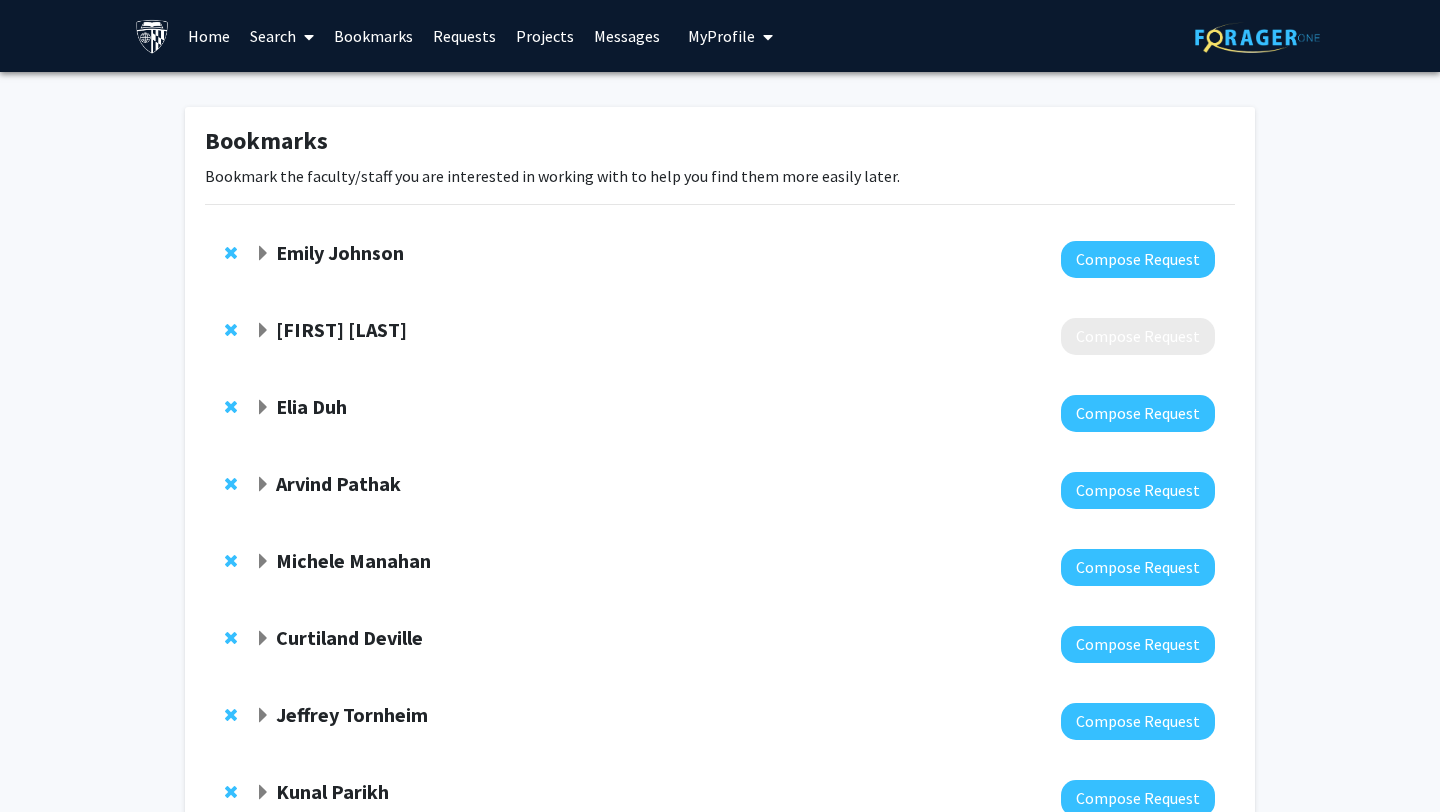 click on "Requests" at bounding box center (464, 36) 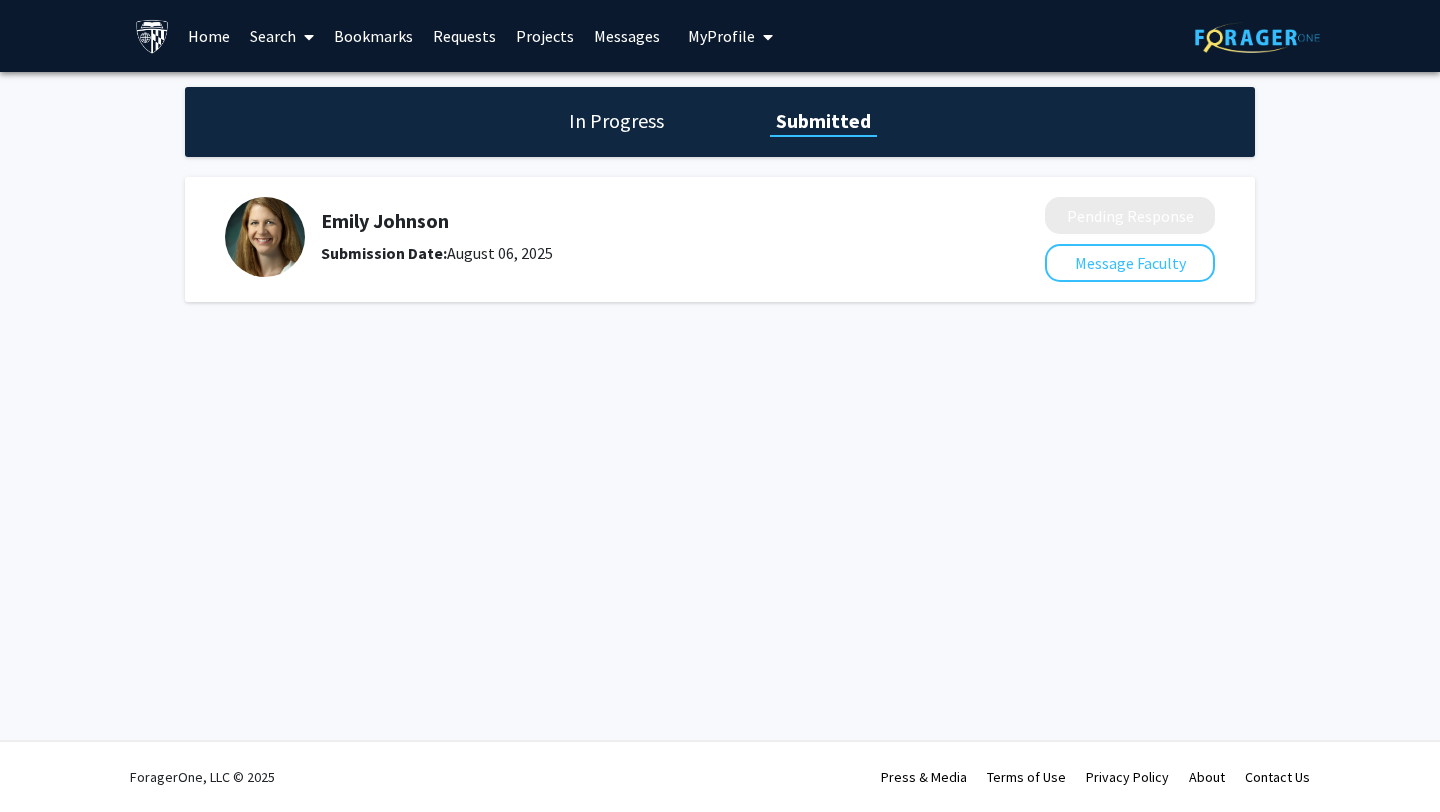 click on "Emily Johnson  Submission Date:  August 06, 2025" 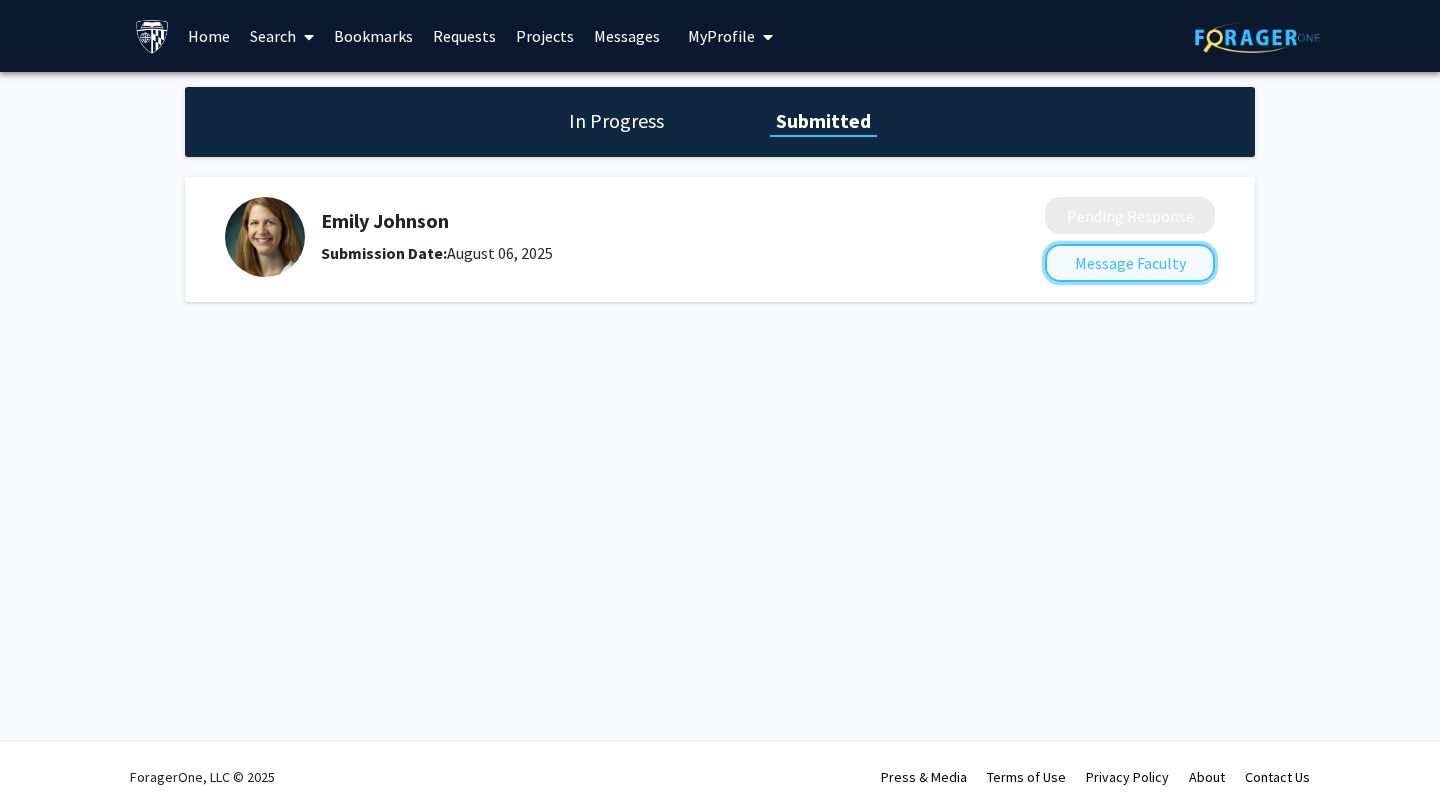 click on "Message Faculty" 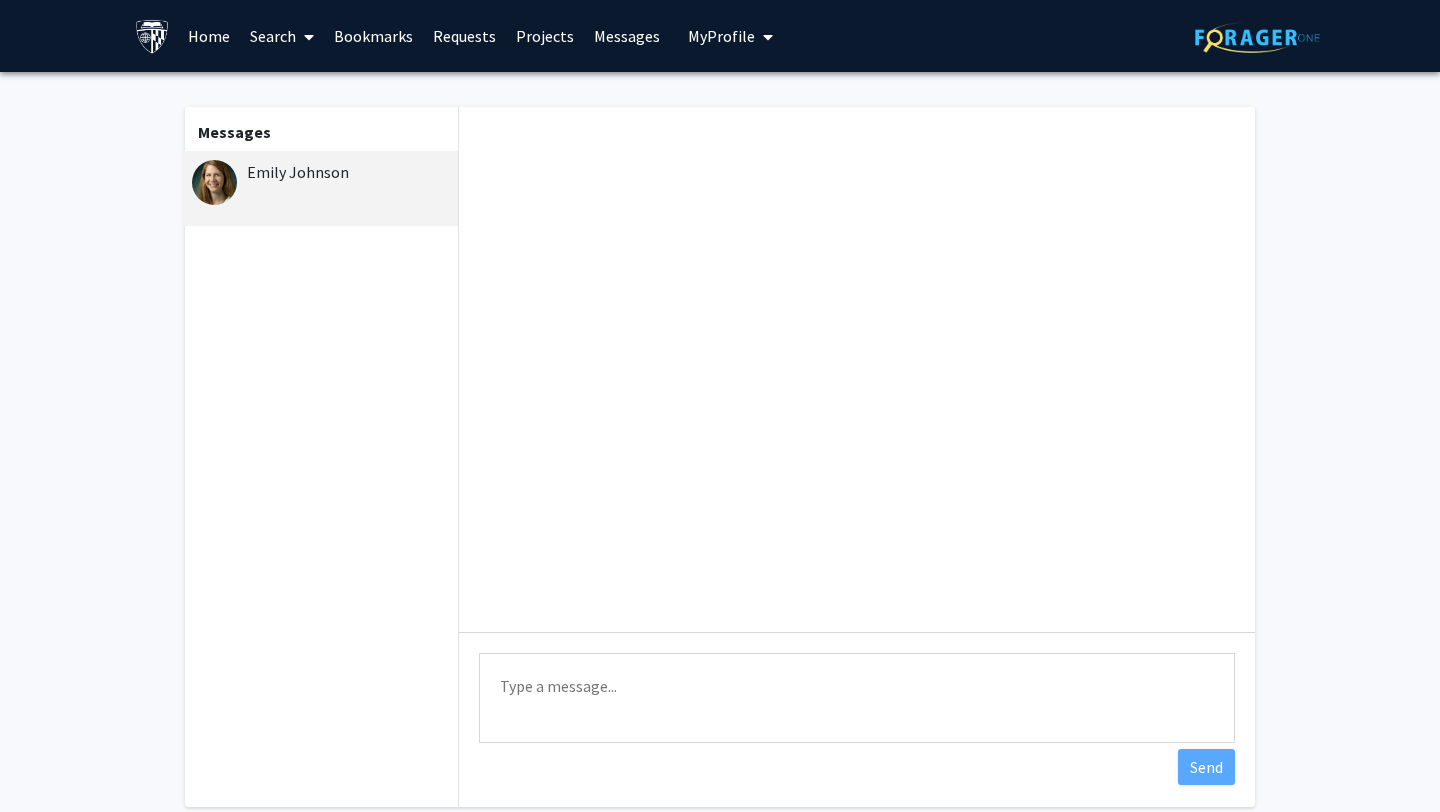 click on "Emily Johnson" 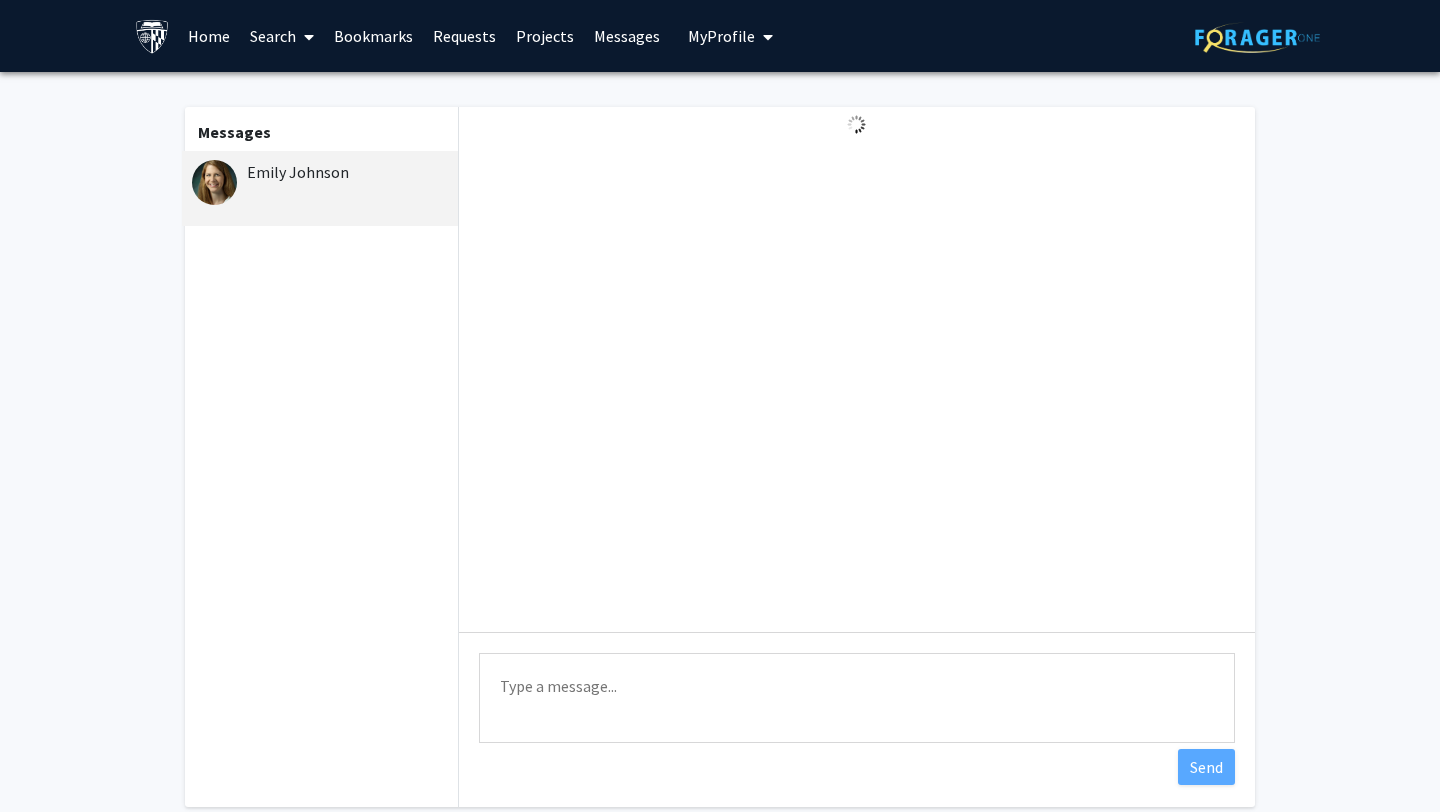 click on "Type a message" at bounding box center [857, 698] 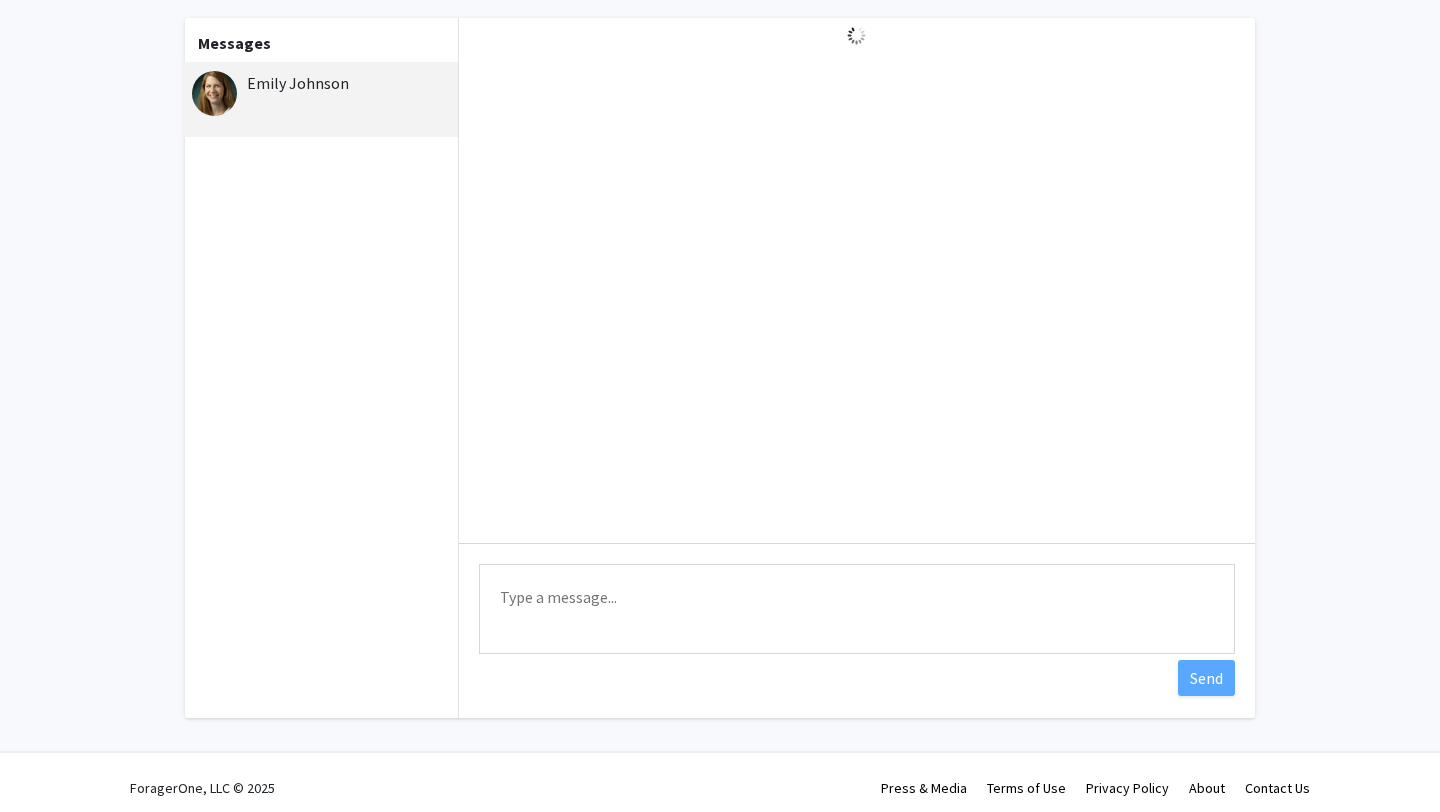 scroll, scrollTop: 0, scrollLeft: 0, axis: both 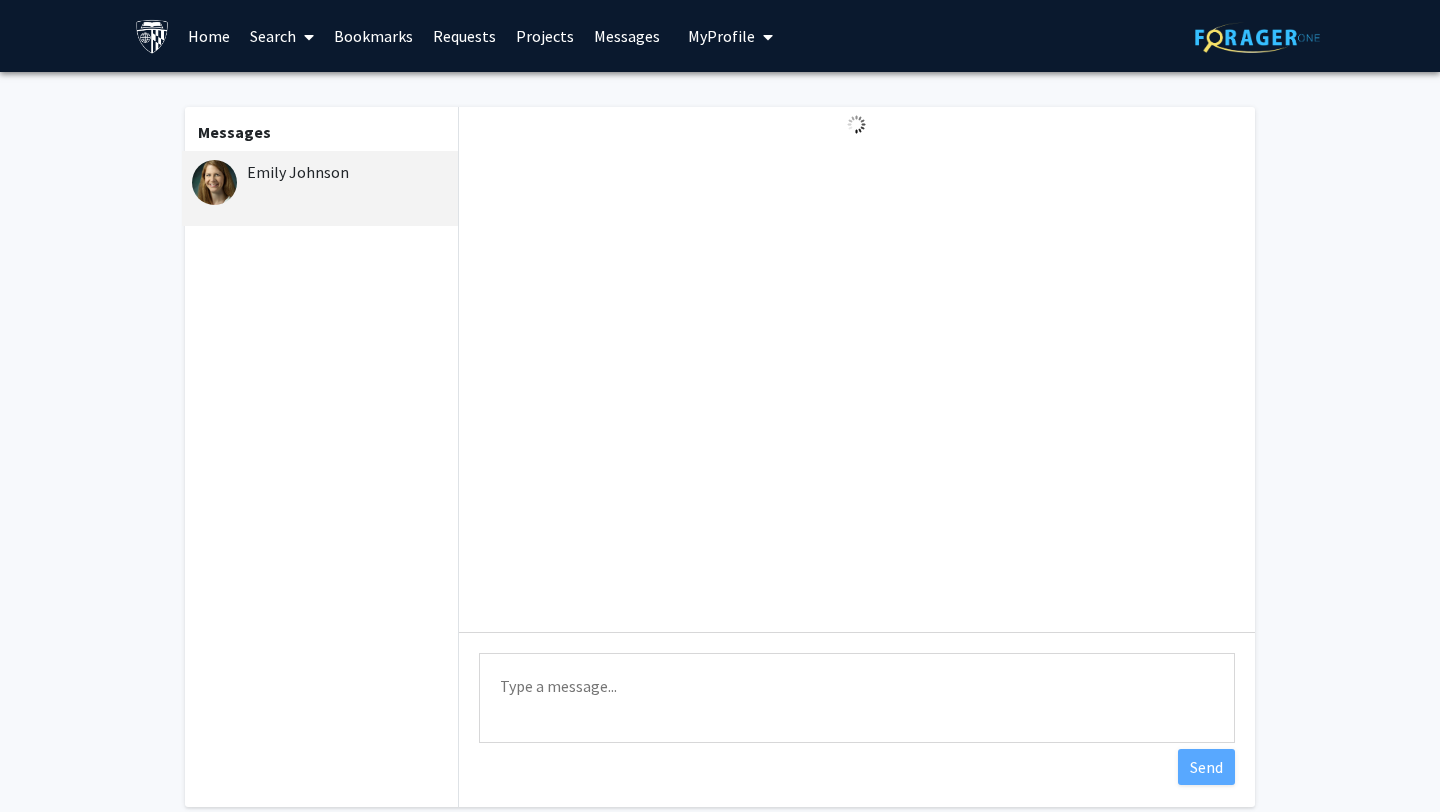 paste on "Dear Dr. Johnson,
My name is [Your Name]" 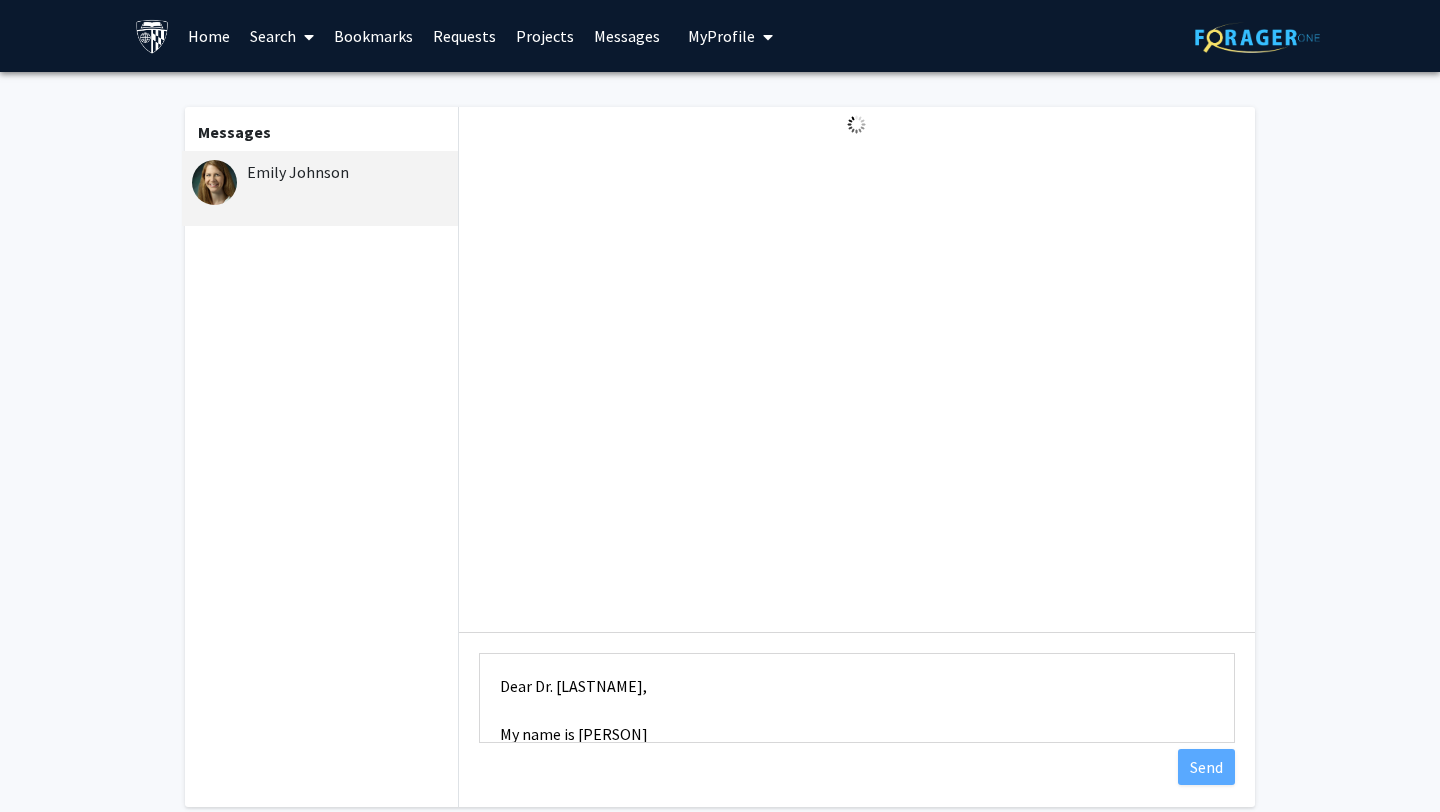 scroll, scrollTop: 2, scrollLeft: 0, axis: vertical 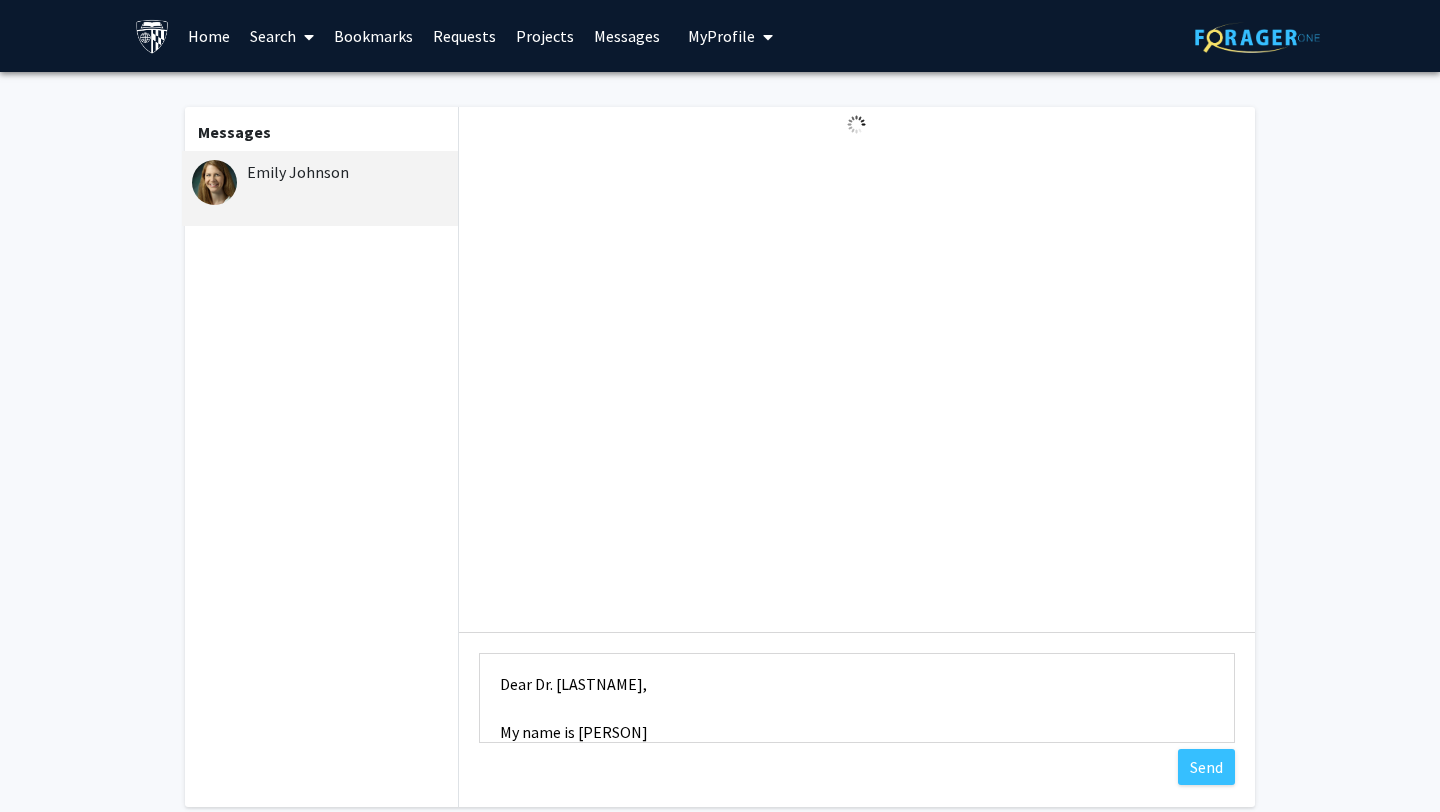 click on "Dear Dr. Johnson,
My name is [Your Name]" at bounding box center [857, 698] 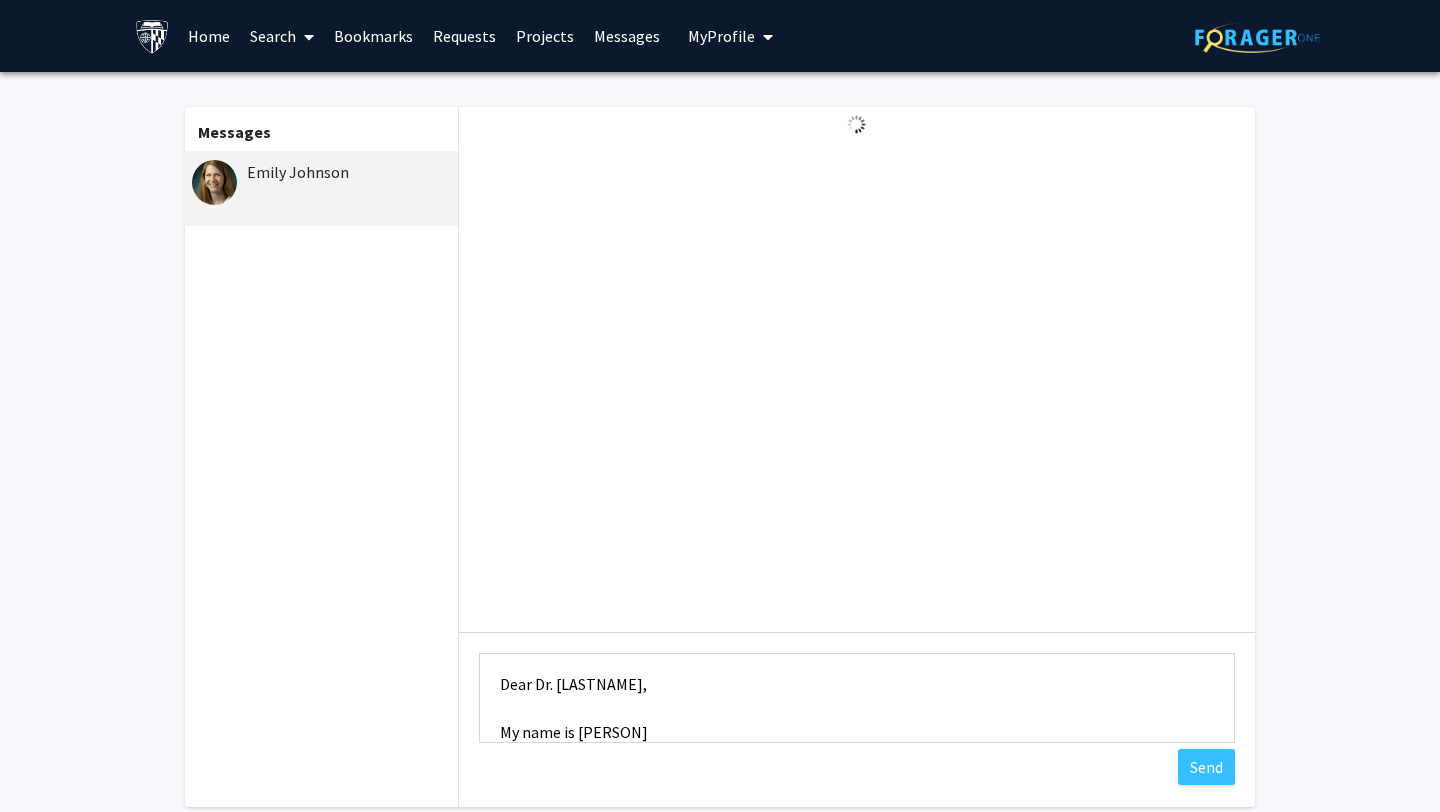 click on "Dear Dr. Johnson,
My name is [Your Name]" at bounding box center [857, 698] 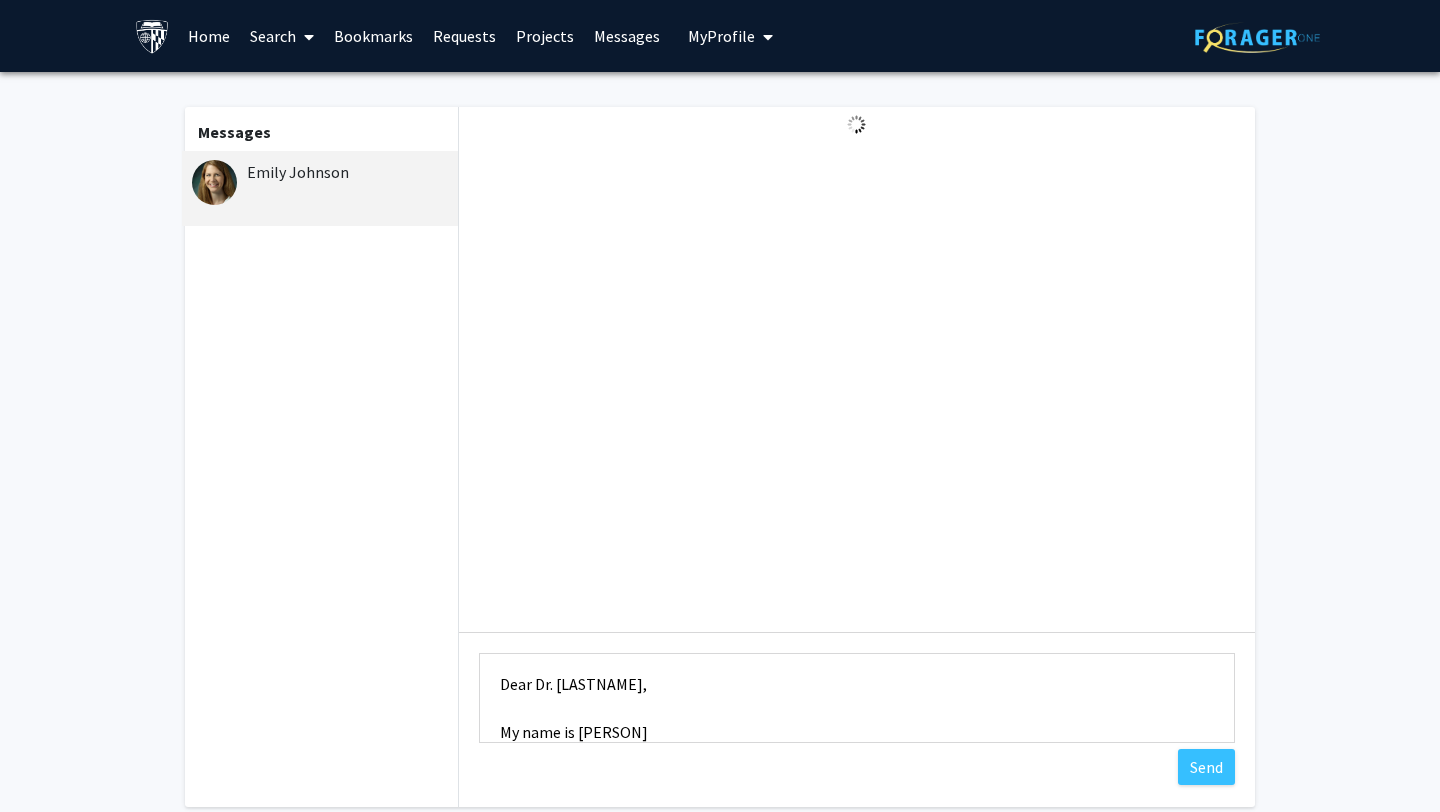 click on "Dear Dr. Johnson,
My name is [Your Name]" at bounding box center (857, 698) 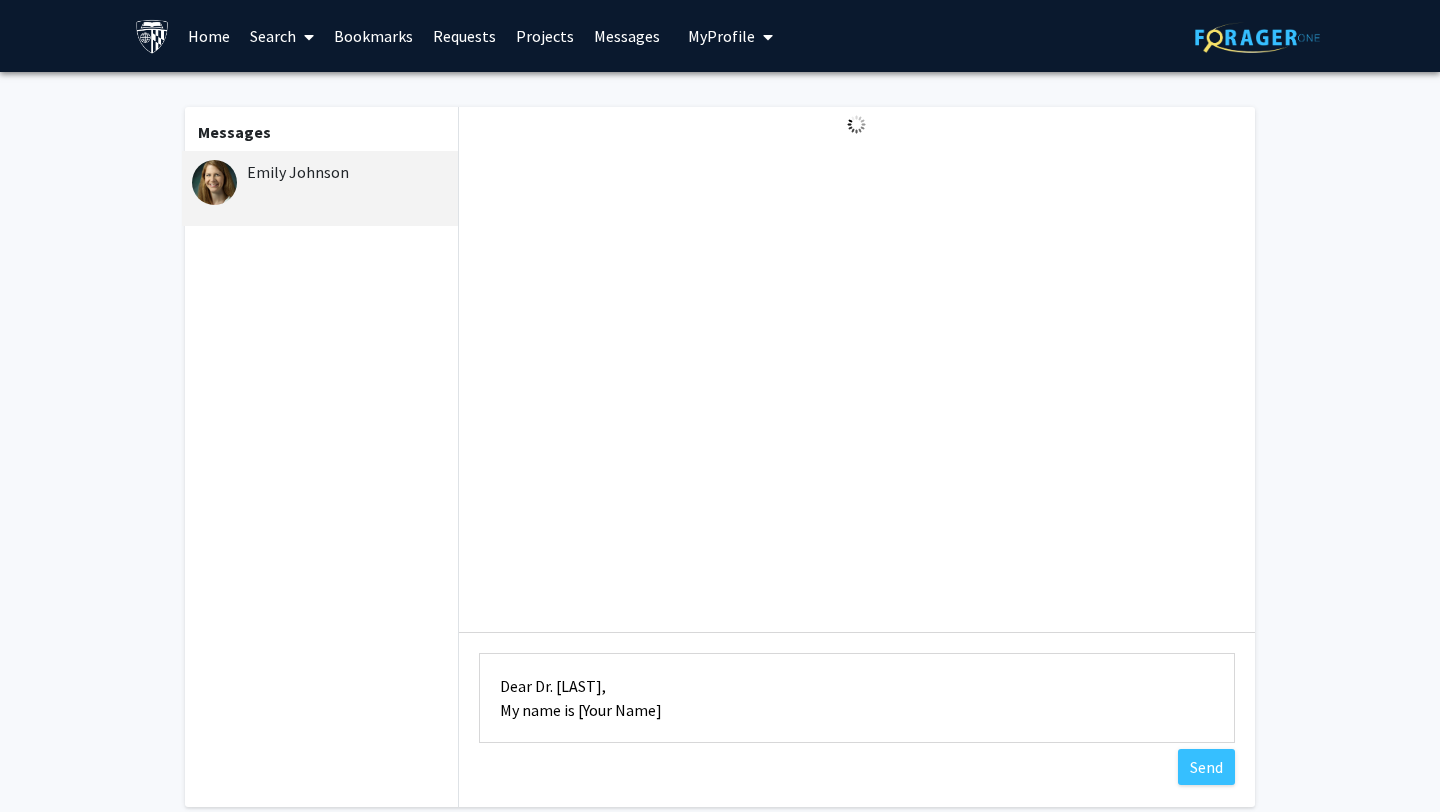 scroll, scrollTop: 0, scrollLeft: 0, axis: both 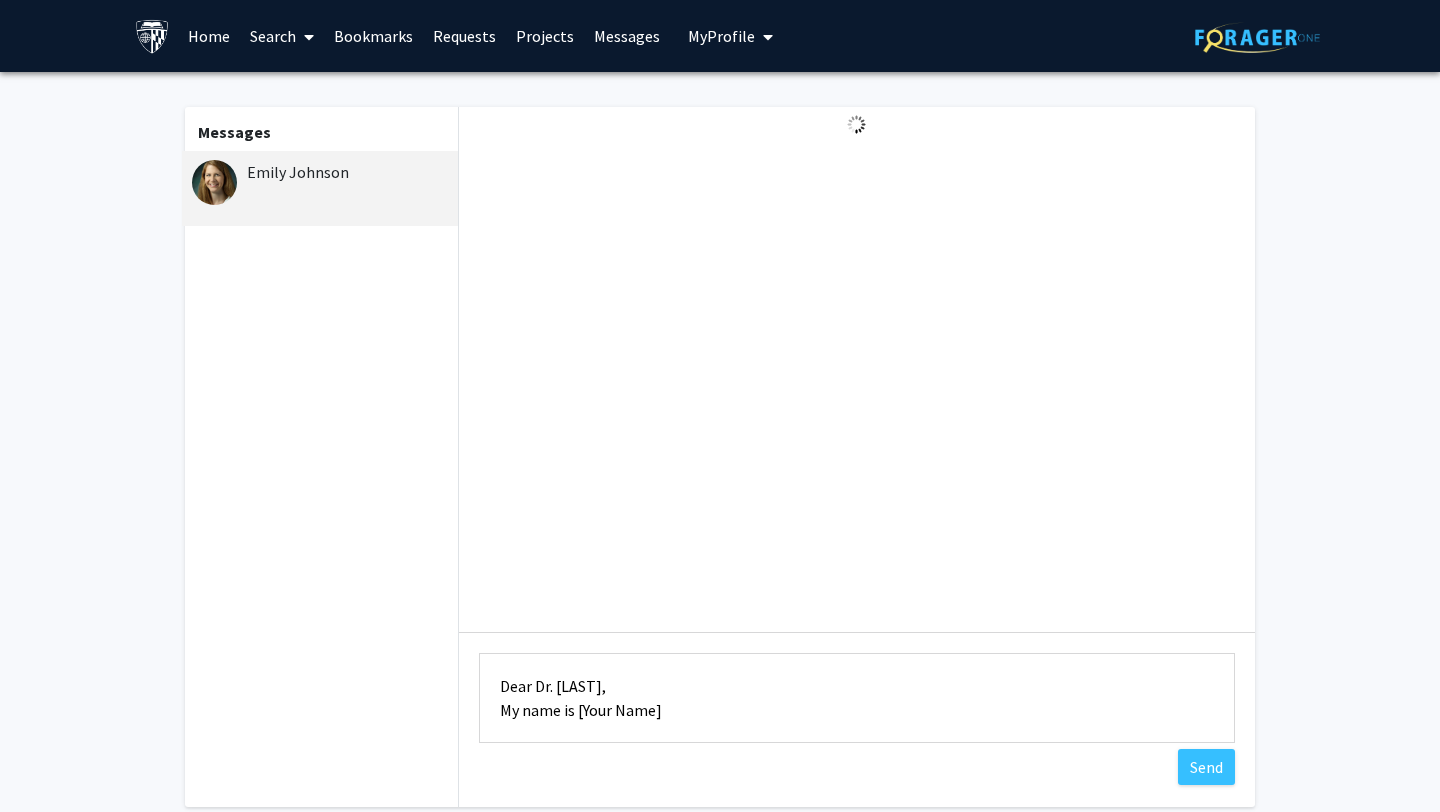 click on "Dear Dr. Johnson,
My name is [Your Name]" at bounding box center (857, 698) 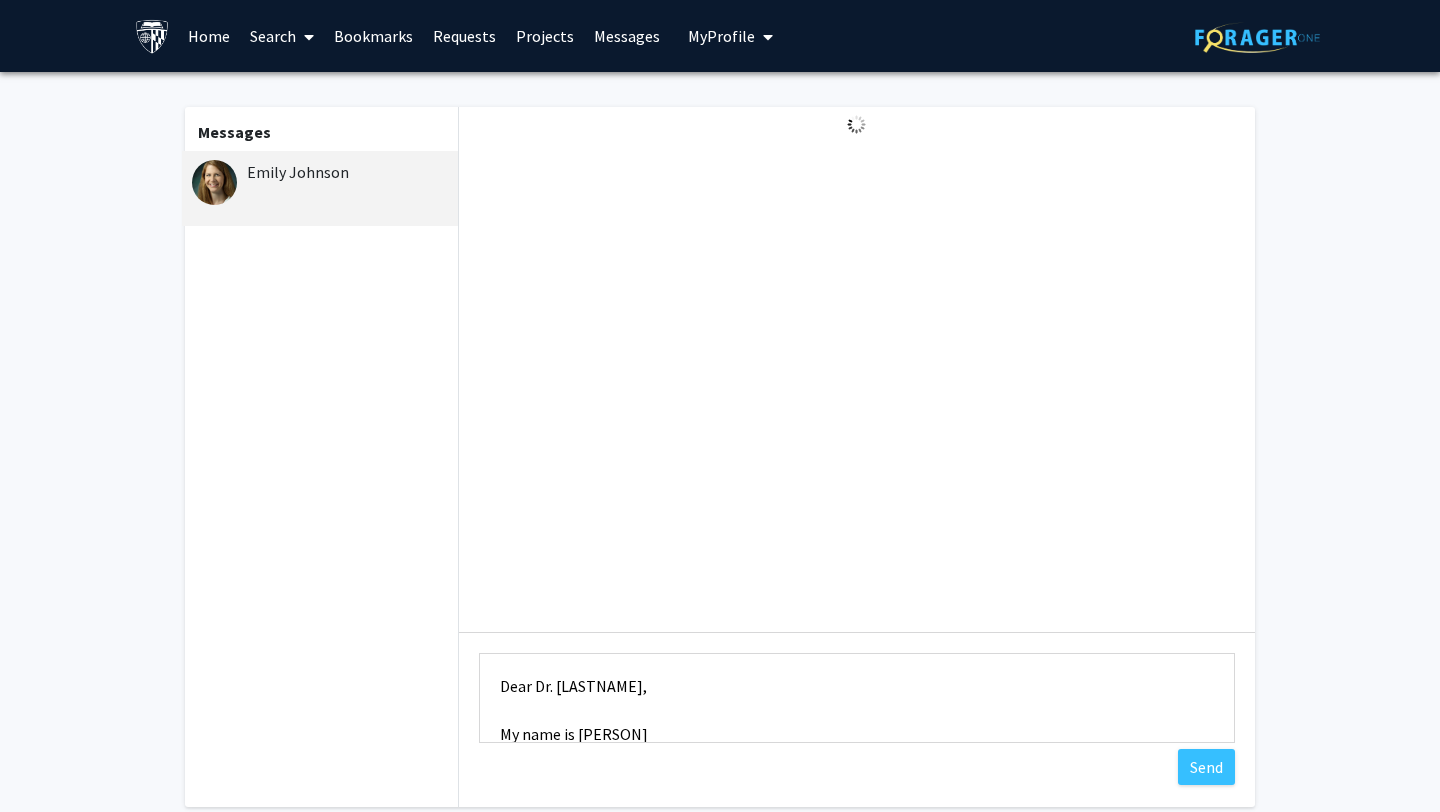 click on "Dear Dr. Johnson,
My name is [Your Name]" at bounding box center [857, 698] 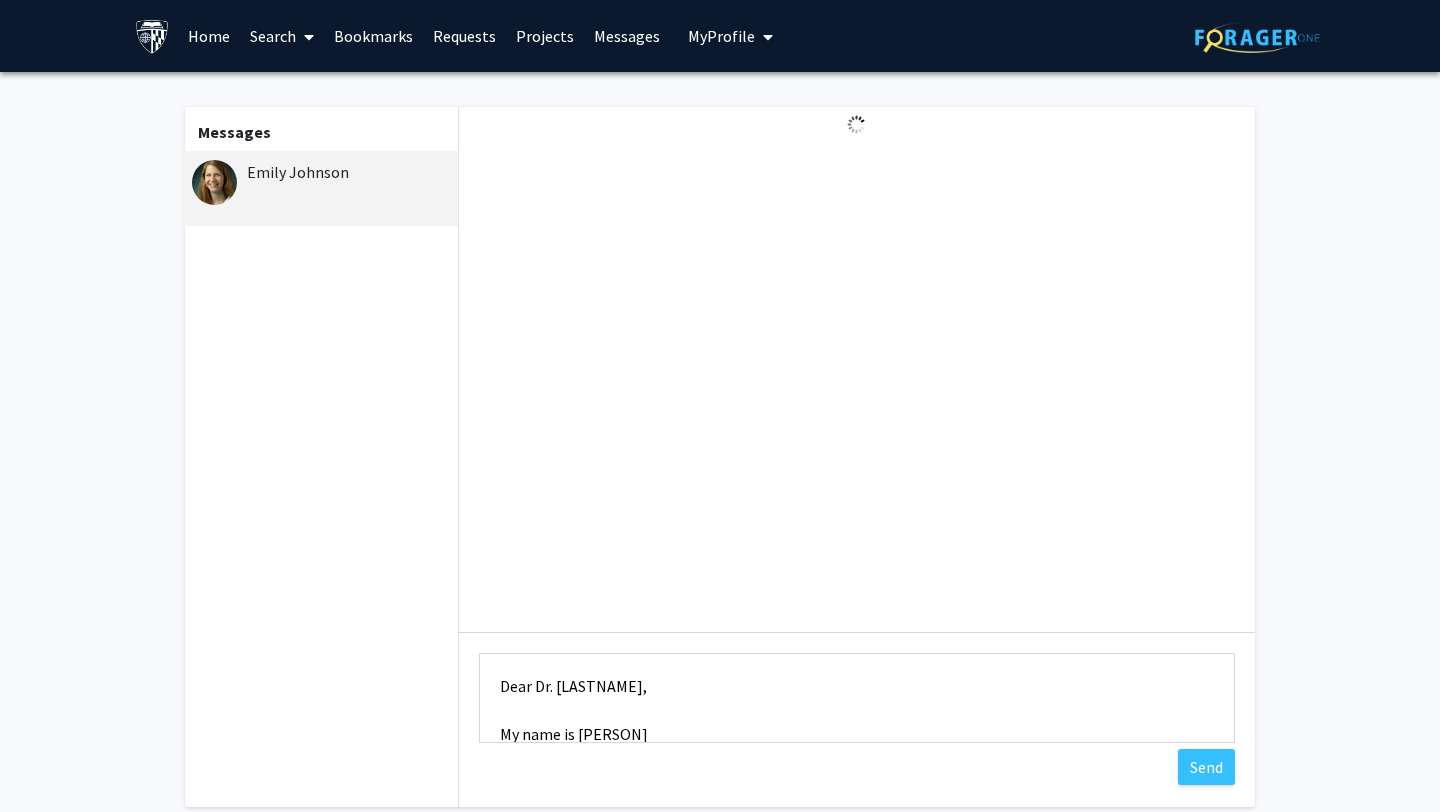 scroll, scrollTop: 24, scrollLeft: 0, axis: vertical 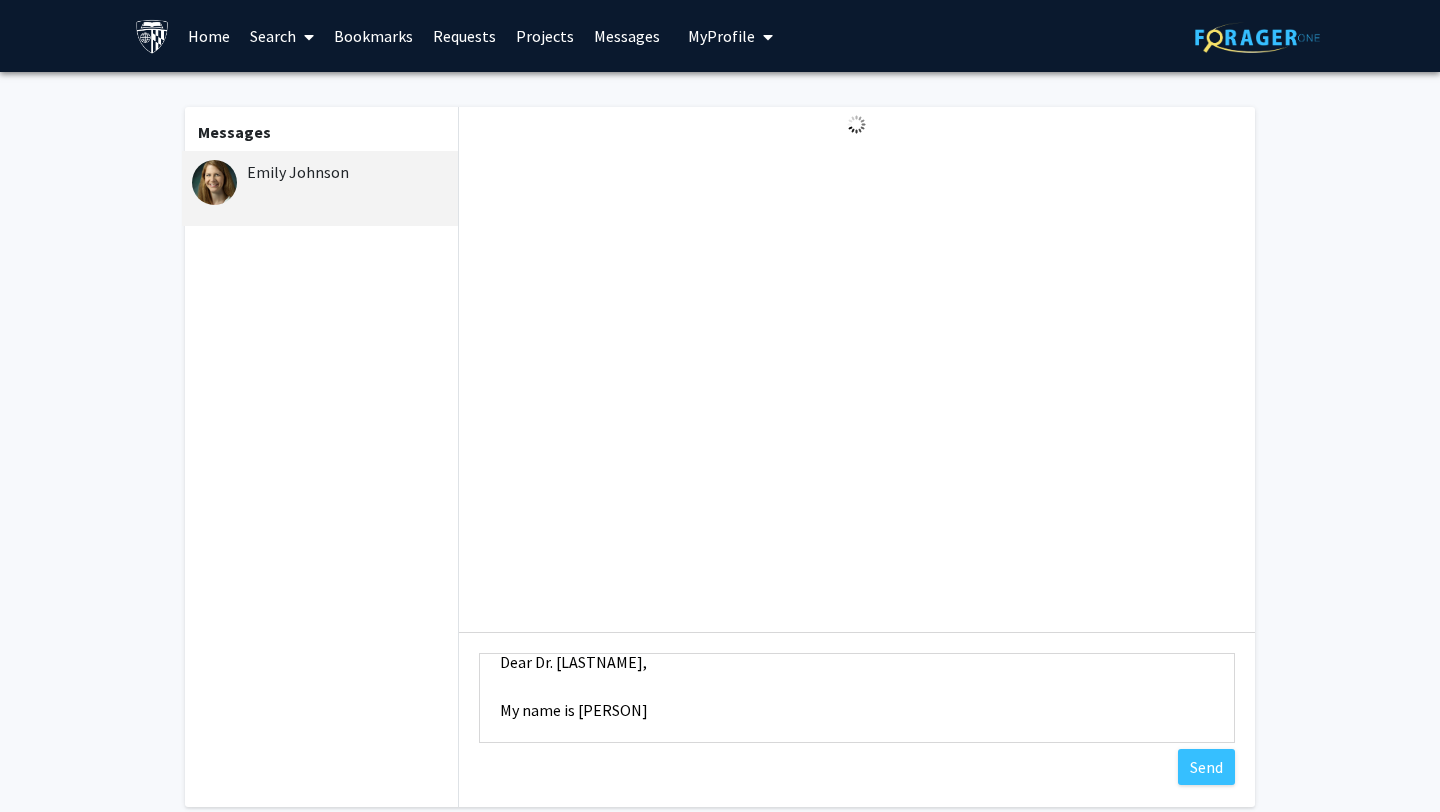 drag, startPoint x: 673, startPoint y: 736, endPoint x: 575, endPoint y: 712, distance: 100.89599 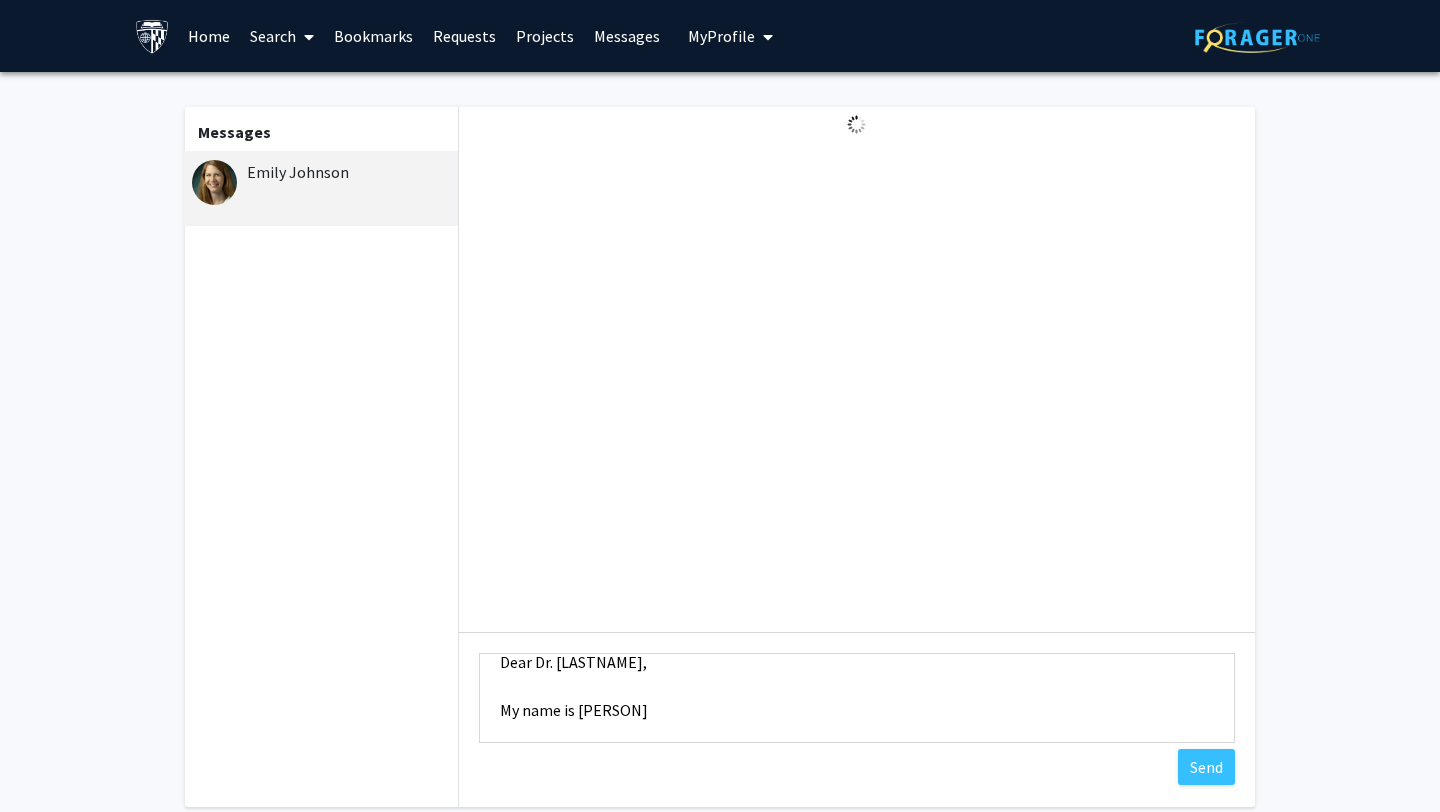 click on "Dear Dr. Johnson,
My name is [Your Name]" at bounding box center [857, 698] 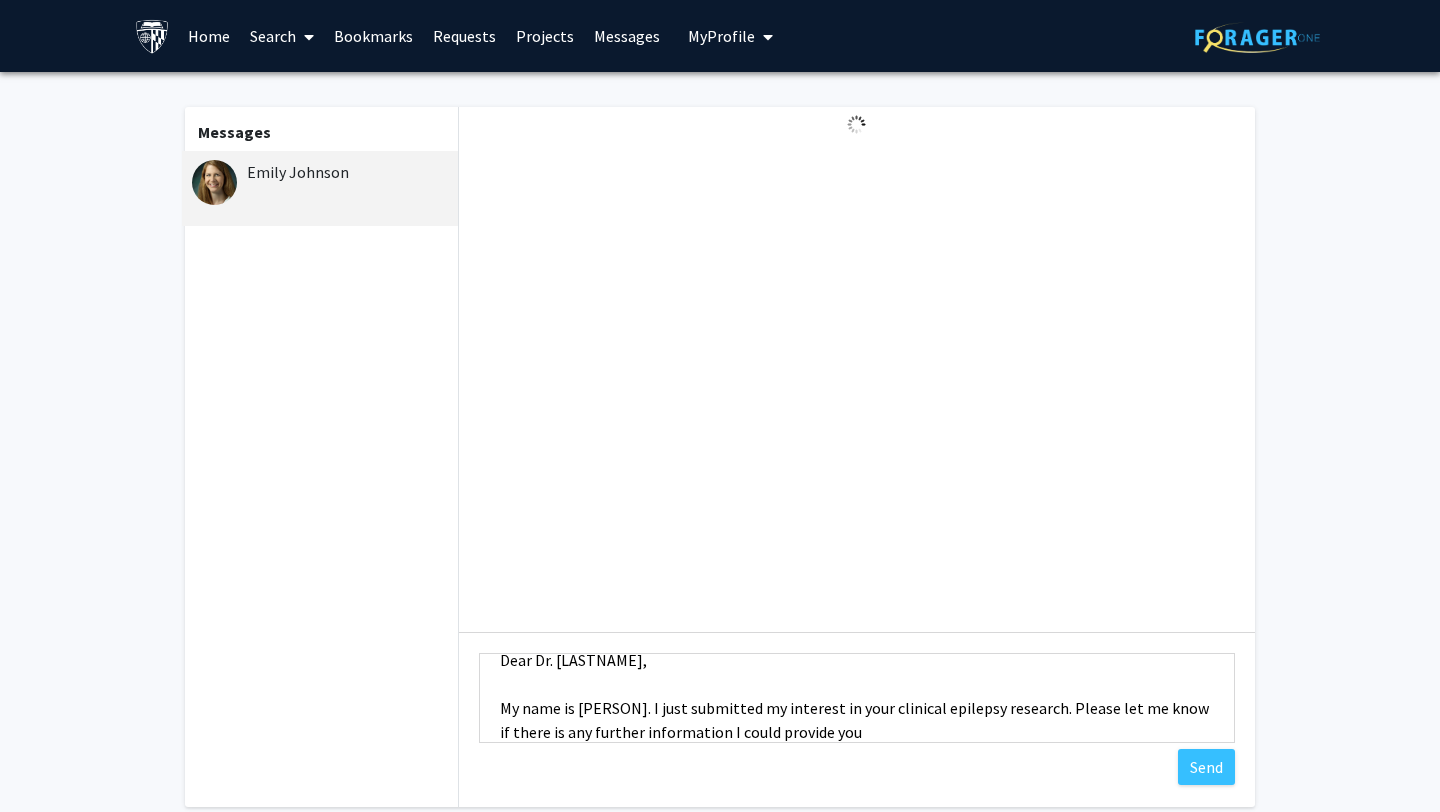 scroll, scrollTop: 48, scrollLeft: 0, axis: vertical 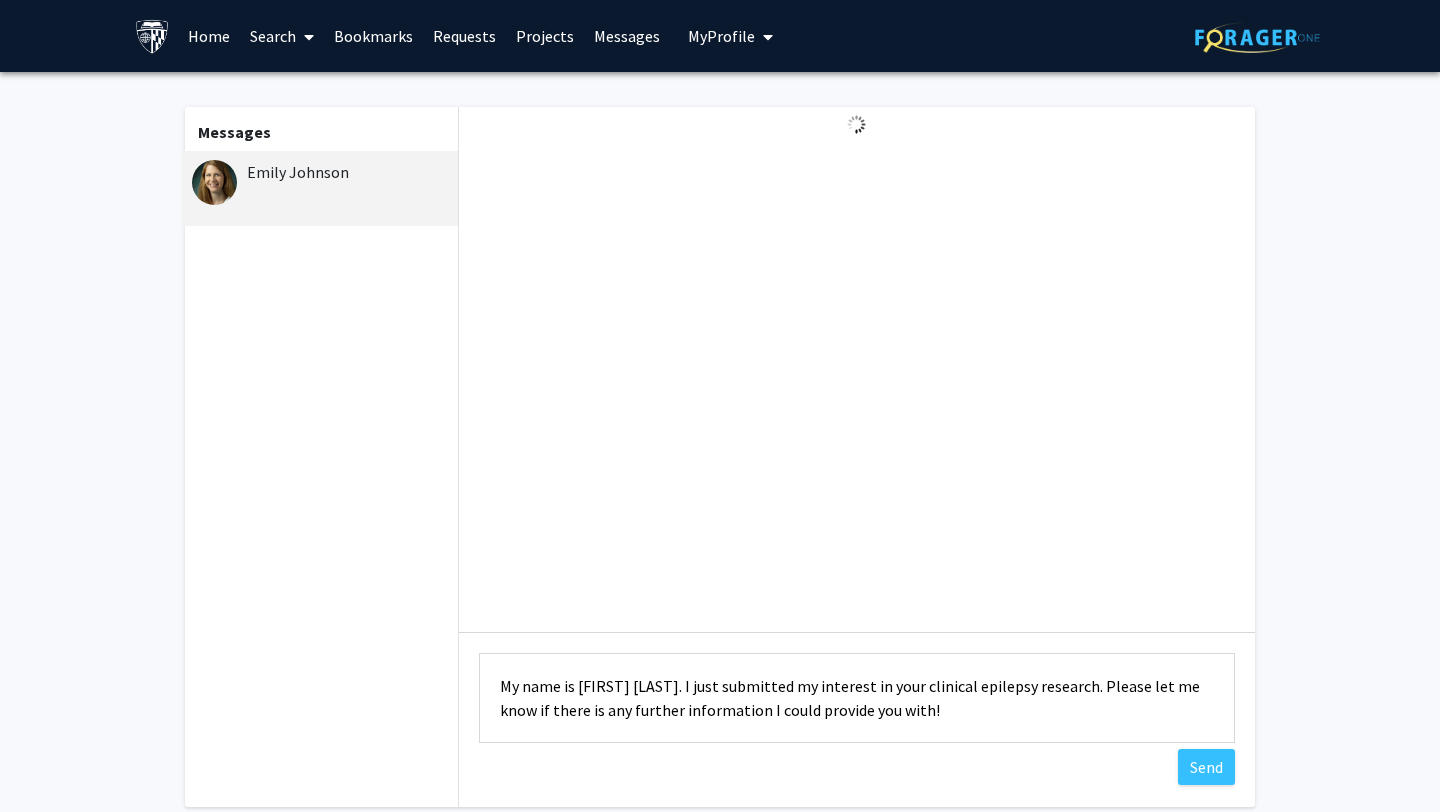 click on "Dear Dr. Johnson,
My name is Isabella Umali-Grawe. I just submitted my interest in your clinical epilepsy research. Please let me know if there is any further information I could provide you with!" at bounding box center [857, 698] 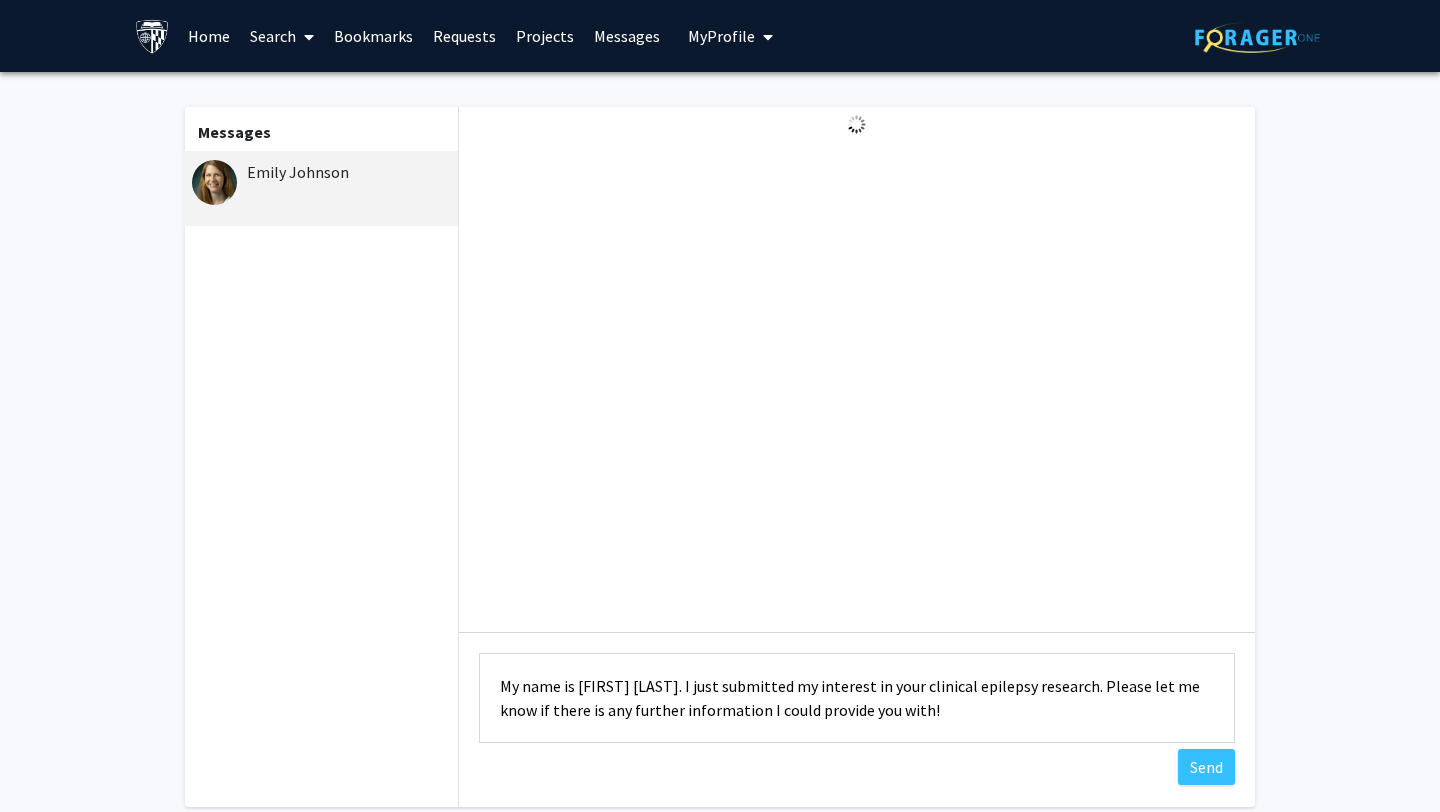 click on "Dear Dr. Johnson,
My name is Isabella Umali-Grawe. I just submitted my interest in your clinical epilepsy research. Please let me know if there is any further information I could provide you with!" at bounding box center (857, 698) 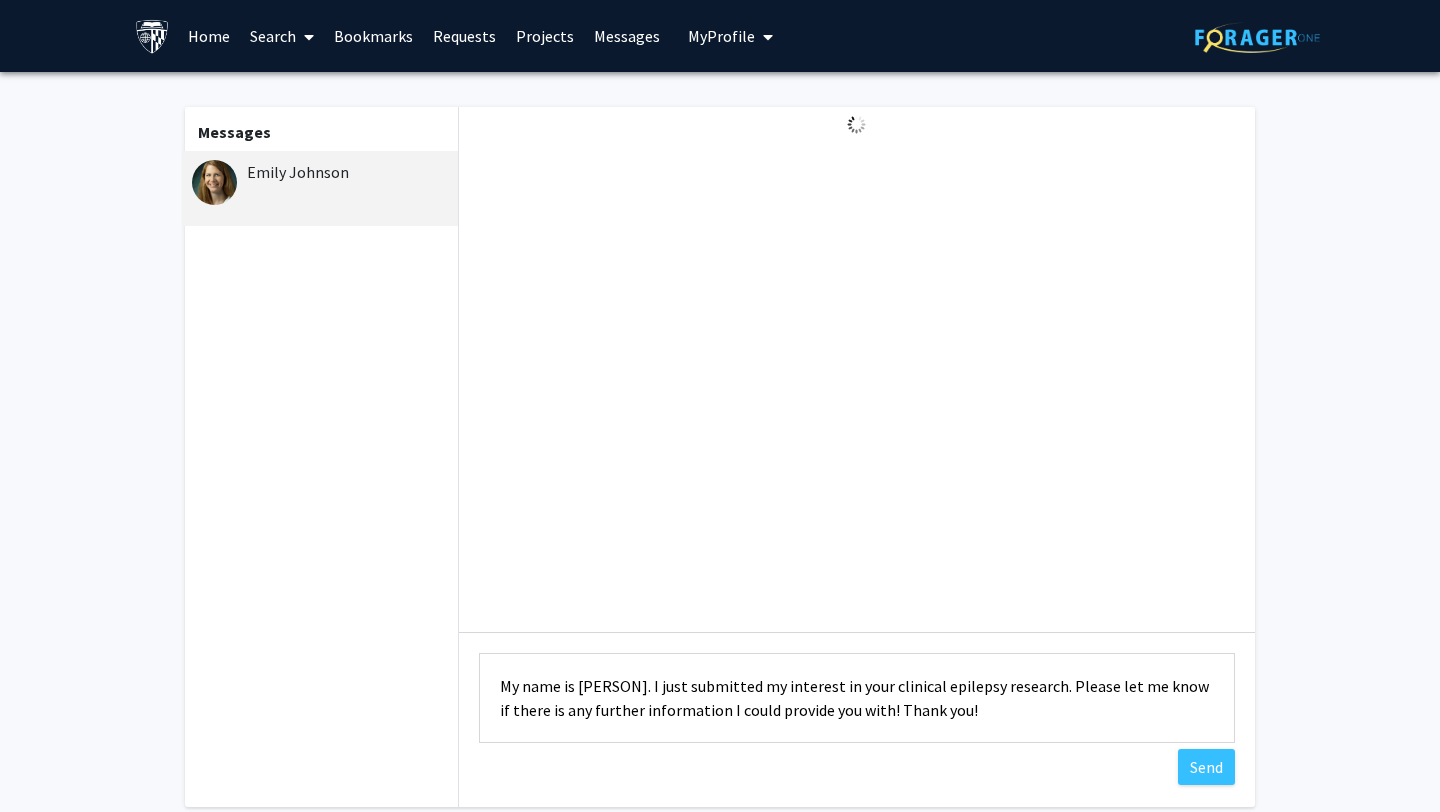 scroll, scrollTop: 72, scrollLeft: 0, axis: vertical 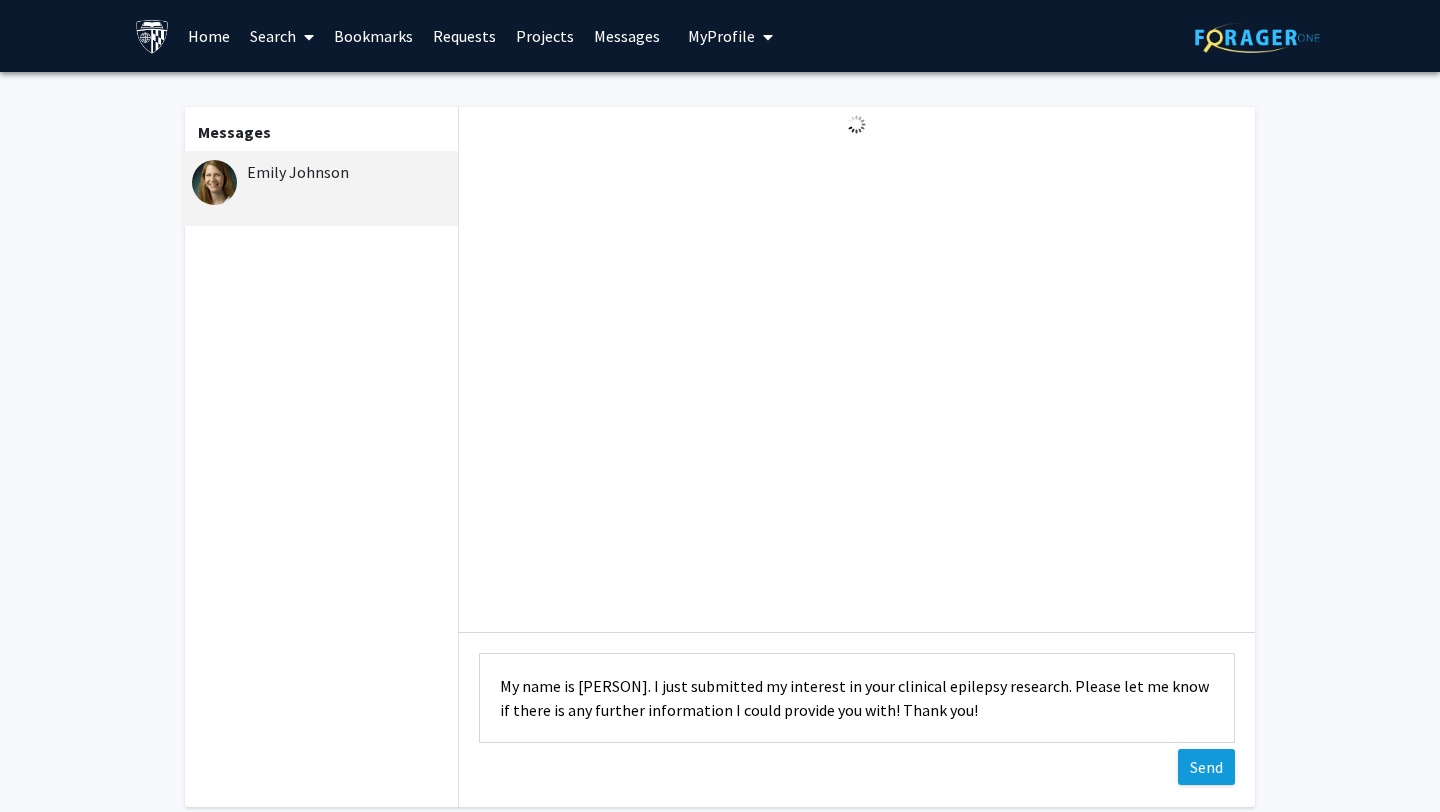 type on "Dear Dr. Johnson,
My name is Isabella Umali-Grawe. I just submitted my interest in your clinical epilepsy research. Please let me know if there is any further information I could provide you with! Thank you!" 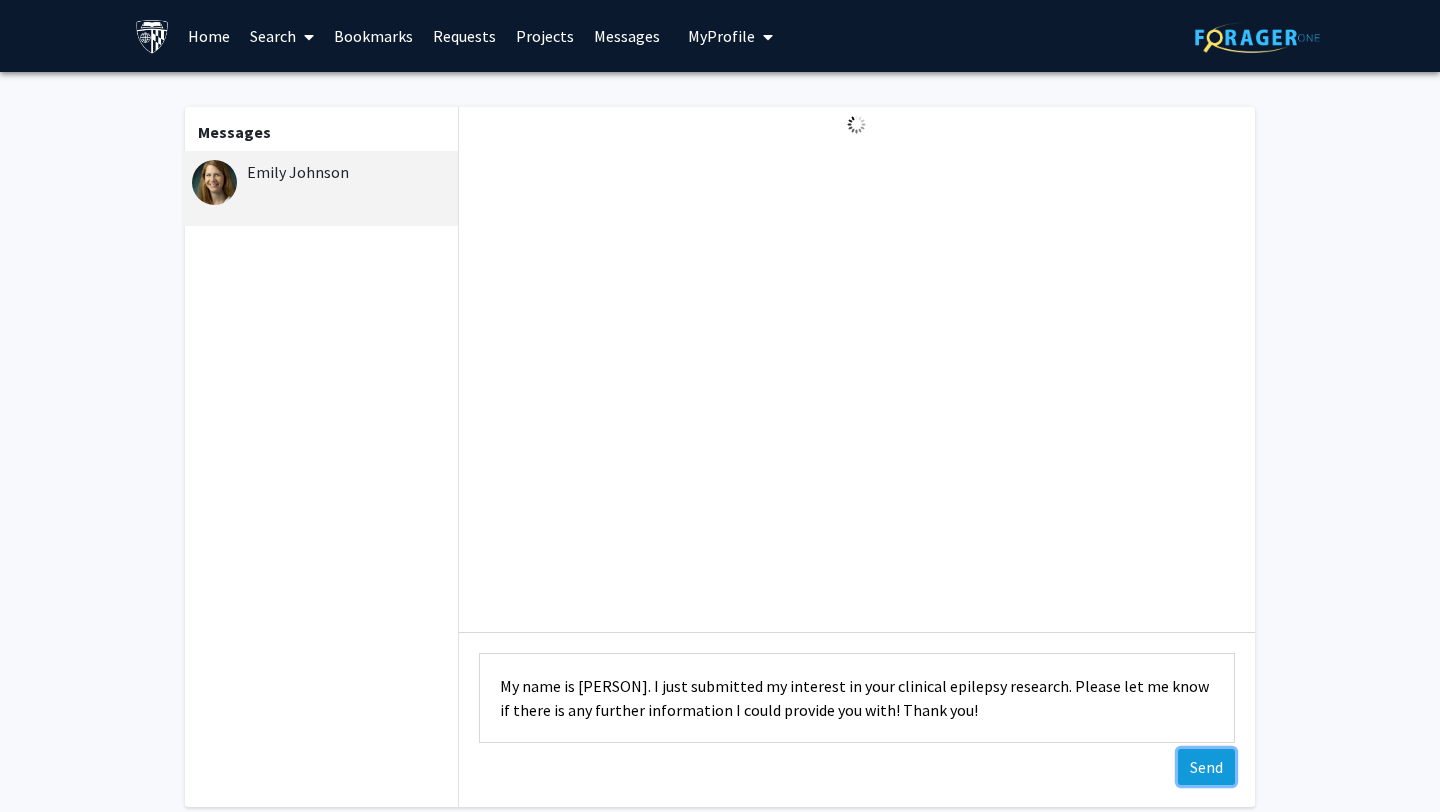 click on "Send" at bounding box center (1206, 767) 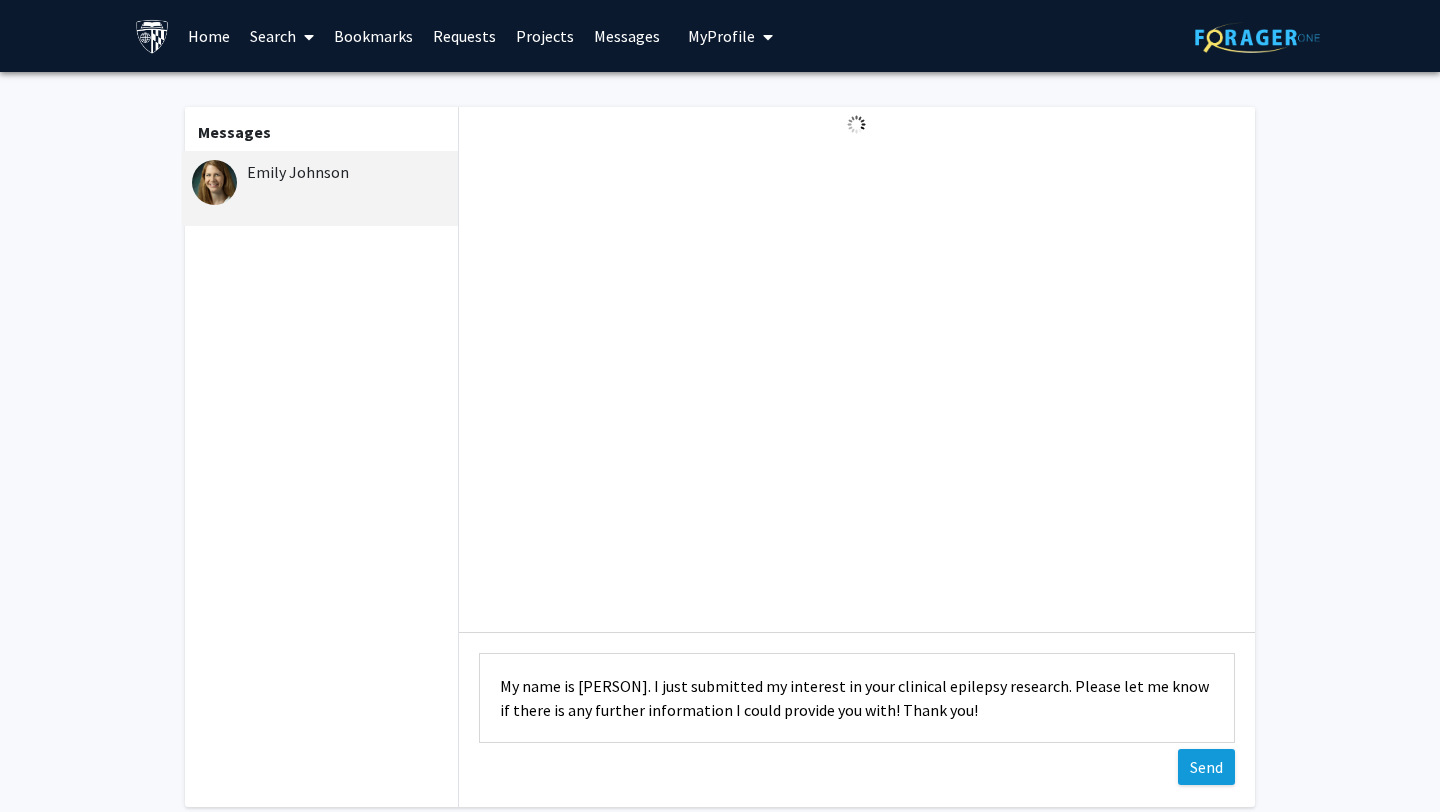 type 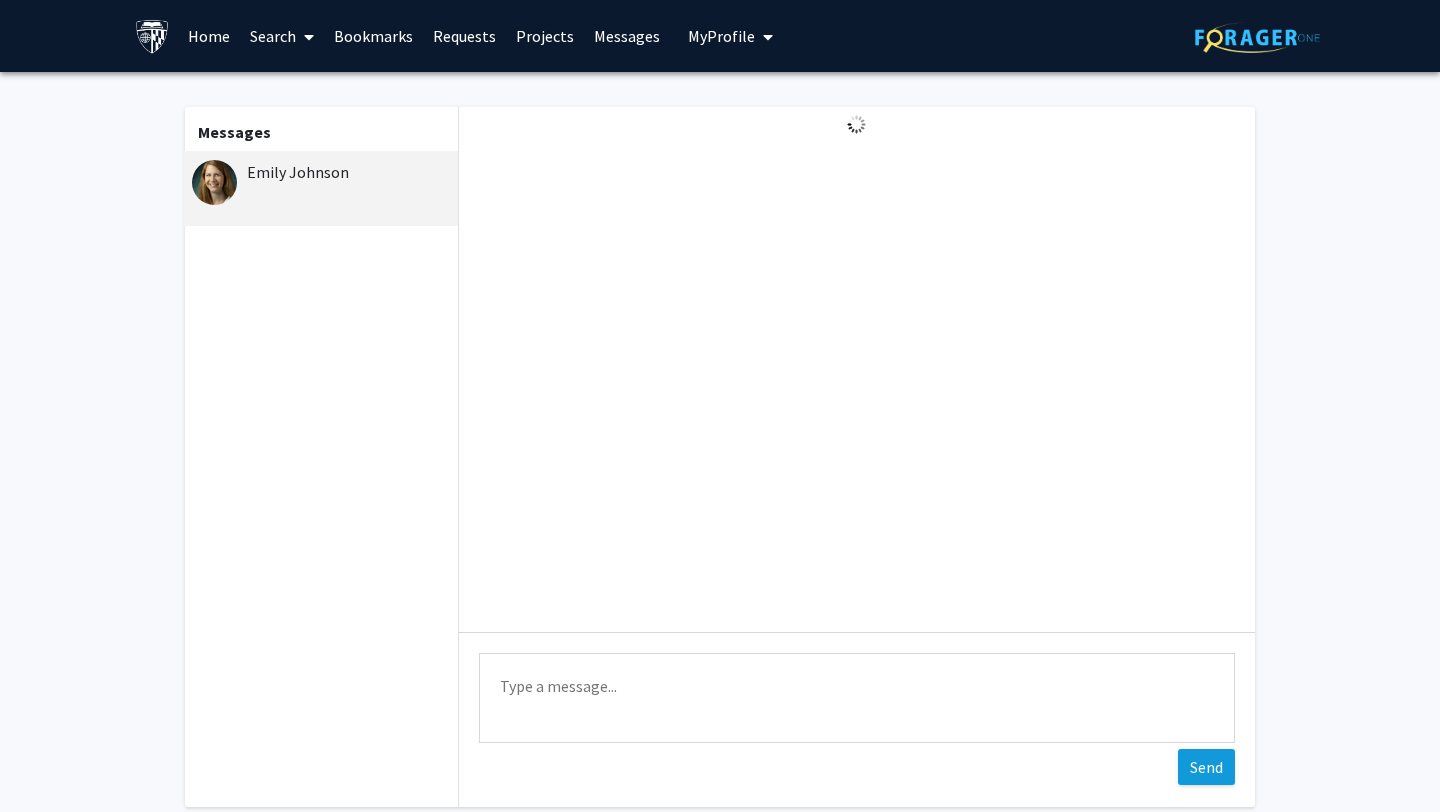 scroll, scrollTop: 0, scrollLeft: 0, axis: both 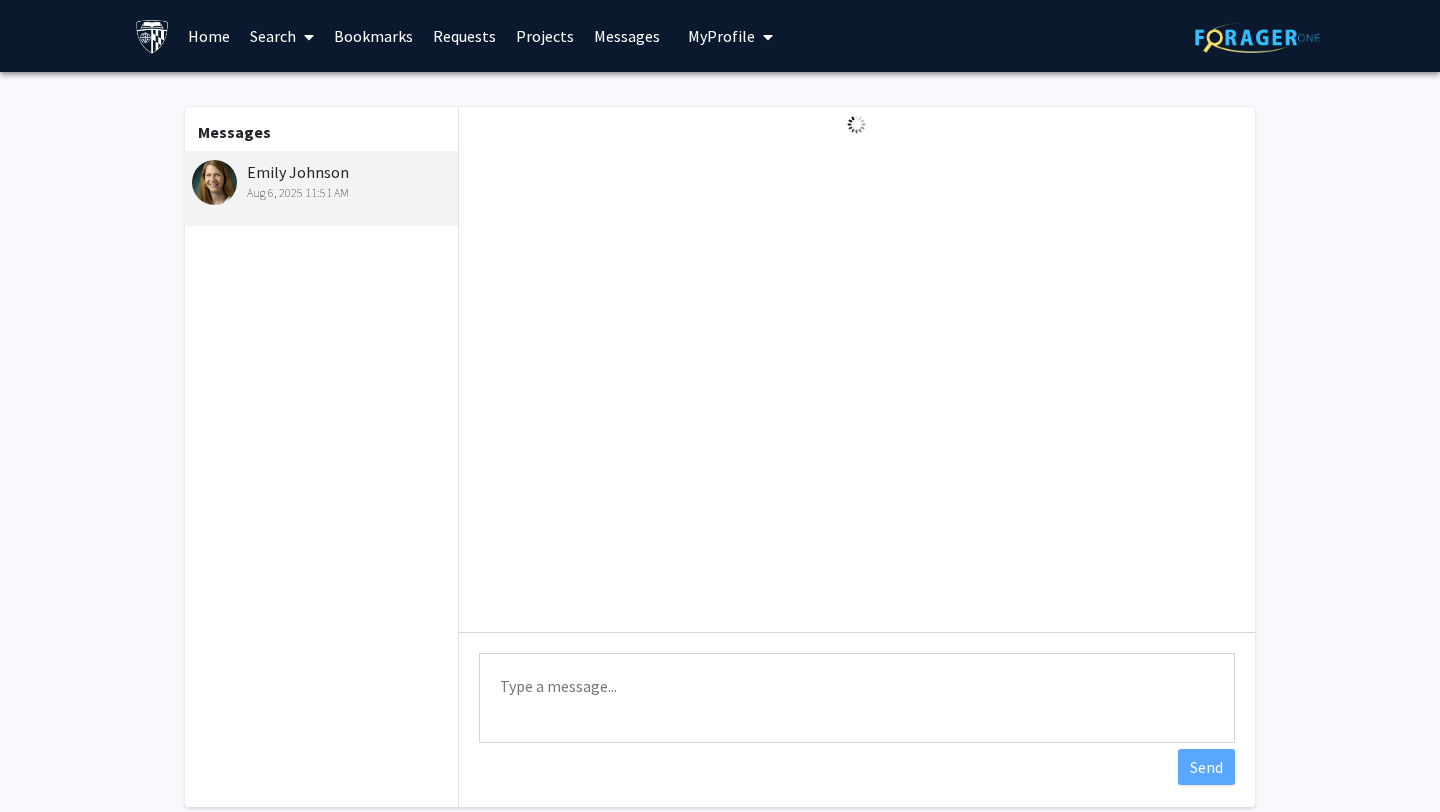 click on "Bookmarks" at bounding box center [373, 36] 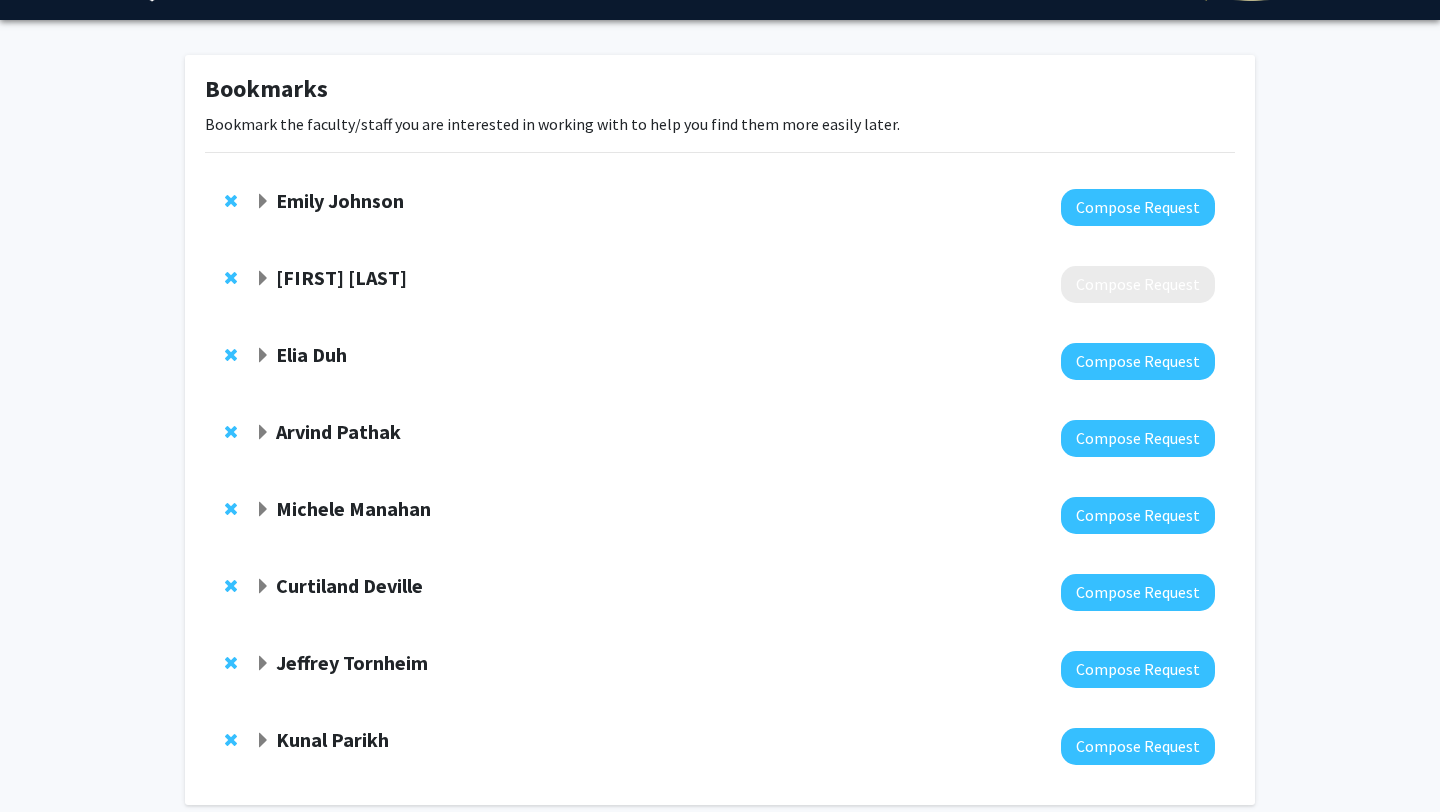 scroll, scrollTop: 55, scrollLeft: 0, axis: vertical 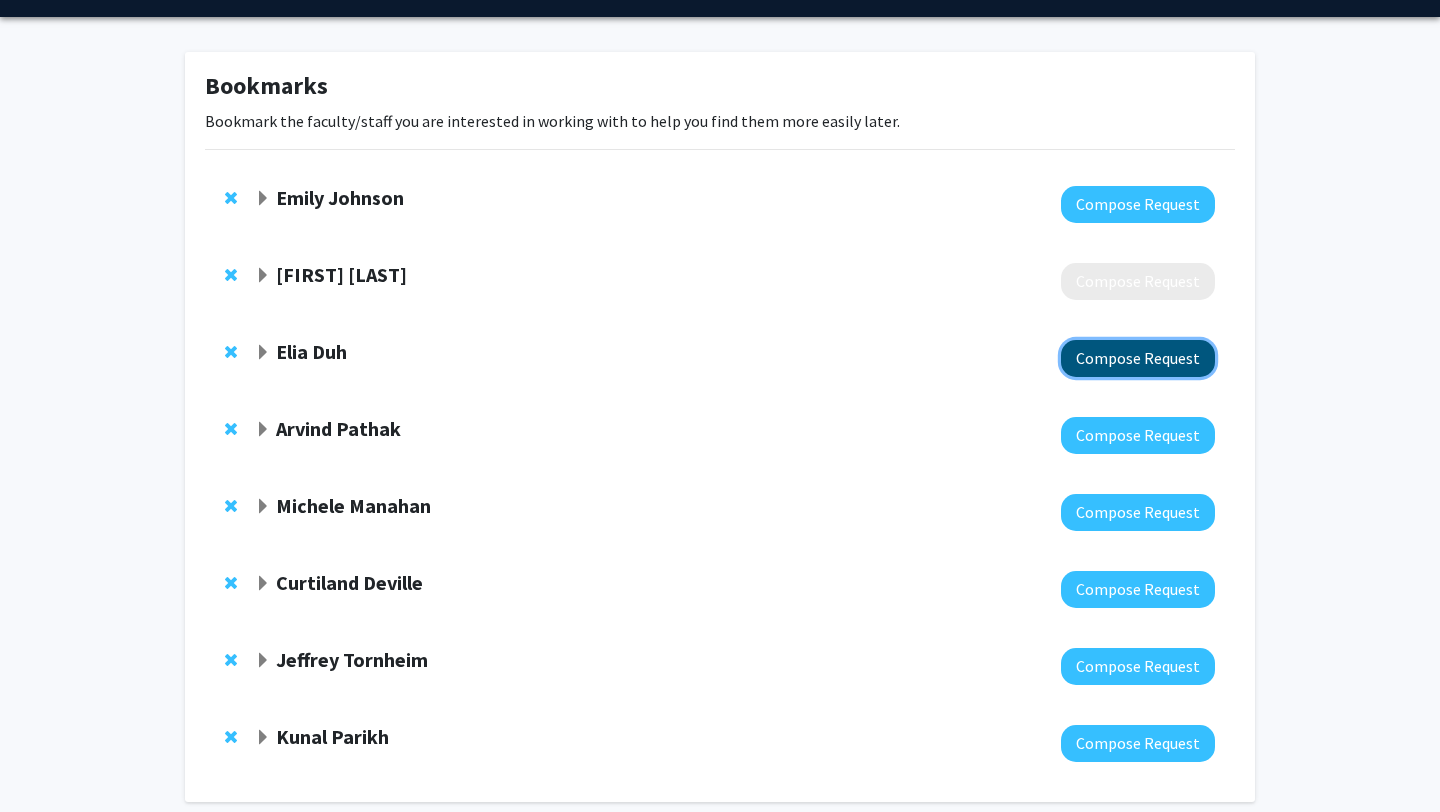click on "Compose Request" 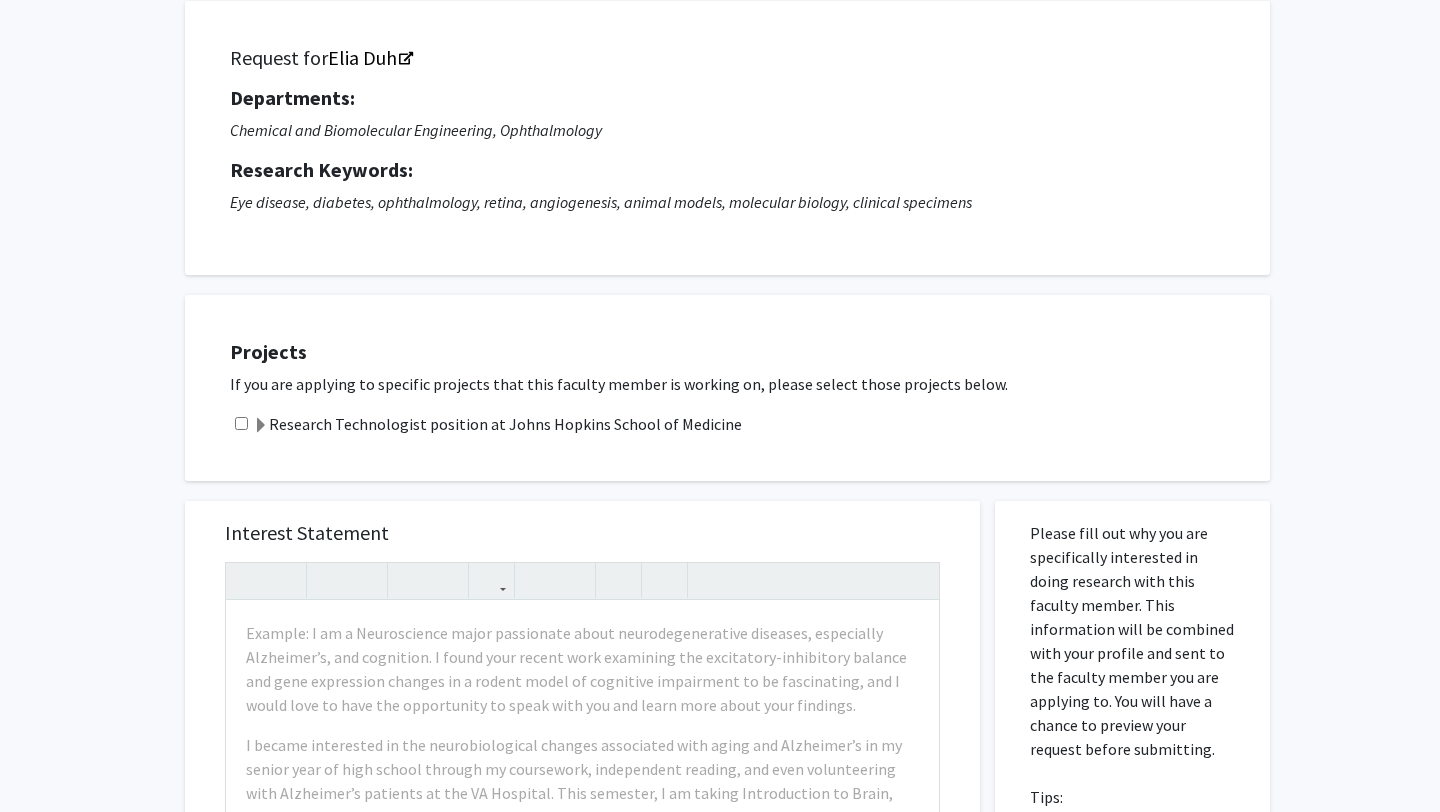 scroll, scrollTop: 94, scrollLeft: 0, axis: vertical 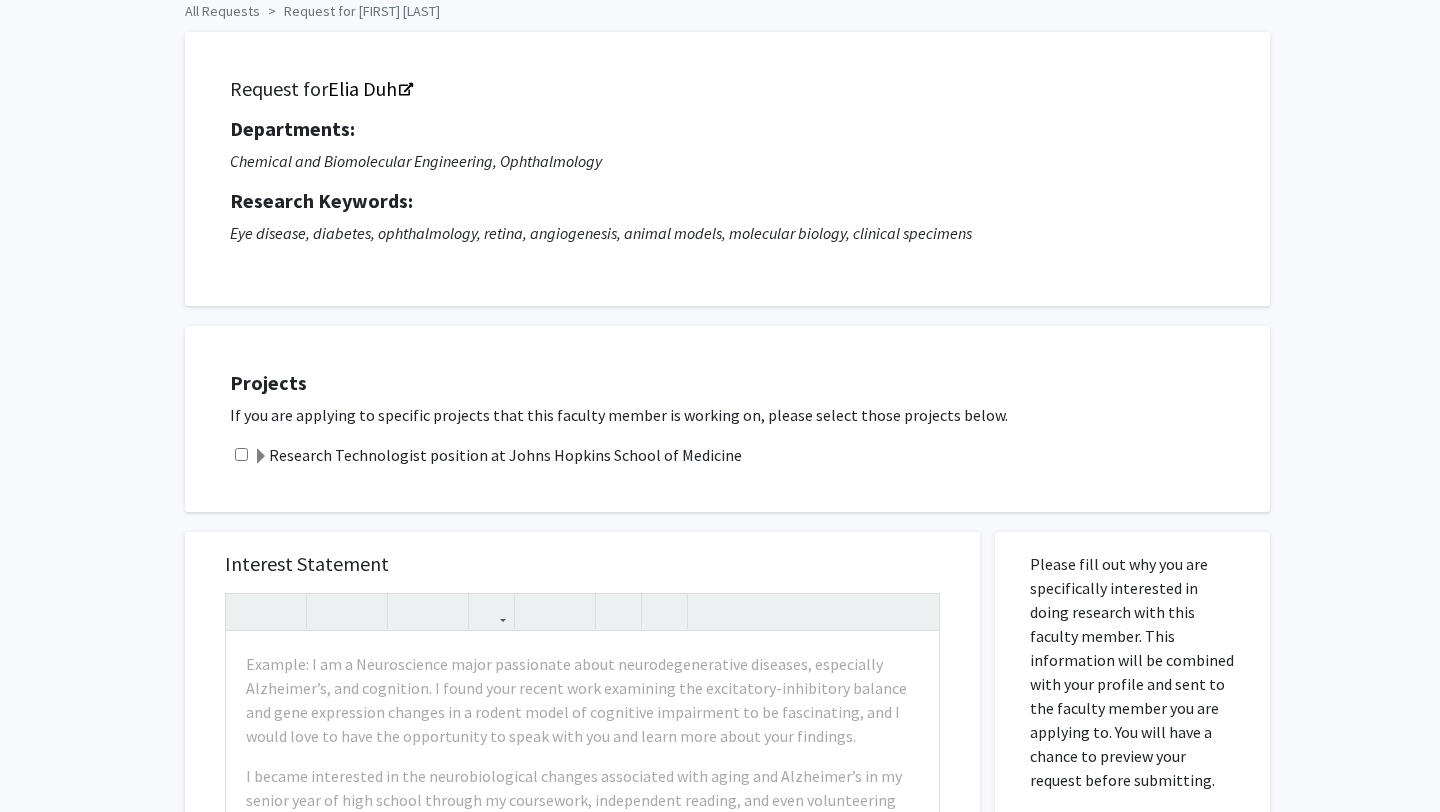 click on "Research Technologist position at Johns Hopkins School of Medicine" 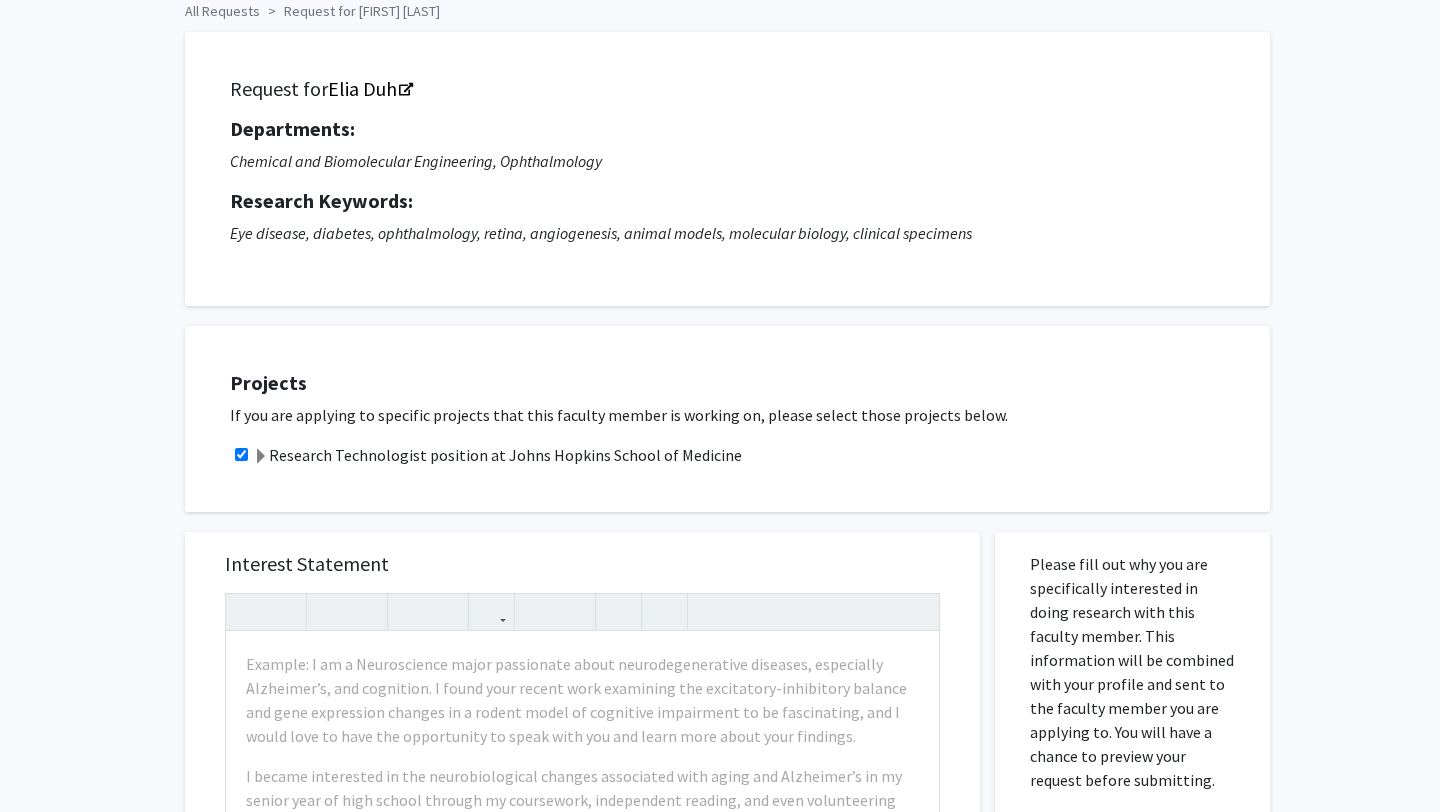 click 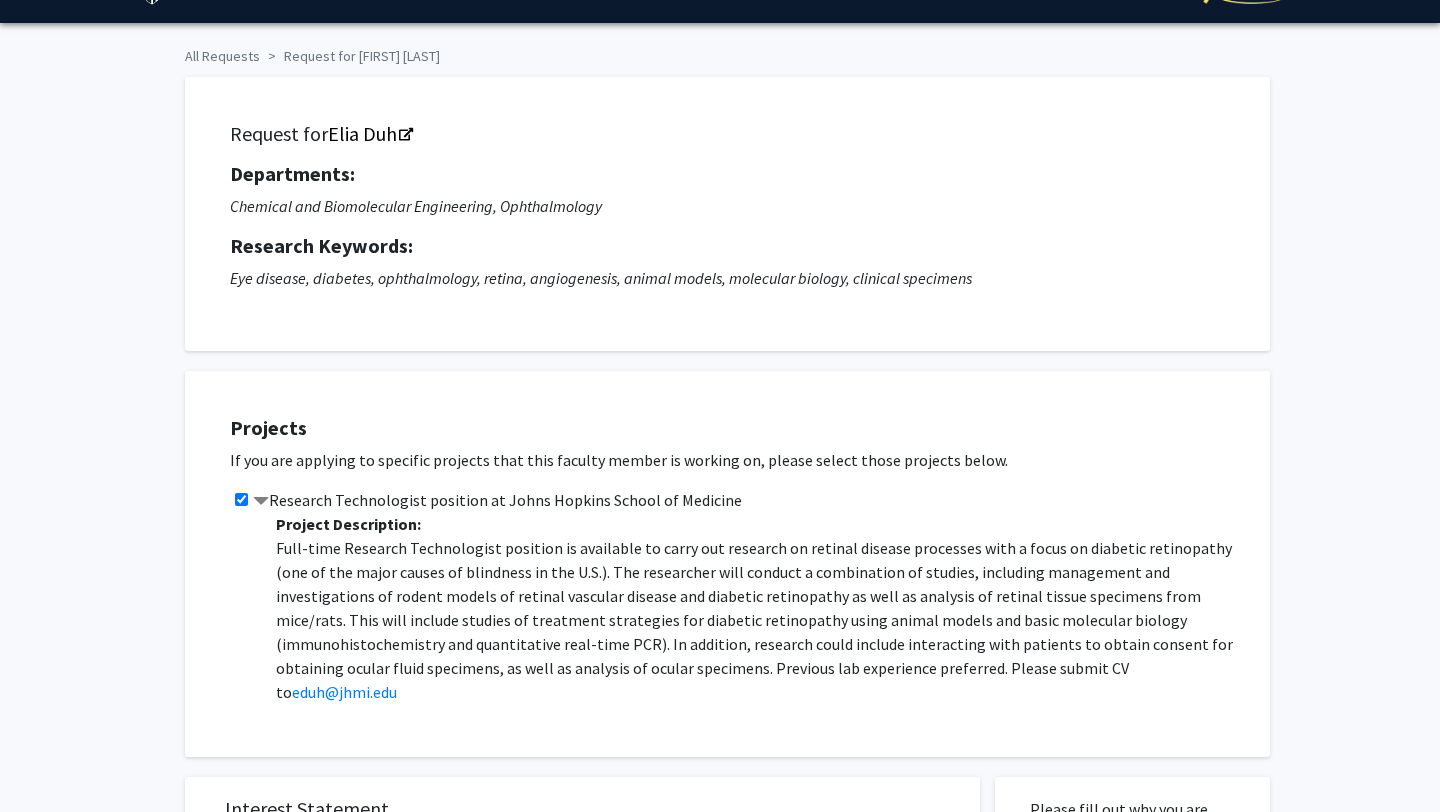 scroll, scrollTop: 65, scrollLeft: 0, axis: vertical 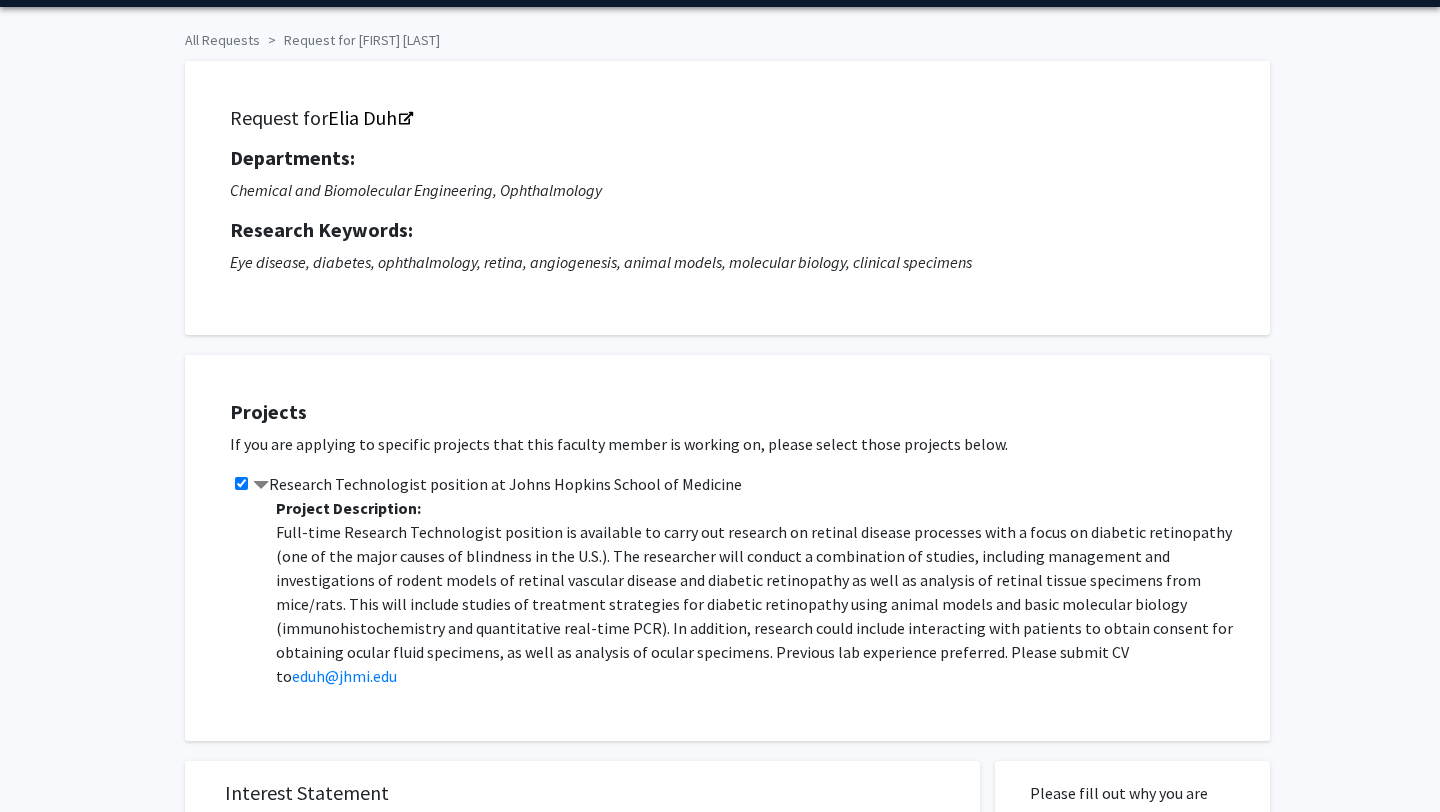 click on "Research Technologist position at Johns Hopkins School of Medicine  Project Description: Full-time Research Technologist position is available to carry out research on retinal disease processes with a focus on diabetic retinopathy (one of the major causes of blindness in the U.S.). The researcher will conduct a combination of studies, including management and investigations of rodent models of retinal vascular disease and diabetic retinopathy as well as analysis of retinal tissue specimens from mice/rats. This will include studies of treatment strategies for diabetic retinopathy using animal models and basic molecular biology (immunohistochemistry and quantitative real-time PCR). In addition, research could include interacting with patients to obtain consent for obtaining ocular fluid specimens, as well as analysis of ocular specimens. Previous lab experience preferred. Please submit CV to  eduh@jhmi.edu  Opportunity Type:   Paid  Minimum Weekly Hours:   40 hrs  Last Updated:   Aug 19, 2021" 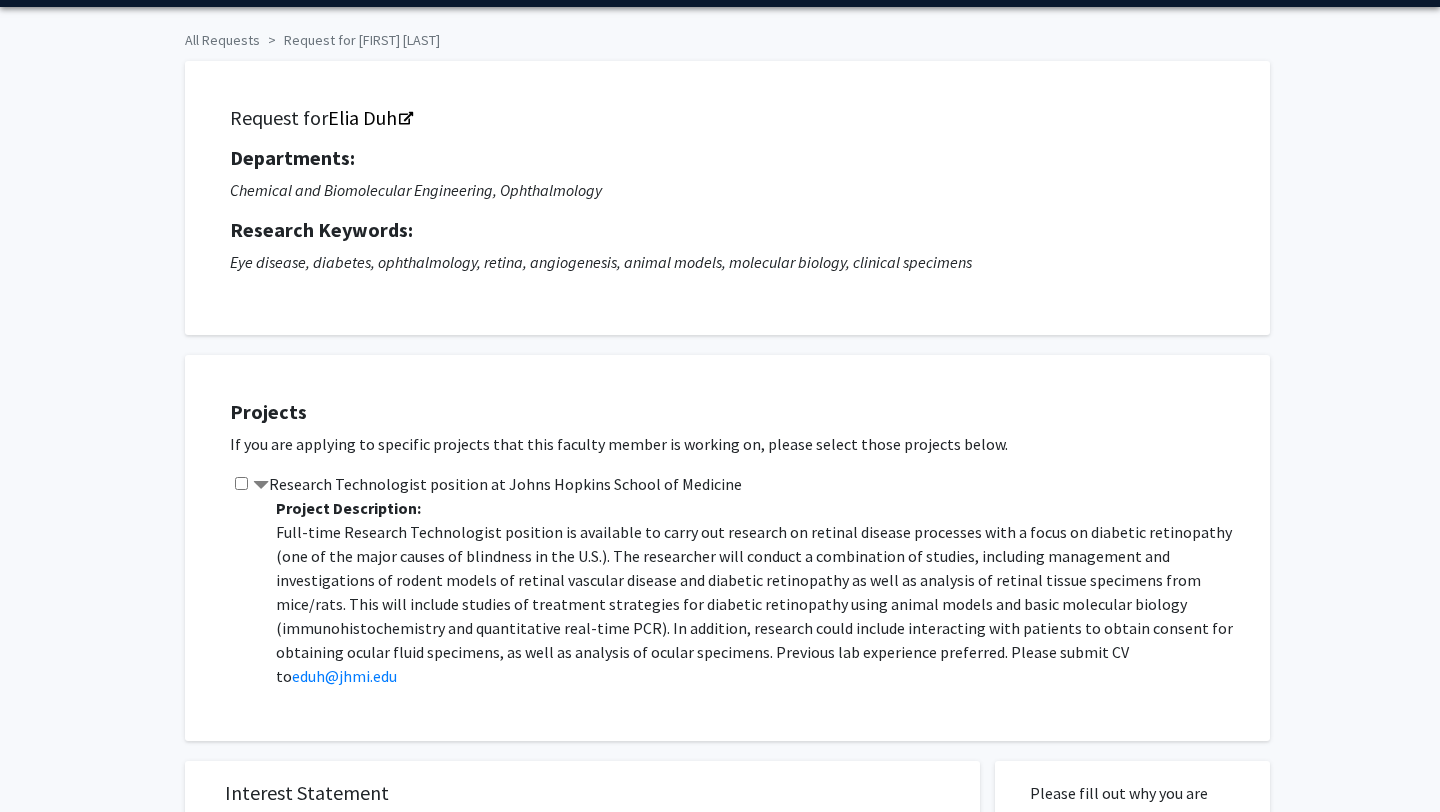 scroll, scrollTop: 55, scrollLeft: 0, axis: vertical 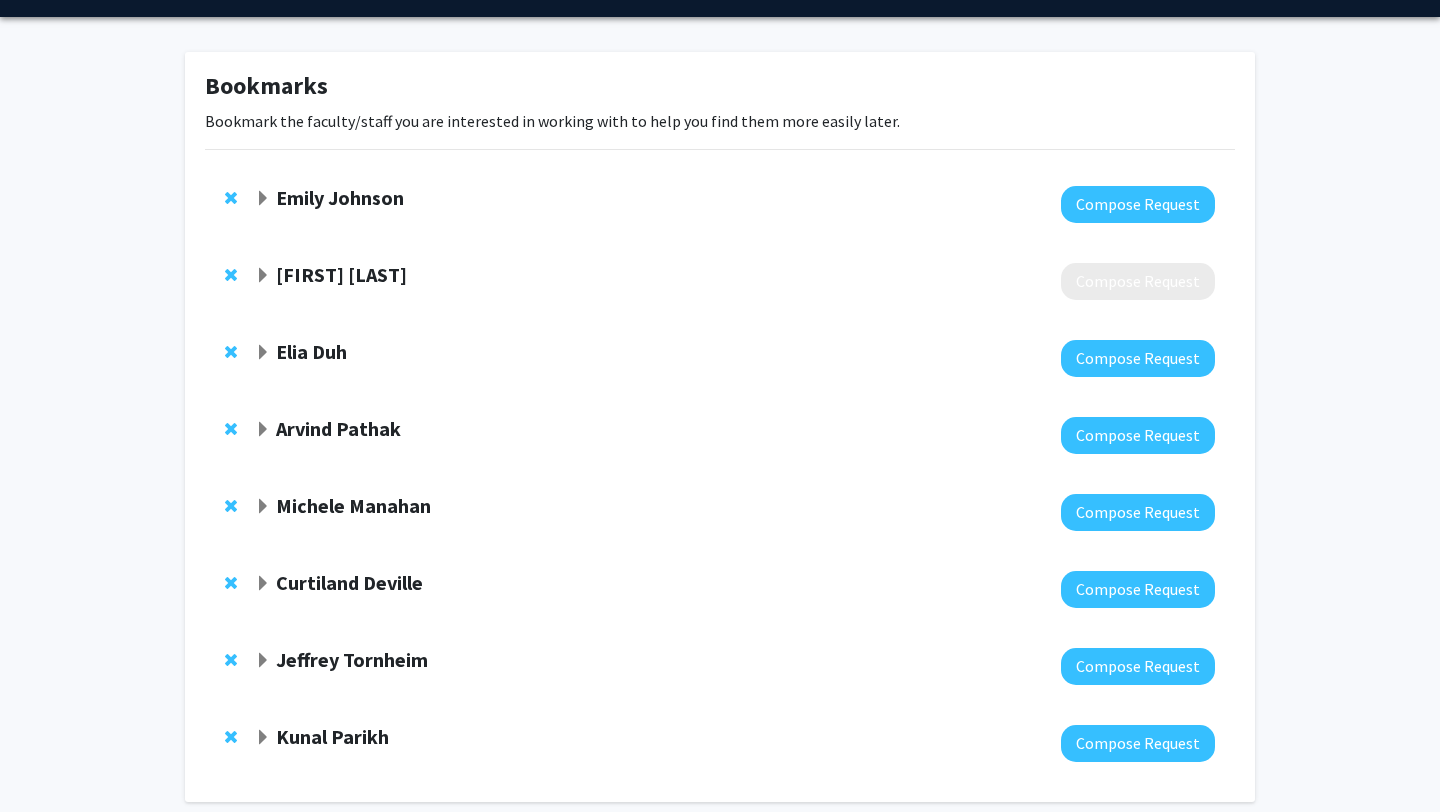 click 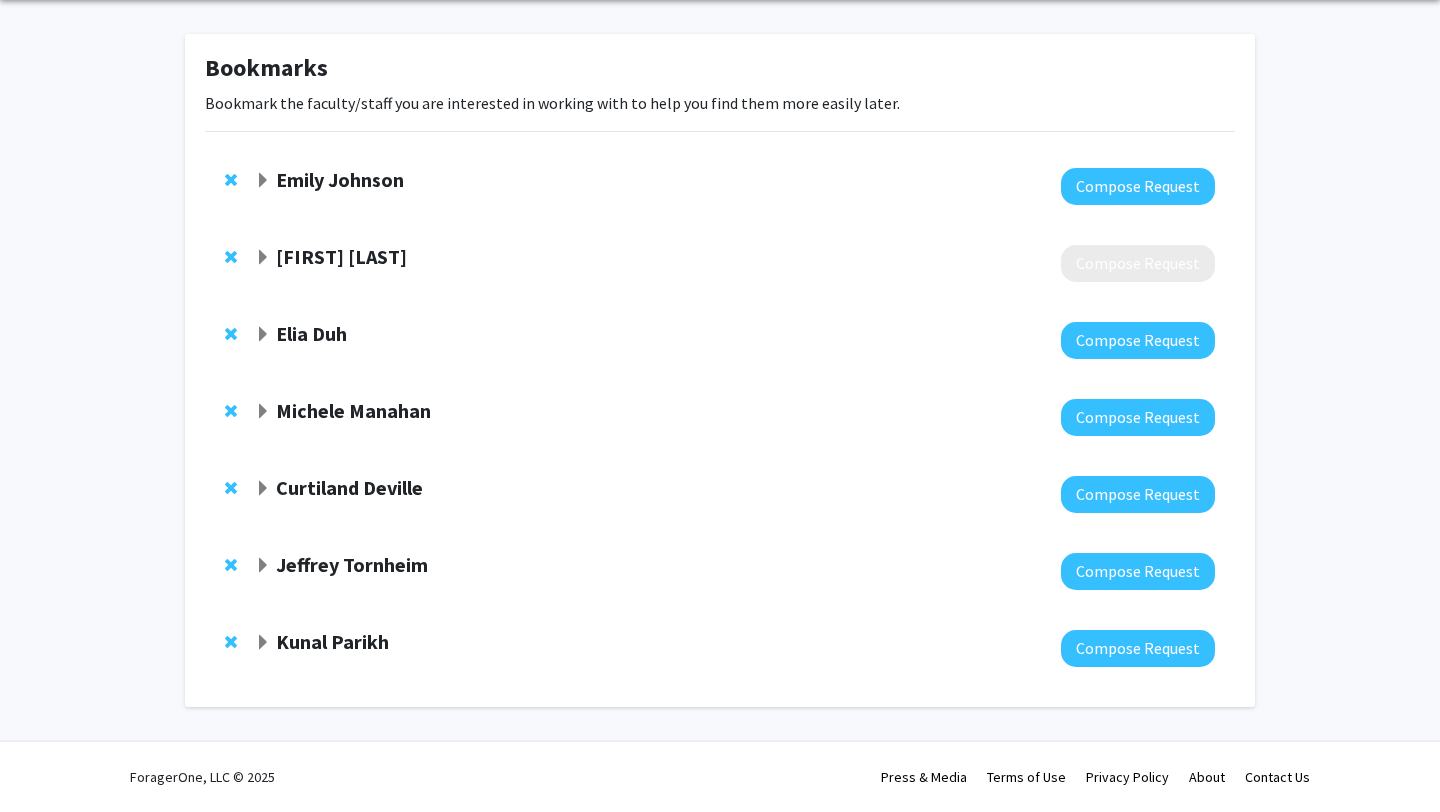 scroll, scrollTop: 0, scrollLeft: 0, axis: both 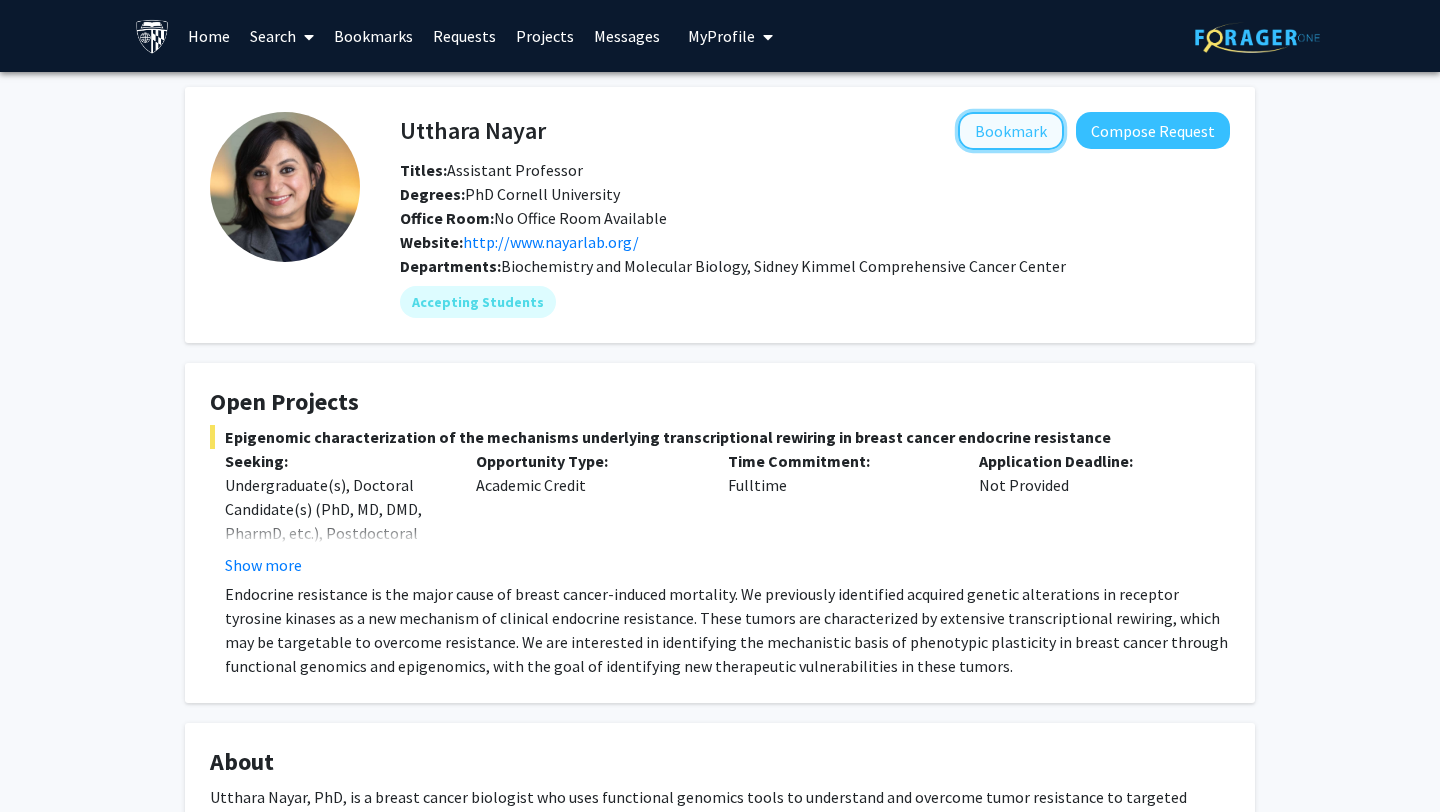 click on "Bookmark" 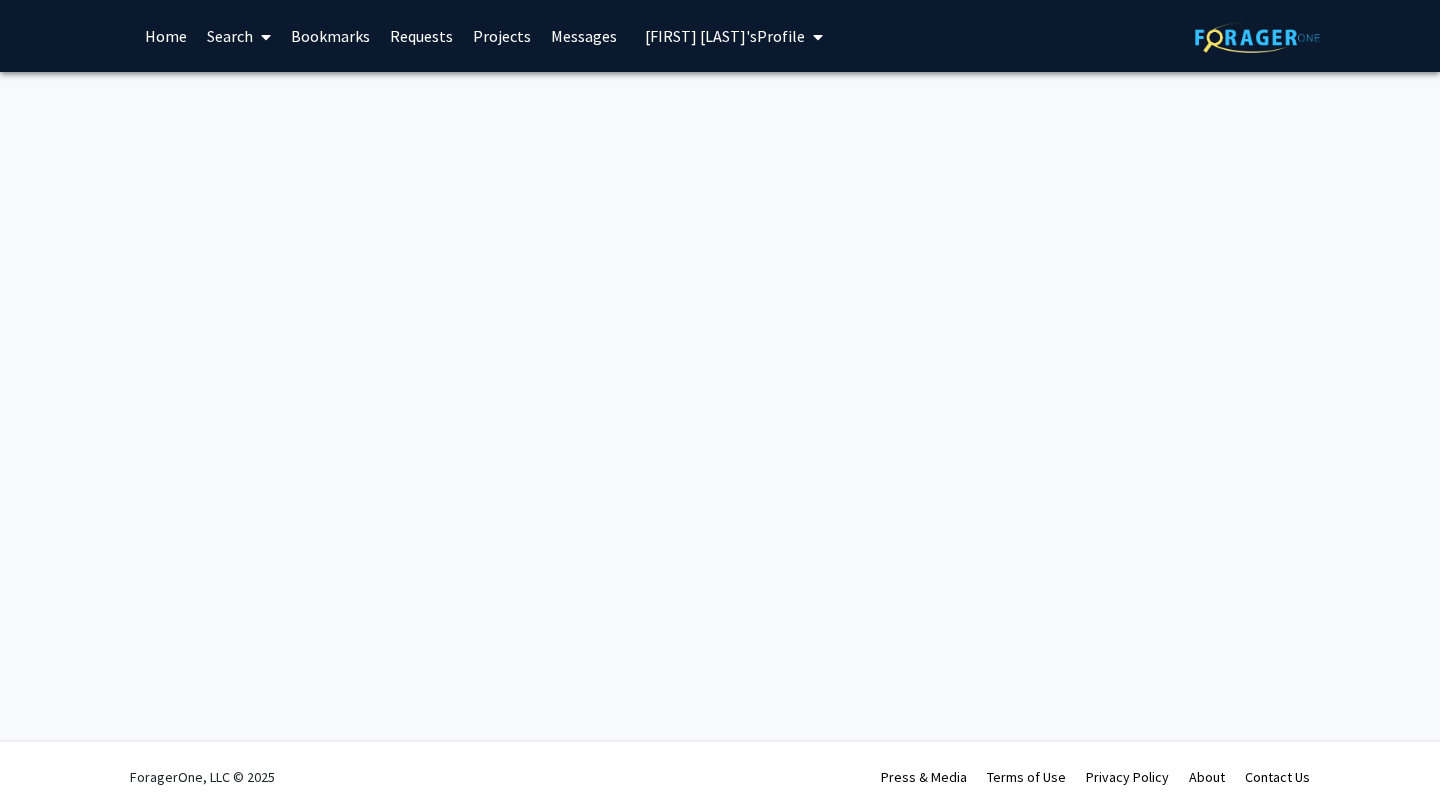 scroll, scrollTop: 0, scrollLeft: 0, axis: both 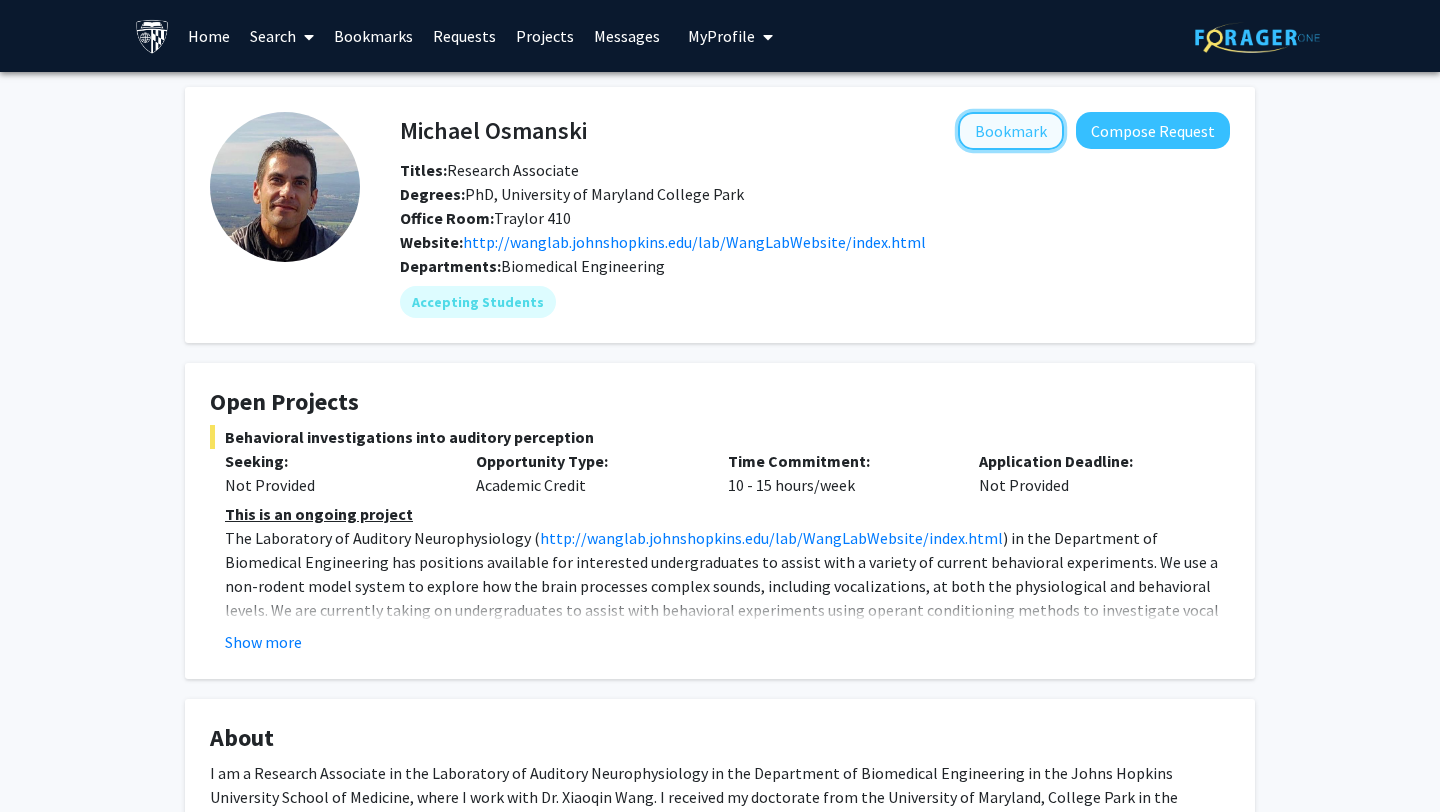click on "Bookmark" 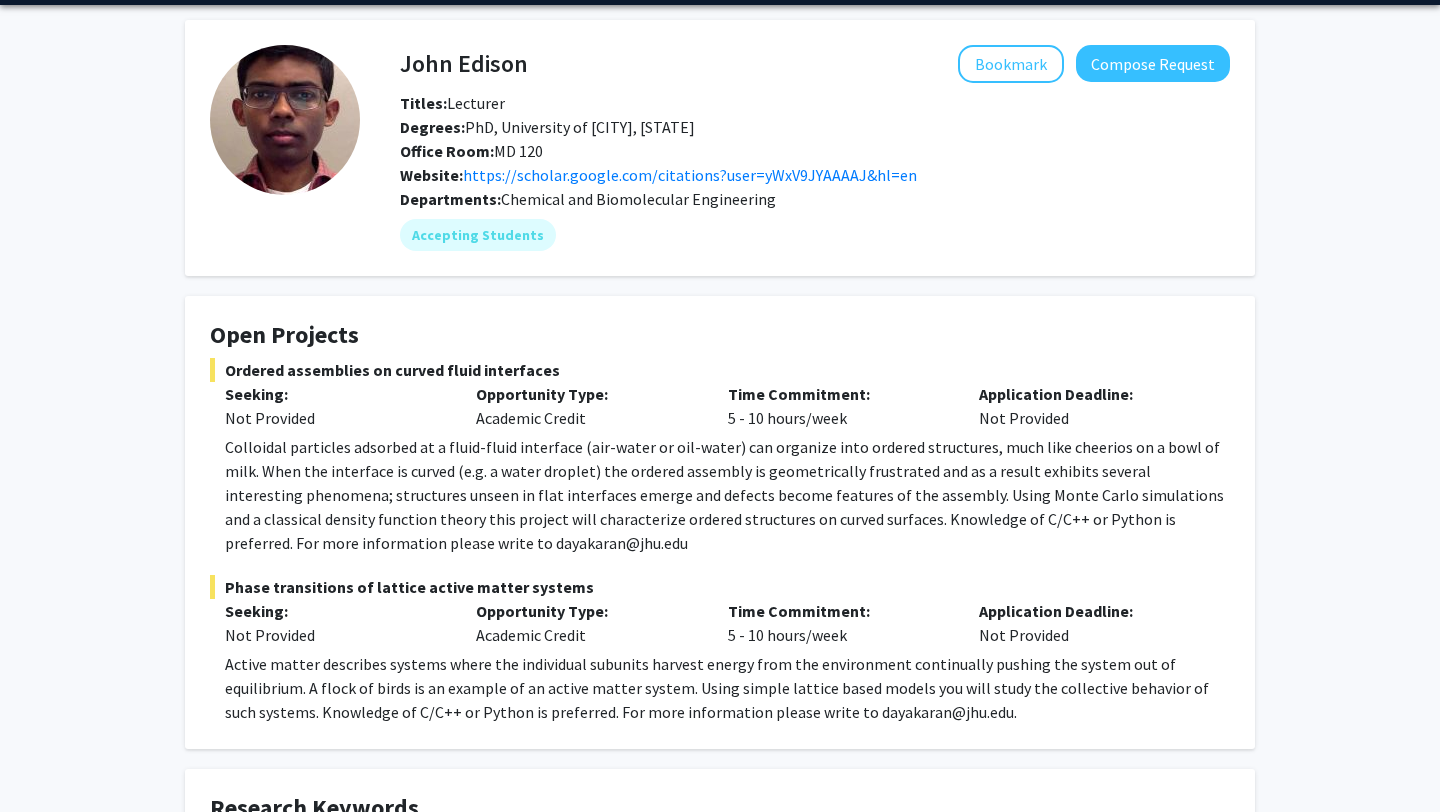scroll, scrollTop: 68, scrollLeft: 0, axis: vertical 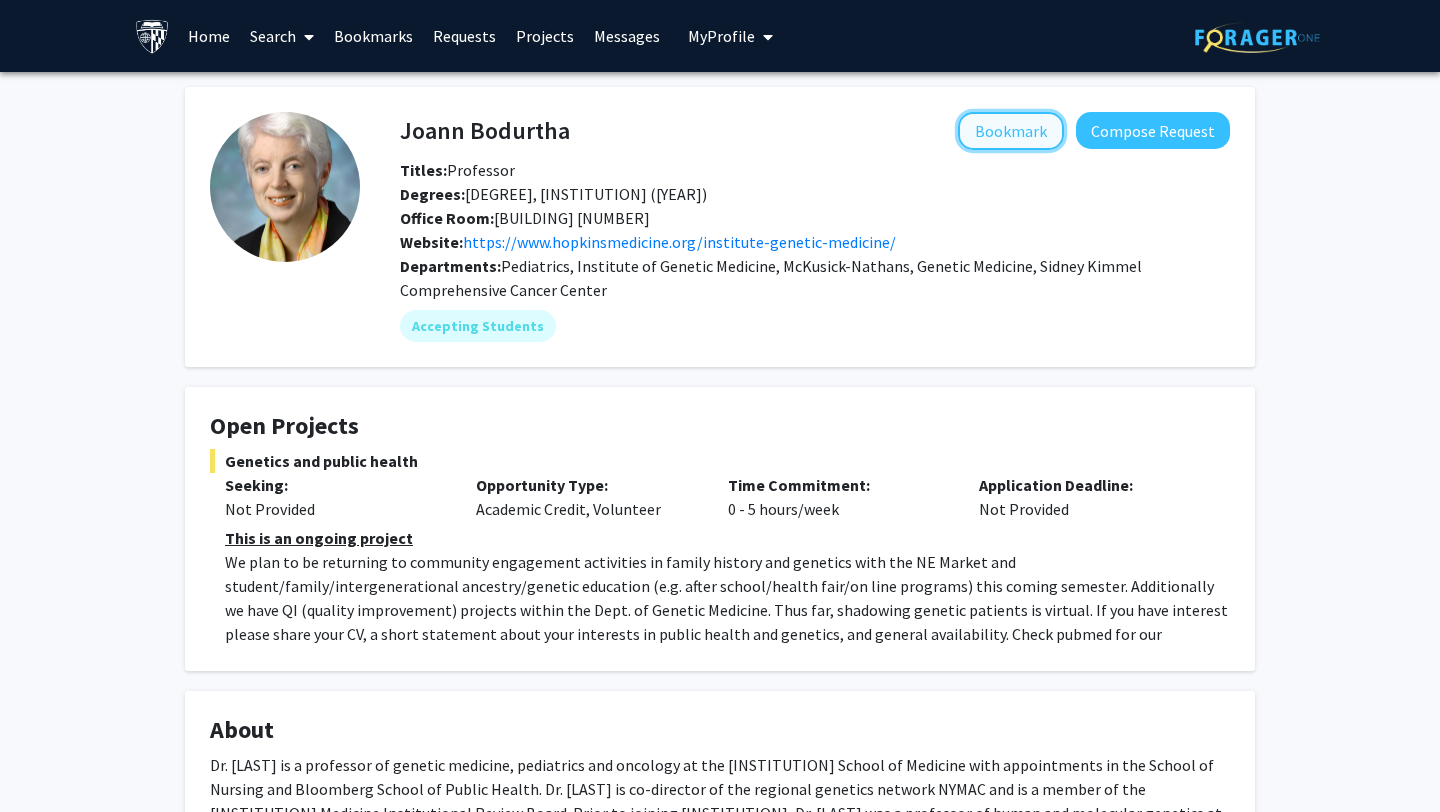 click on "Bookmark" 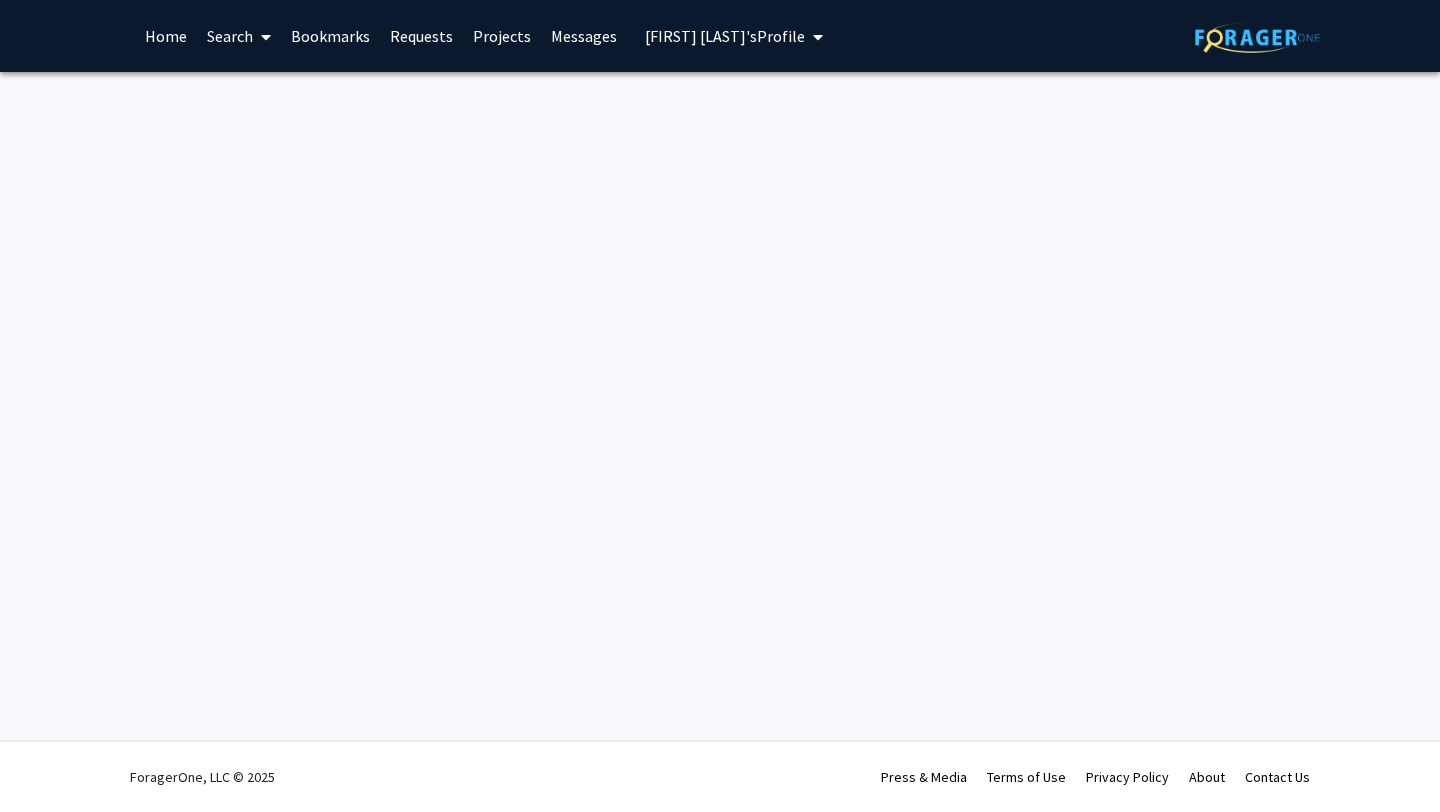 scroll, scrollTop: 0, scrollLeft: 0, axis: both 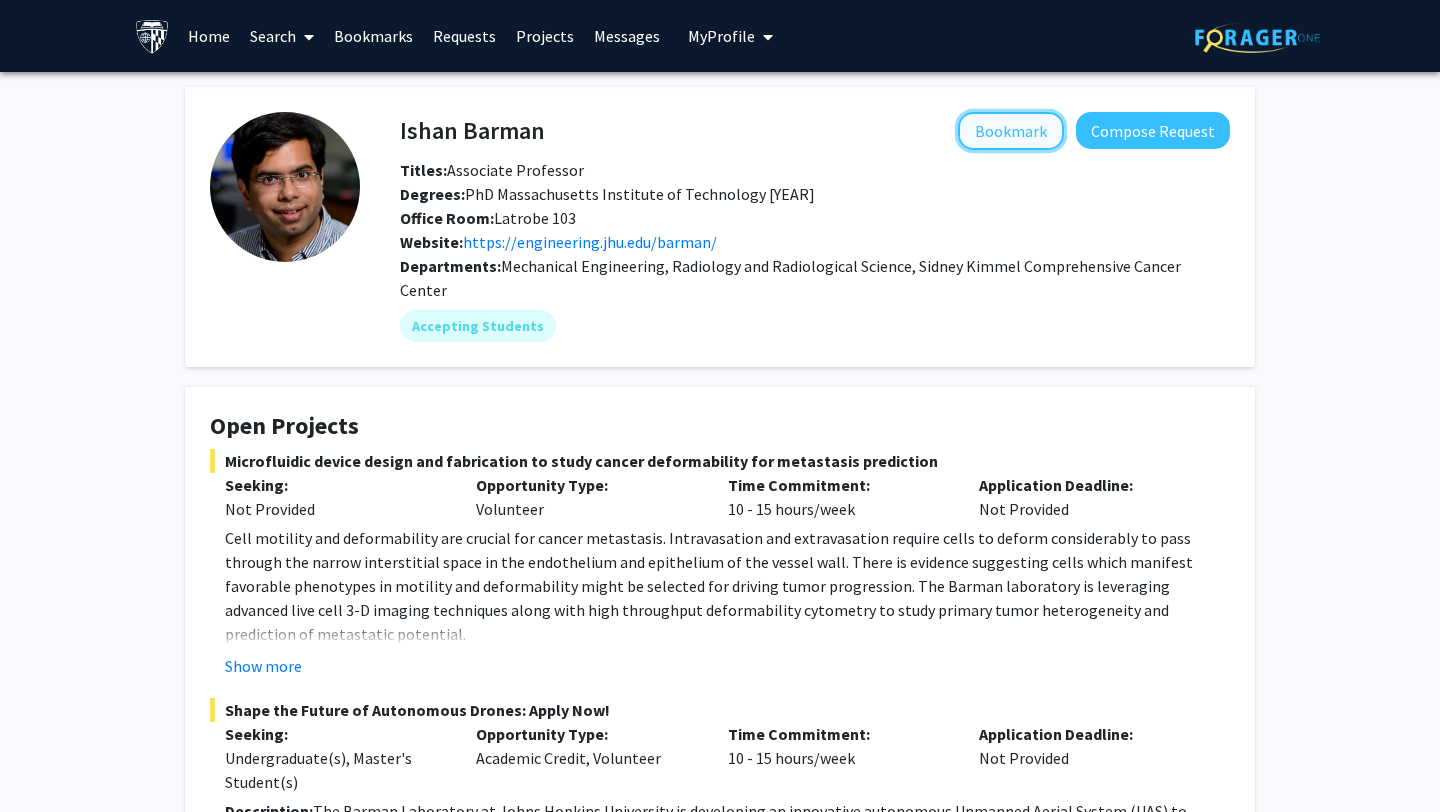 click on "Bookmark" 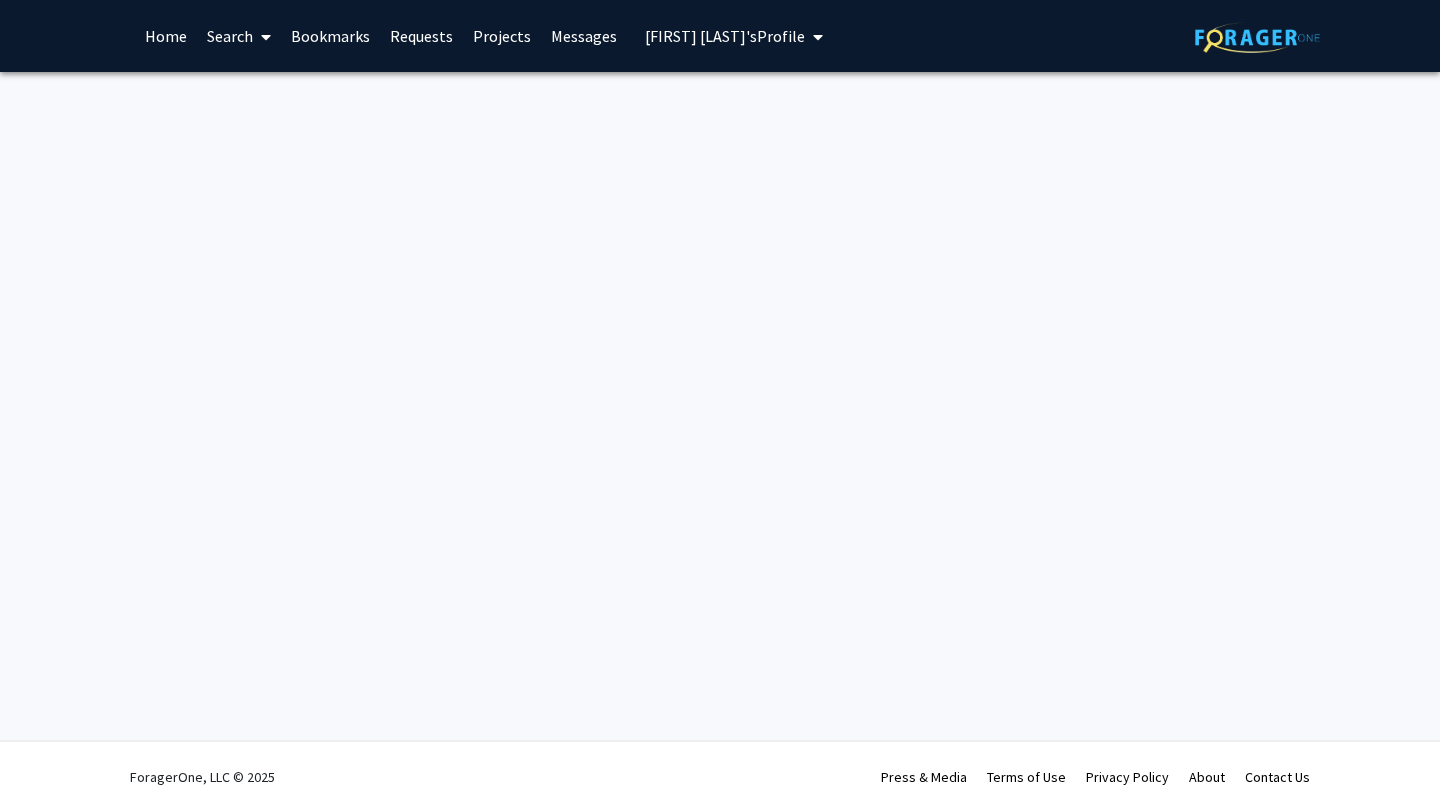 scroll, scrollTop: 0, scrollLeft: 0, axis: both 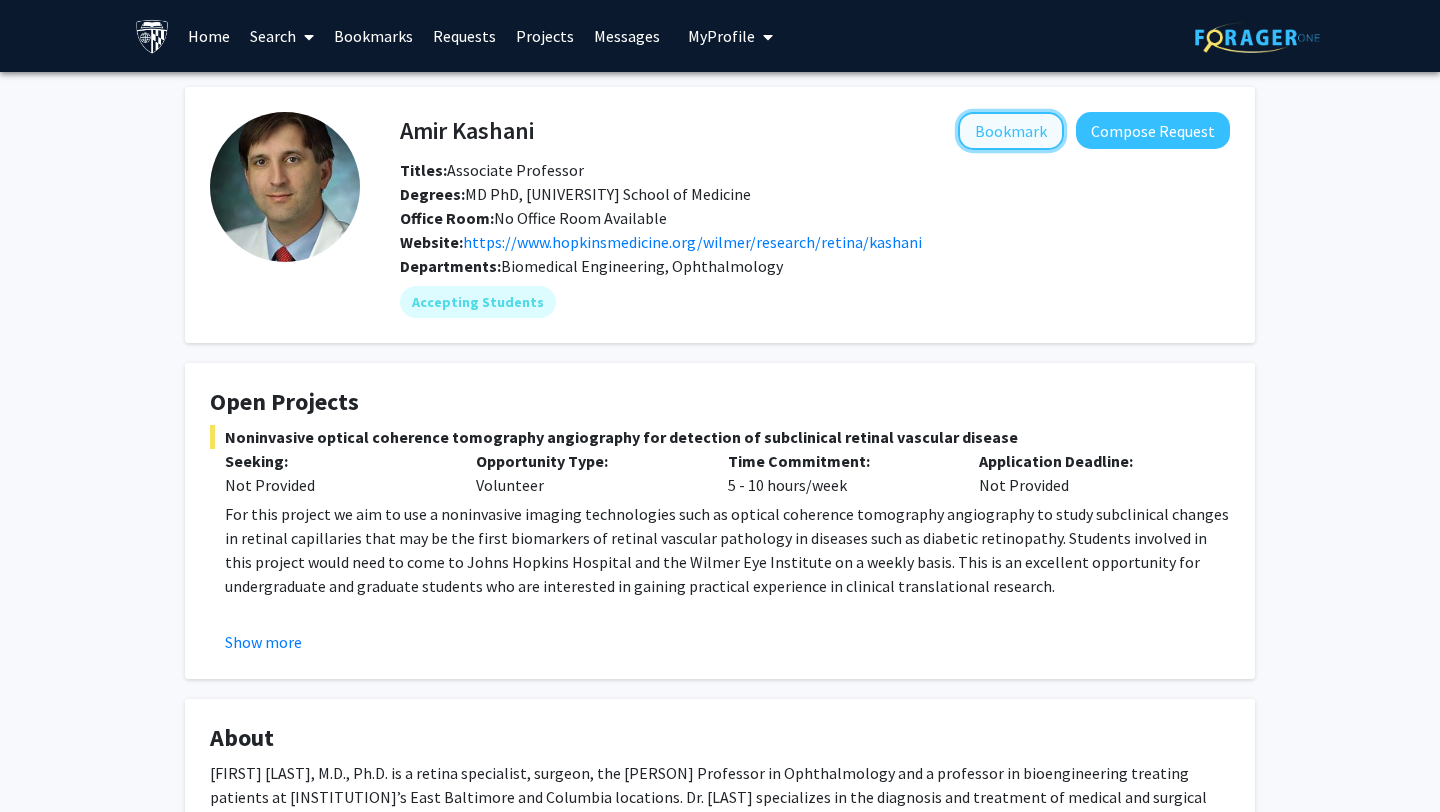 click on "Bookmark" 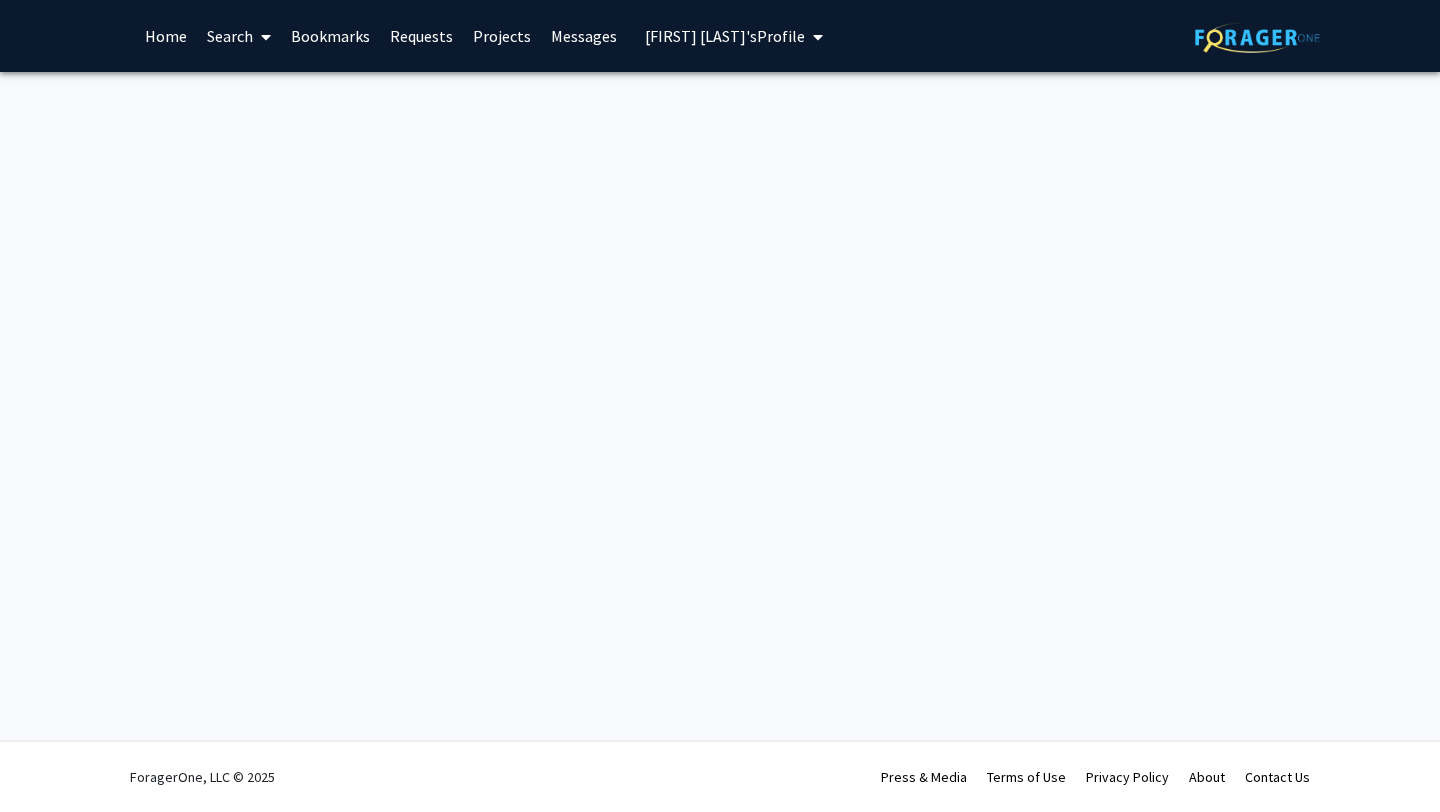 scroll, scrollTop: 0, scrollLeft: 0, axis: both 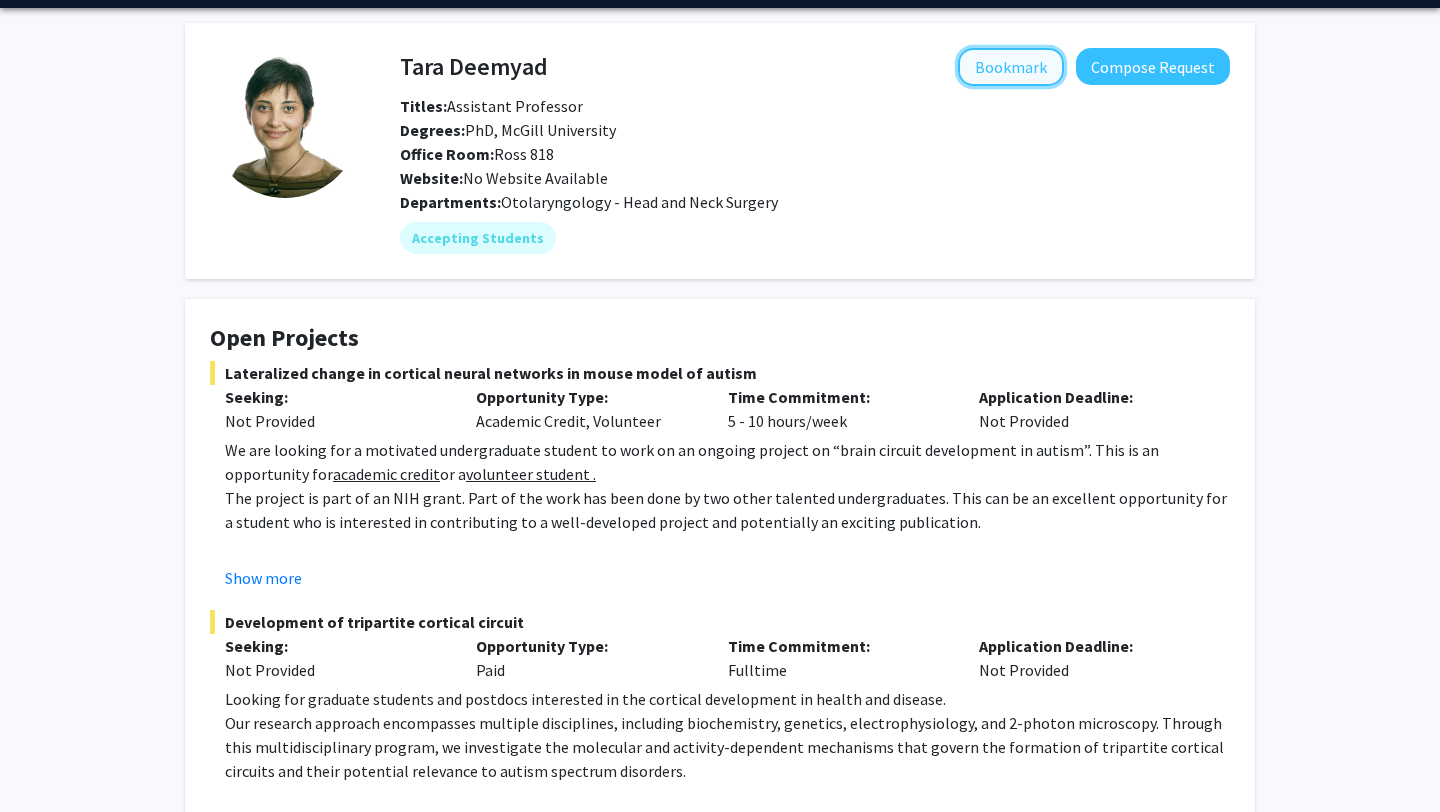 click on "Bookmark" 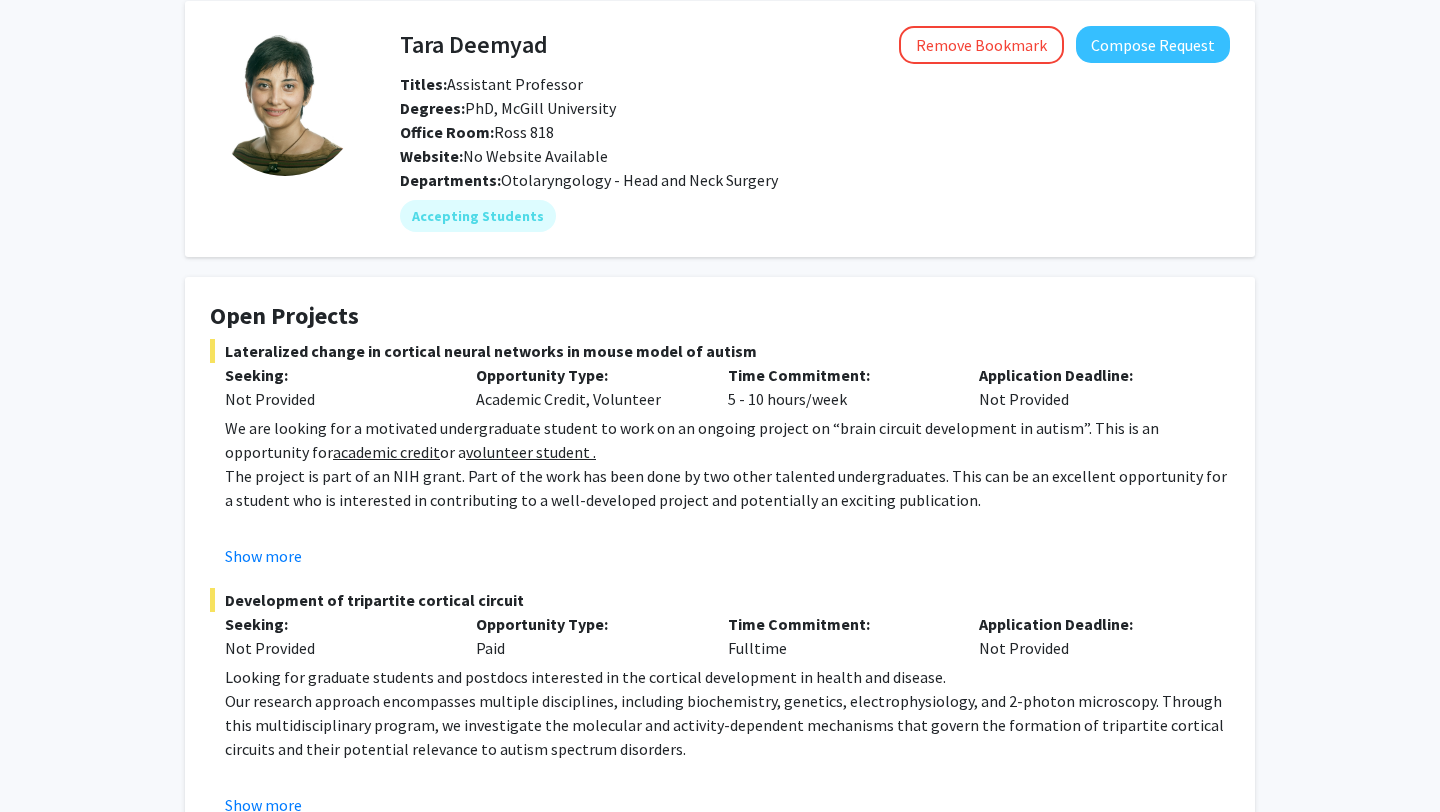 scroll, scrollTop: 0, scrollLeft: 0, axis: both 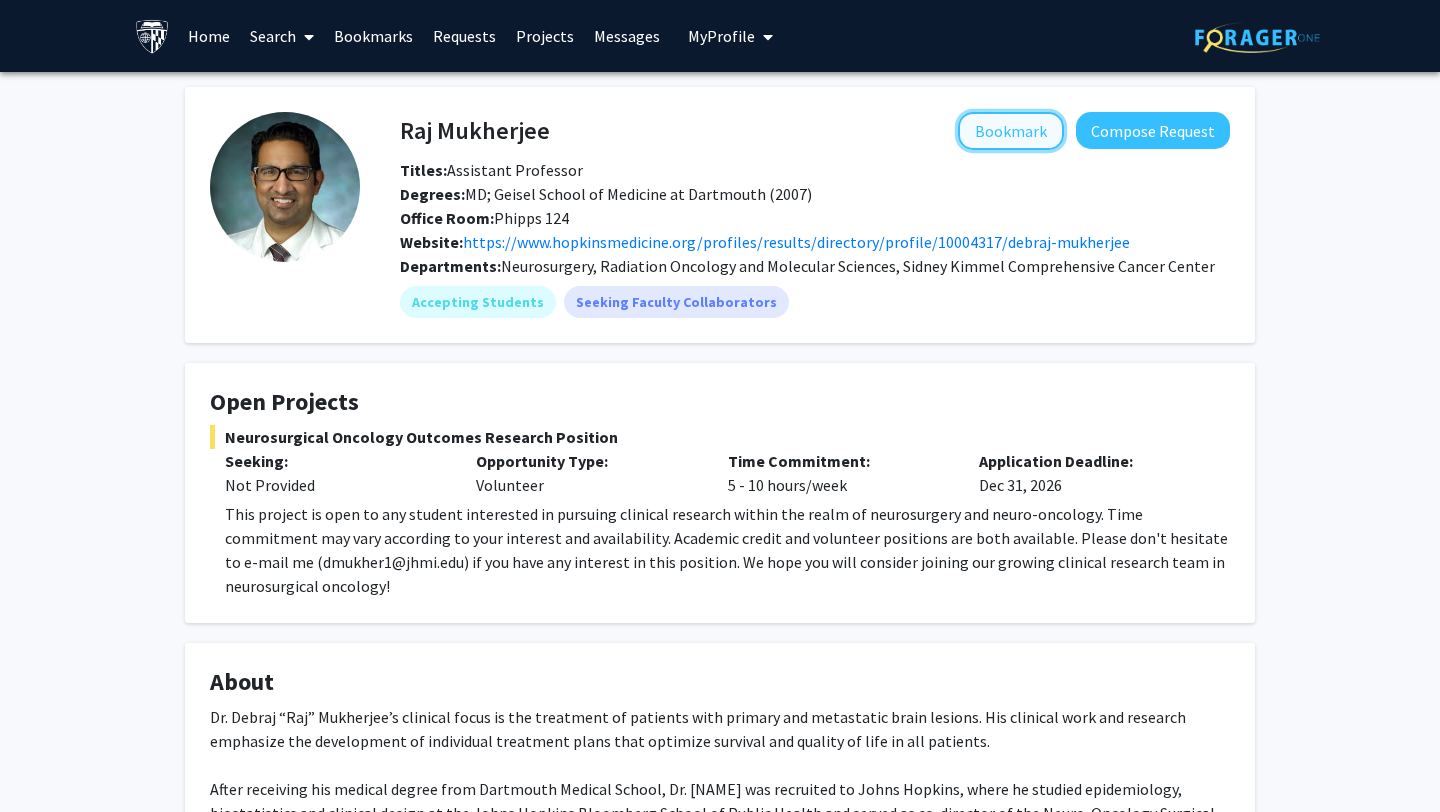 click on "Bookmark" 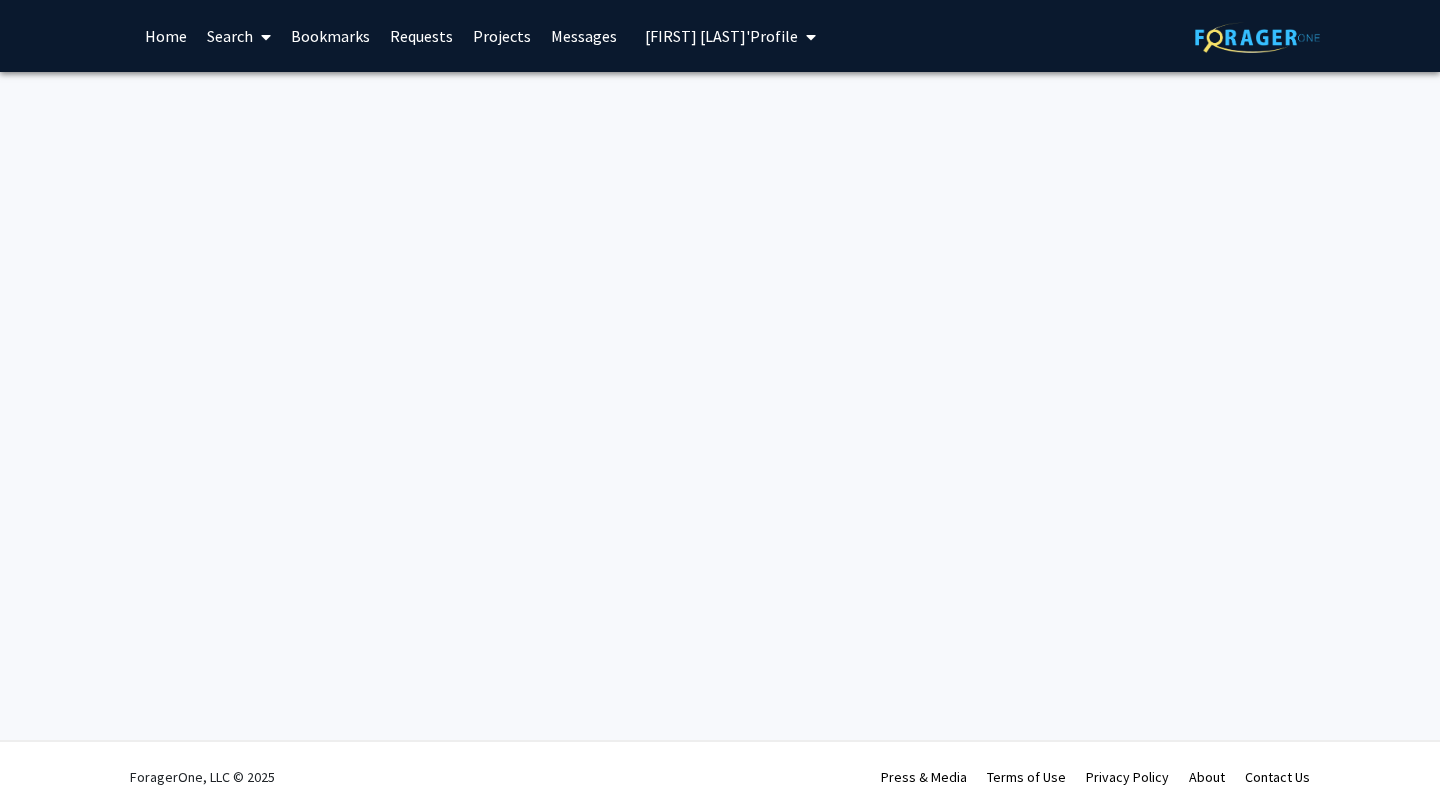 scroll, scrollTop: 0, scrollLeft: 0, axis: both 